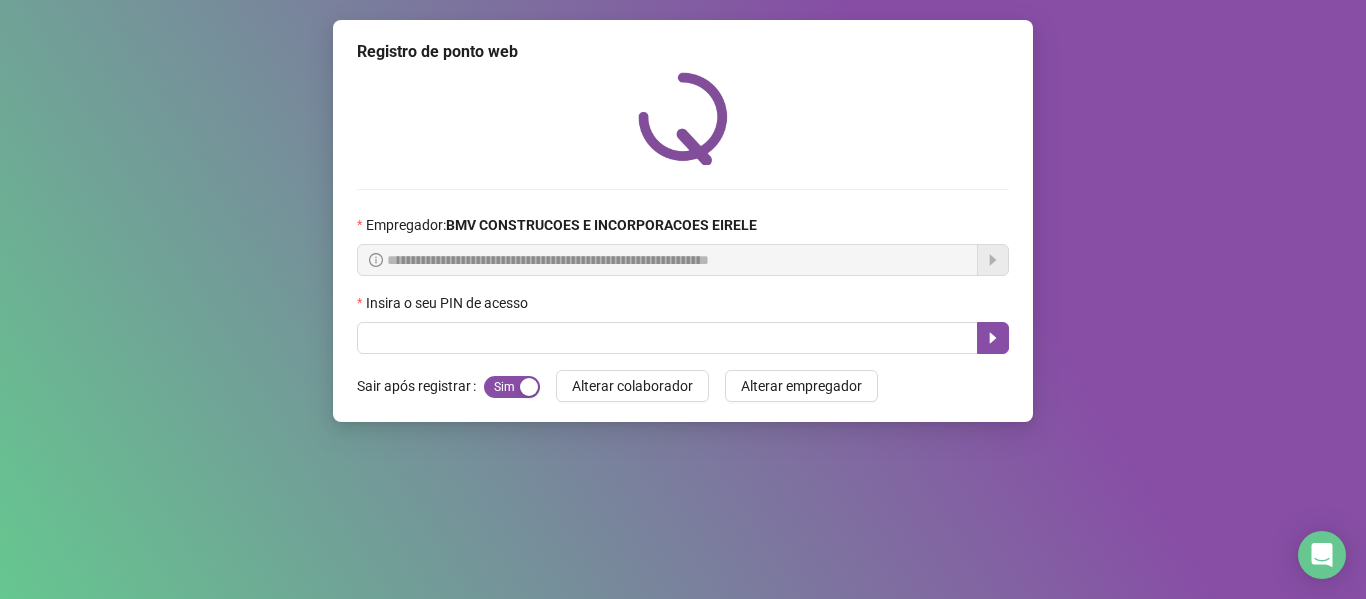 scroll, scrollTop: 0, scrollLeft: 0, axis: both 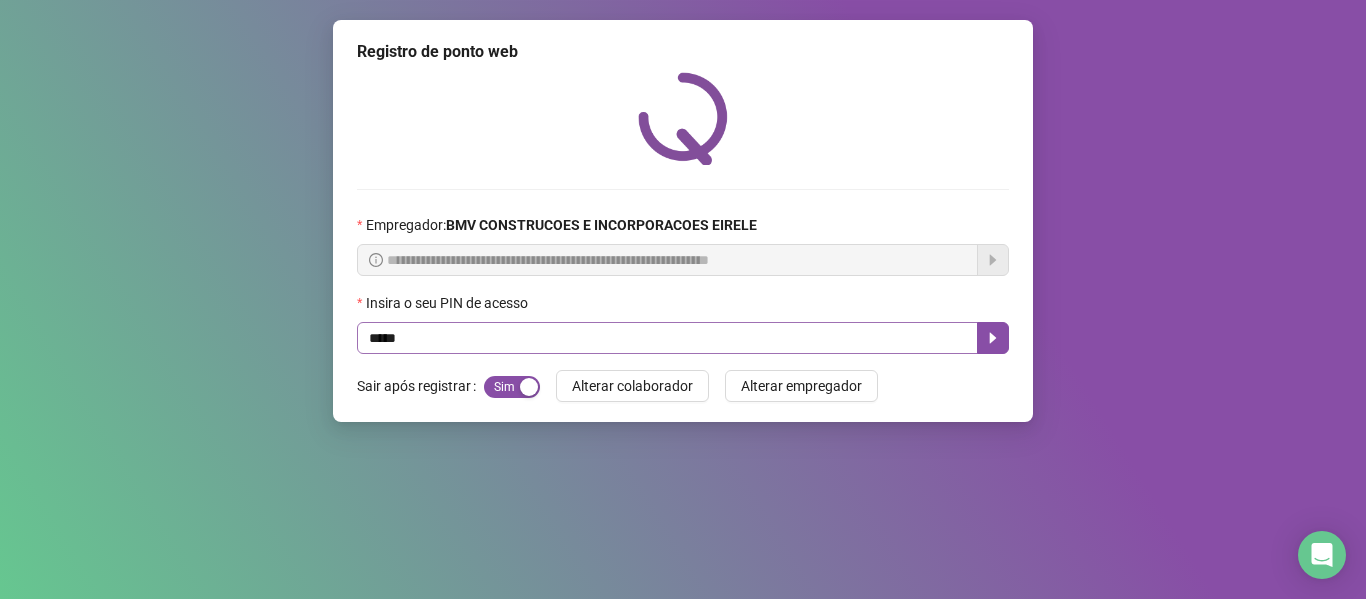type on "*****" 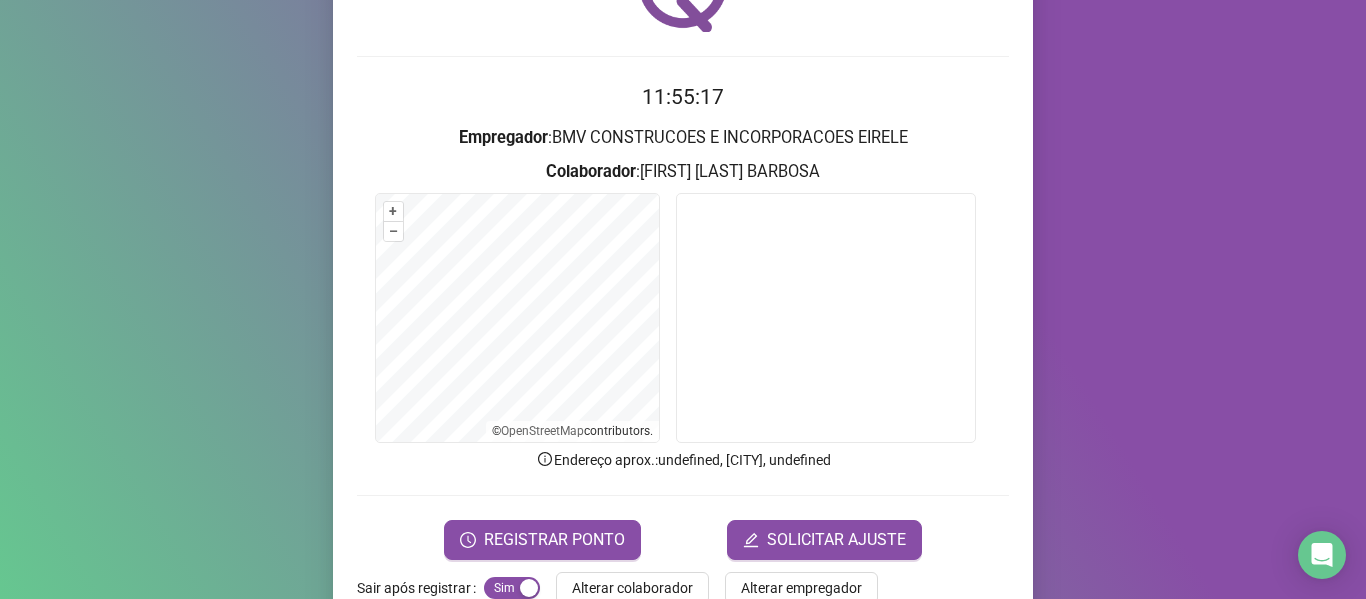 scroll, scrollTop: 182, scrollLeft: 0, axis: vertical 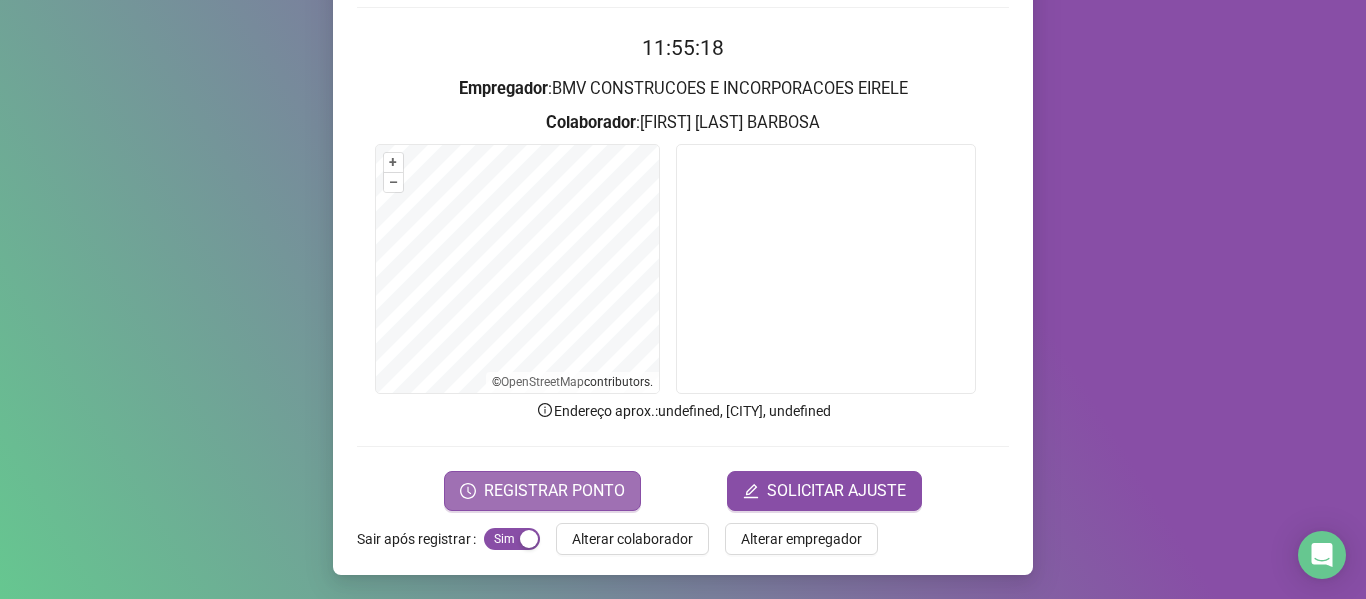 click on "REGISTRAR PONTO" at bounding box center [542, 491] 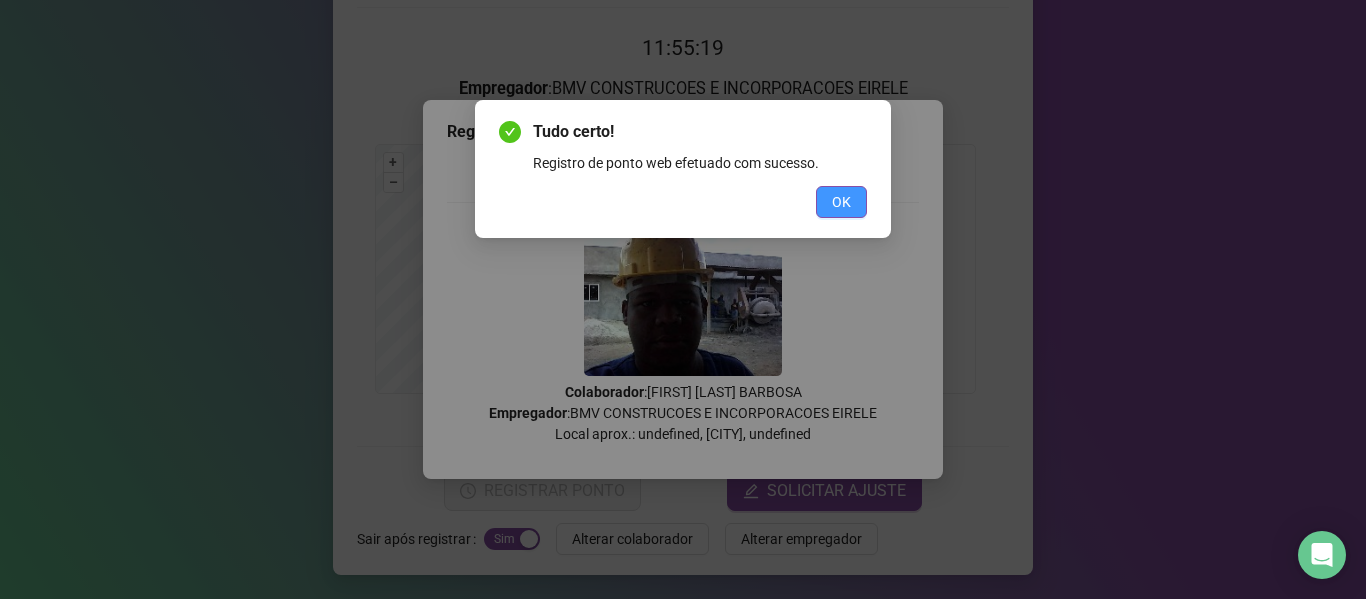 click on "OK" at bounding box center [841, 202] 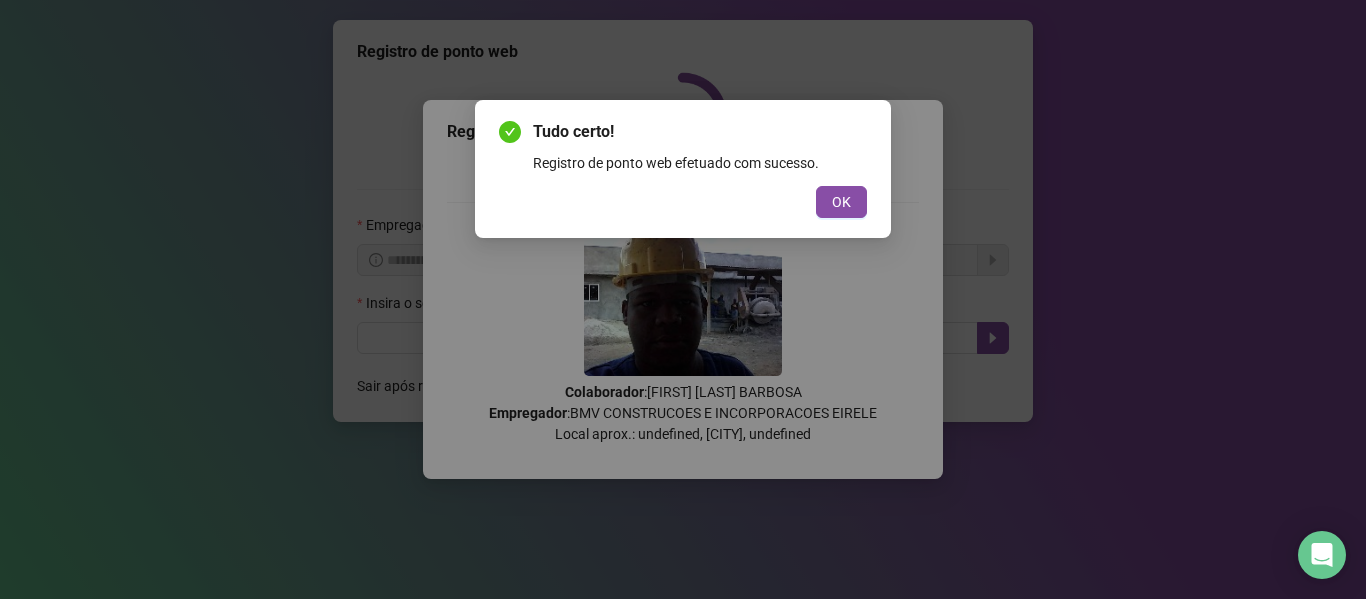 scroll, scrollTop: 0, scrollLeft: 0, axis: both 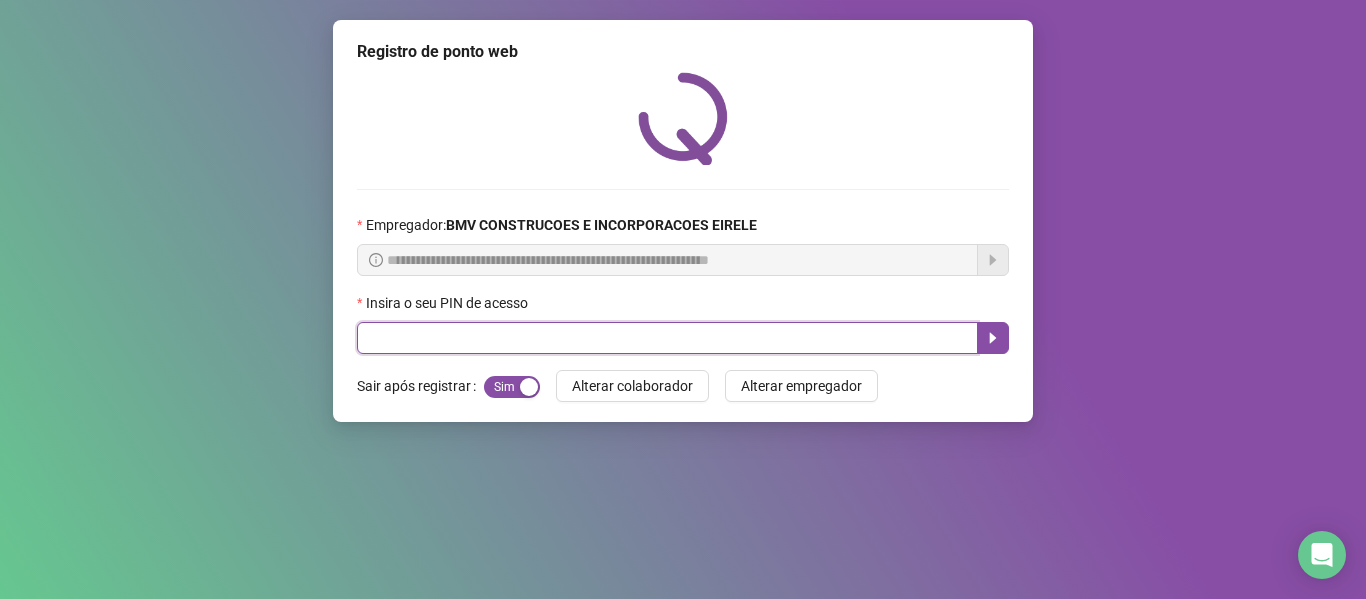 click at bounding box center (667, 338) 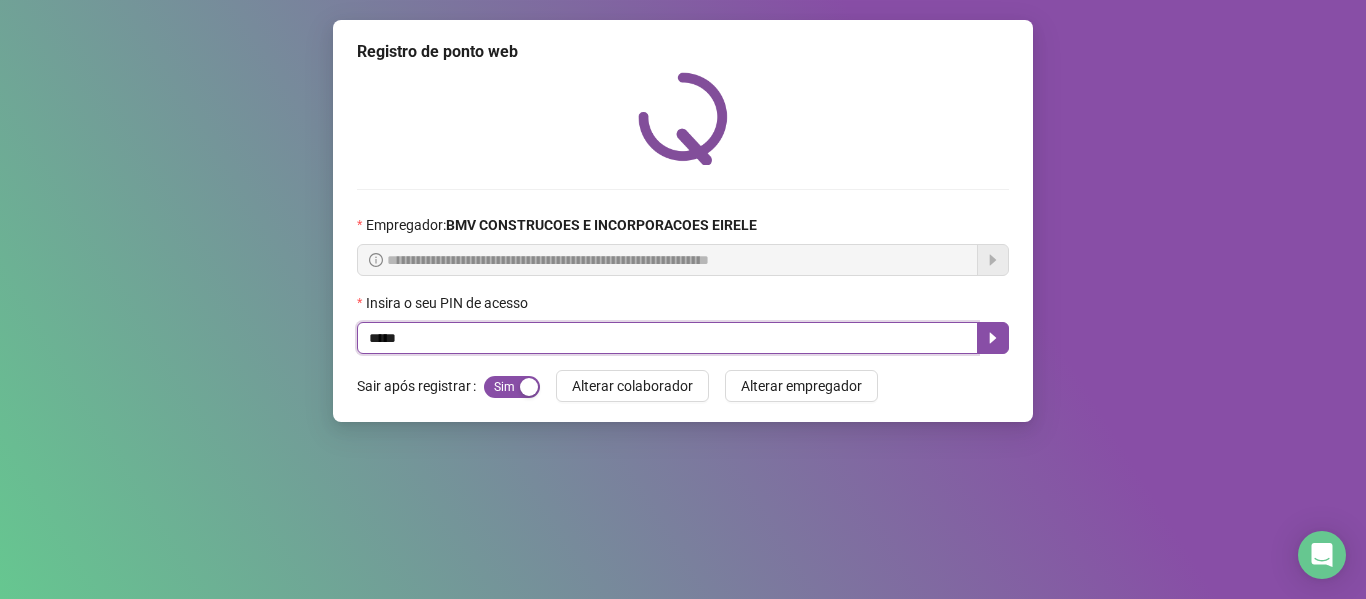 type on "*****" 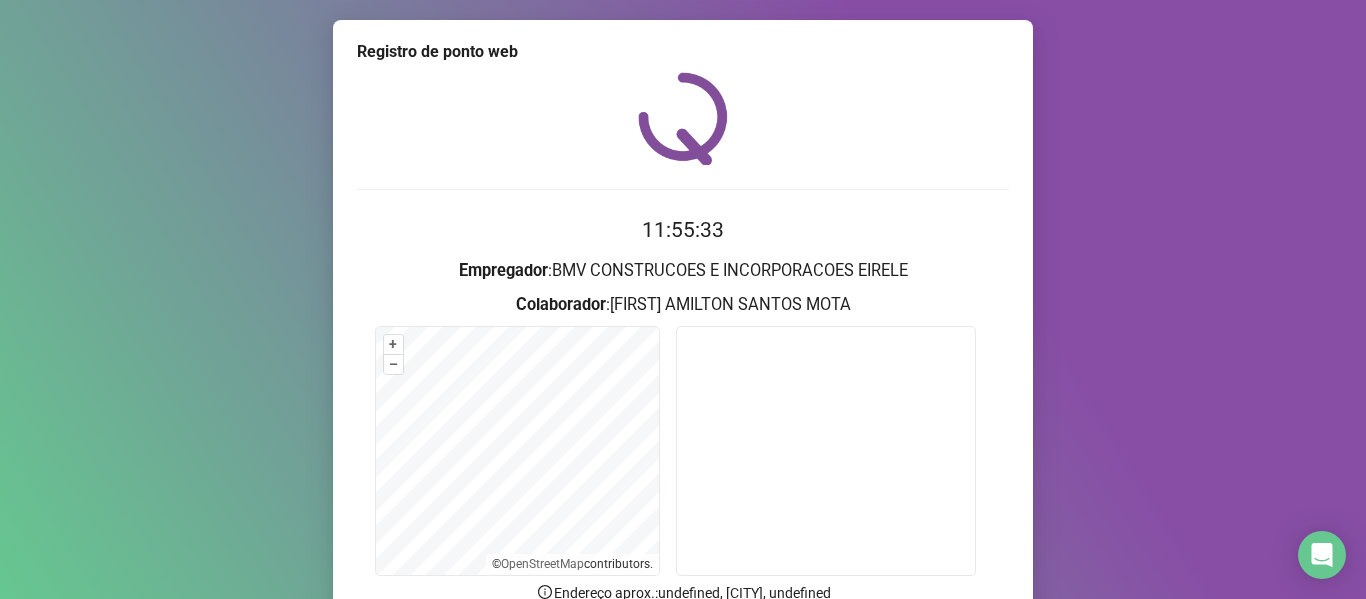 scroll, scrollTop: 182, scrollLeft: 0, axis: vertical 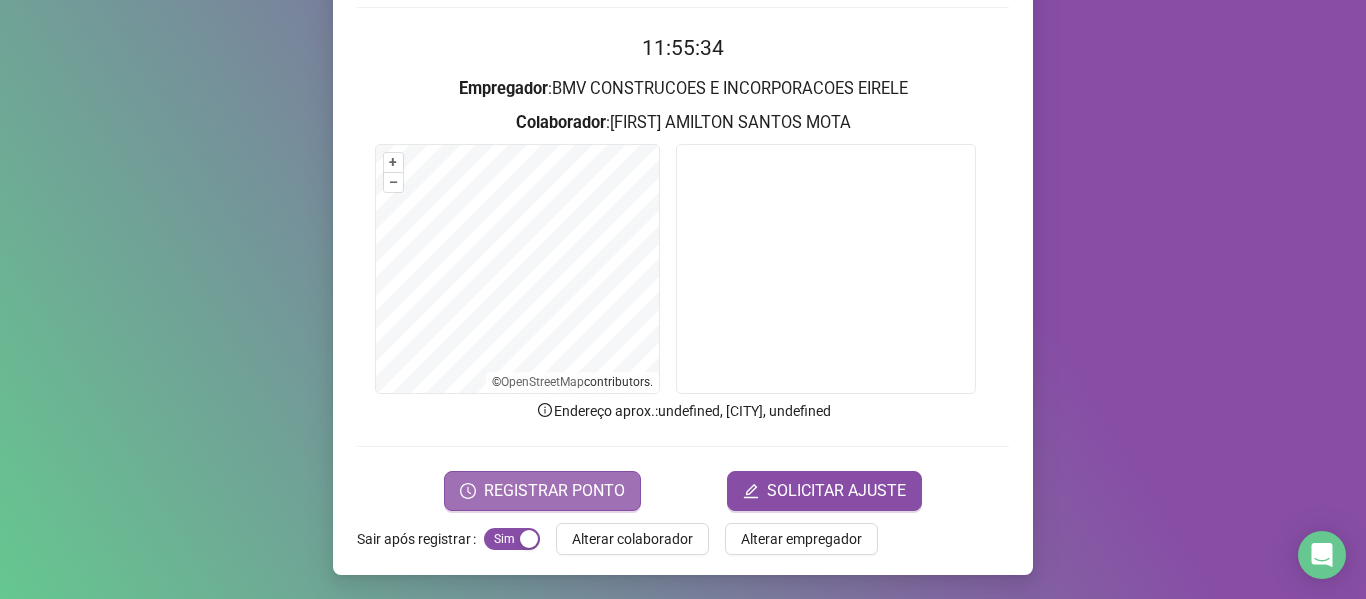 click on "REGISTRAR PONTO" at bounding box center (554, 491) 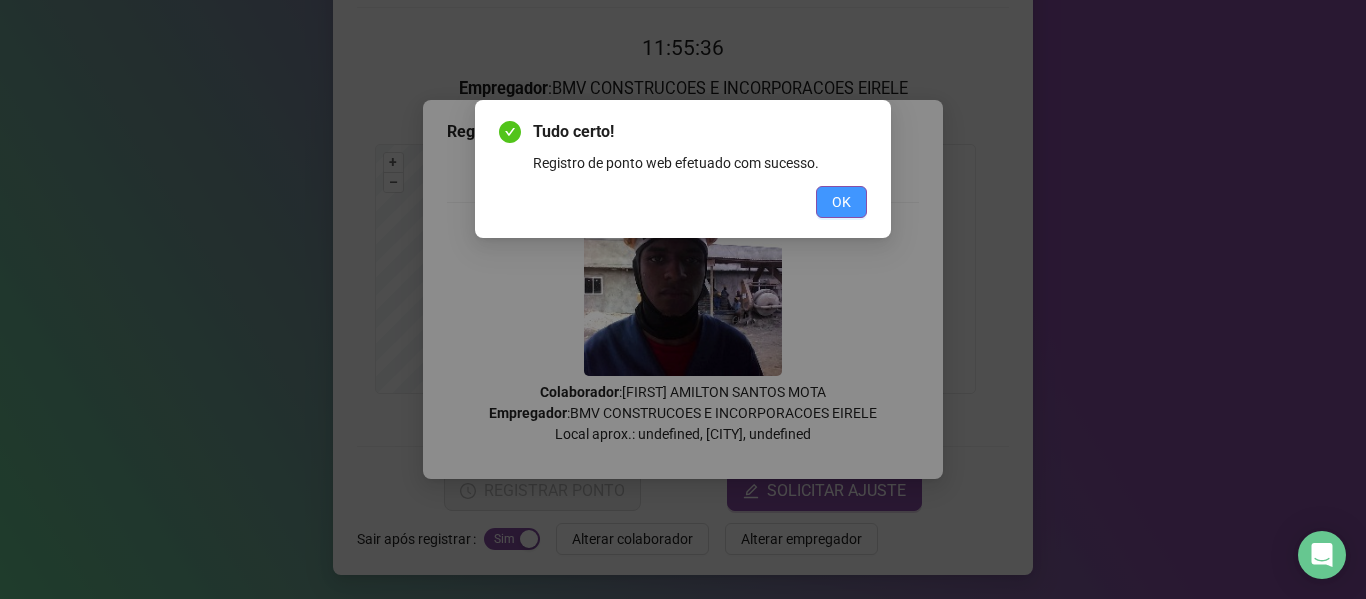 click on "OK" at bounding box center (841, 202) 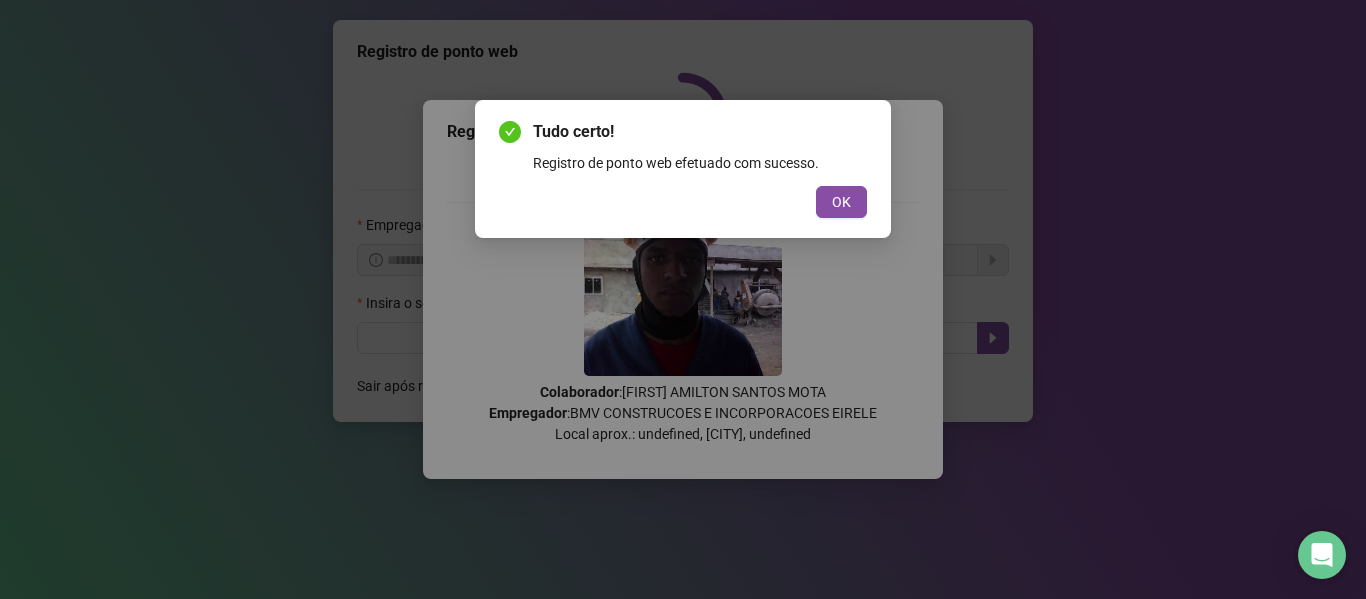 scroll, scrollTop: 0, scrollLeft: 0, axis: both 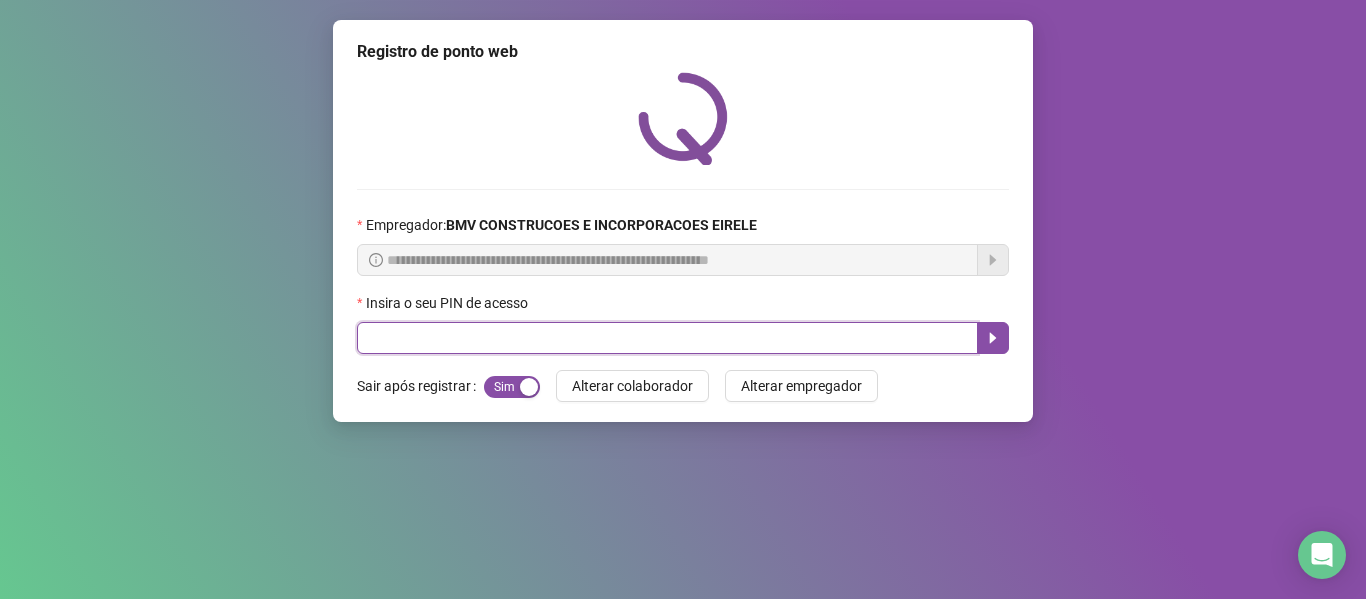 click at bounding box center [667, 338] 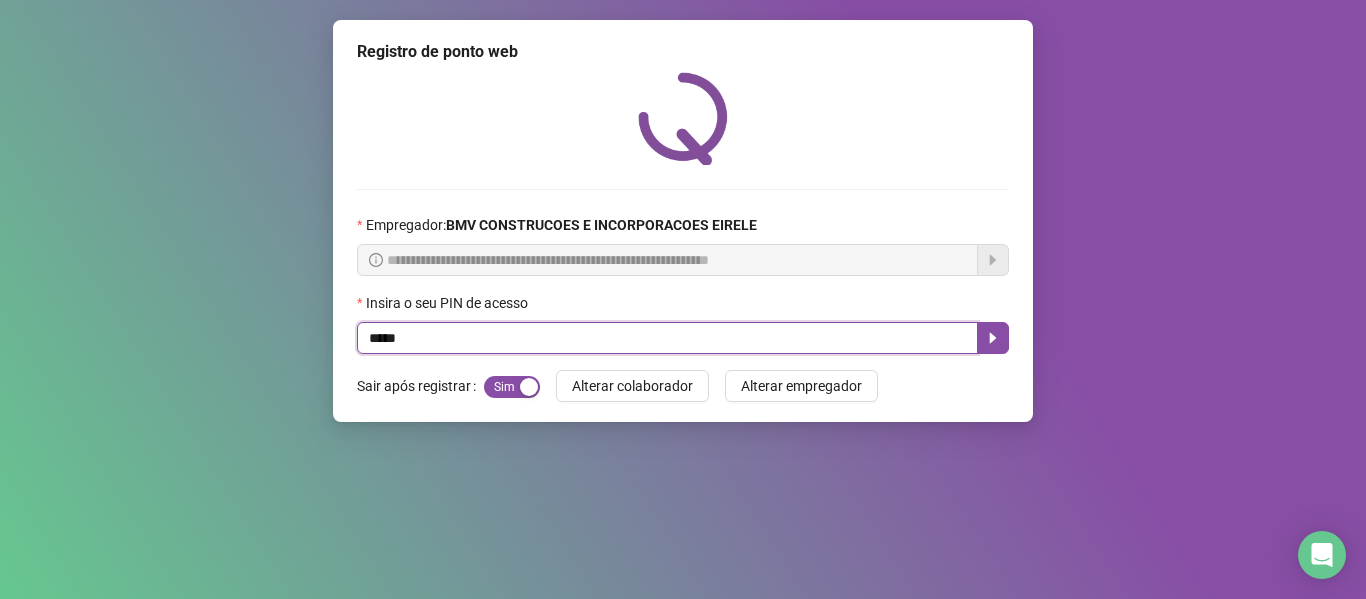 type on "*****" 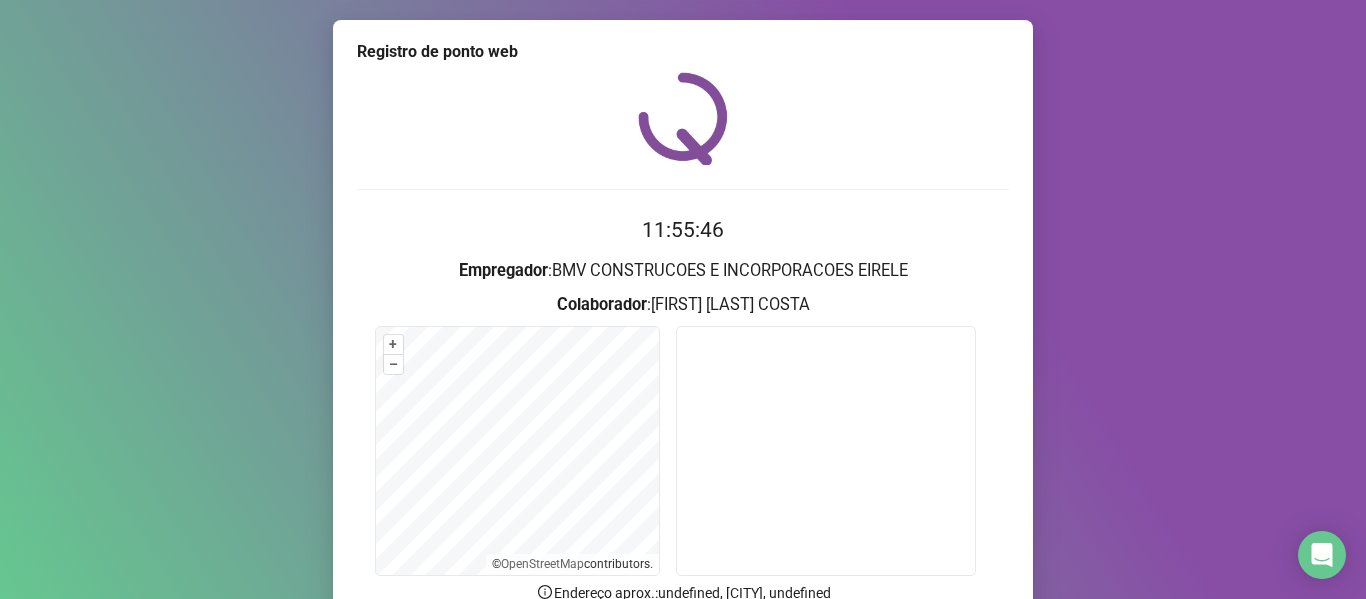scroll, scrollTop: 182, scrollLeft: 0, axis: vertical 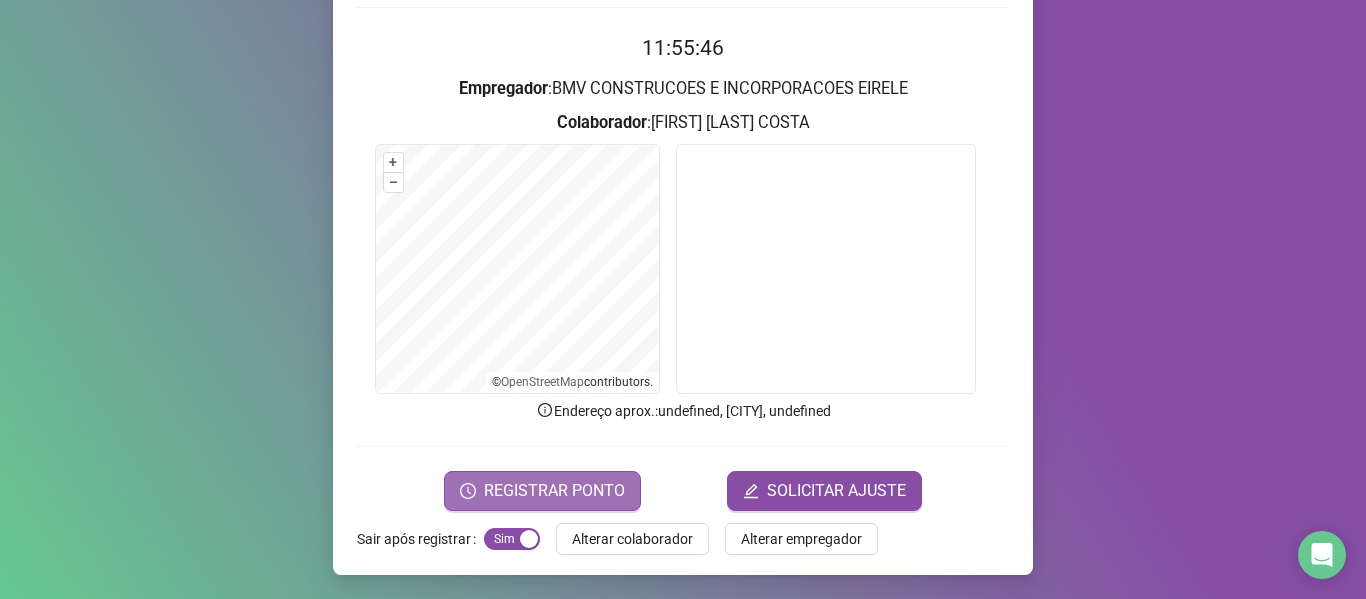 click on "REGISTRAR PONTO" at bounding box center (554, 491) 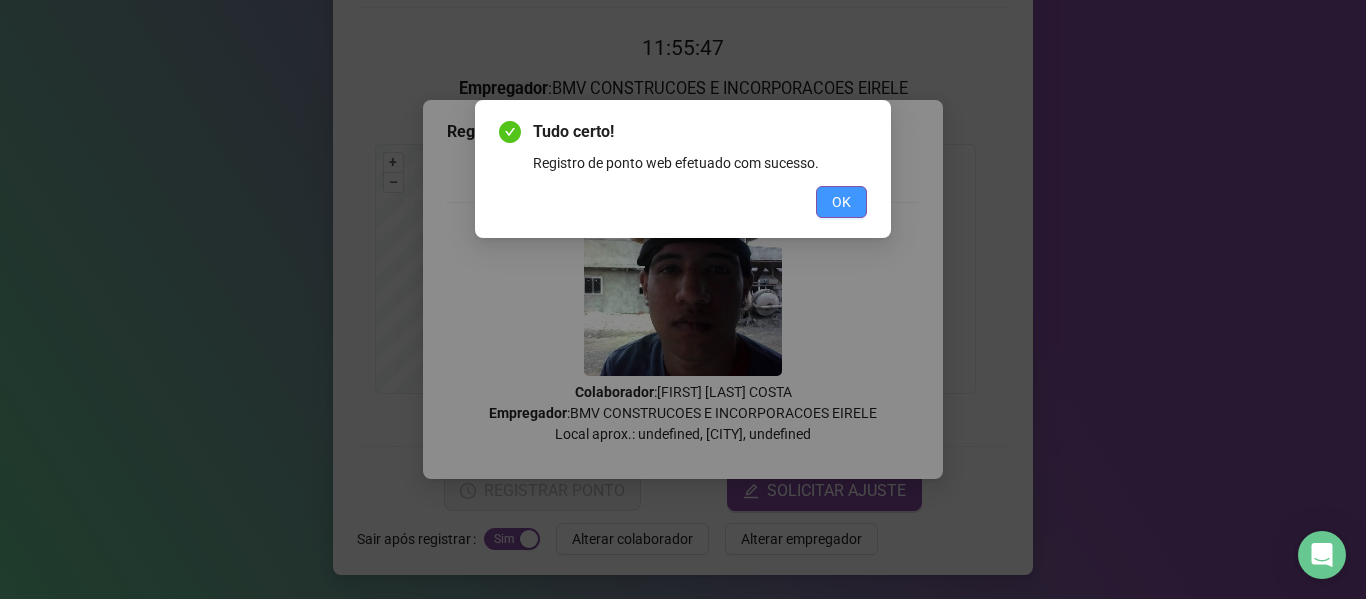 click on "OK" at bounding box center (841, 202) 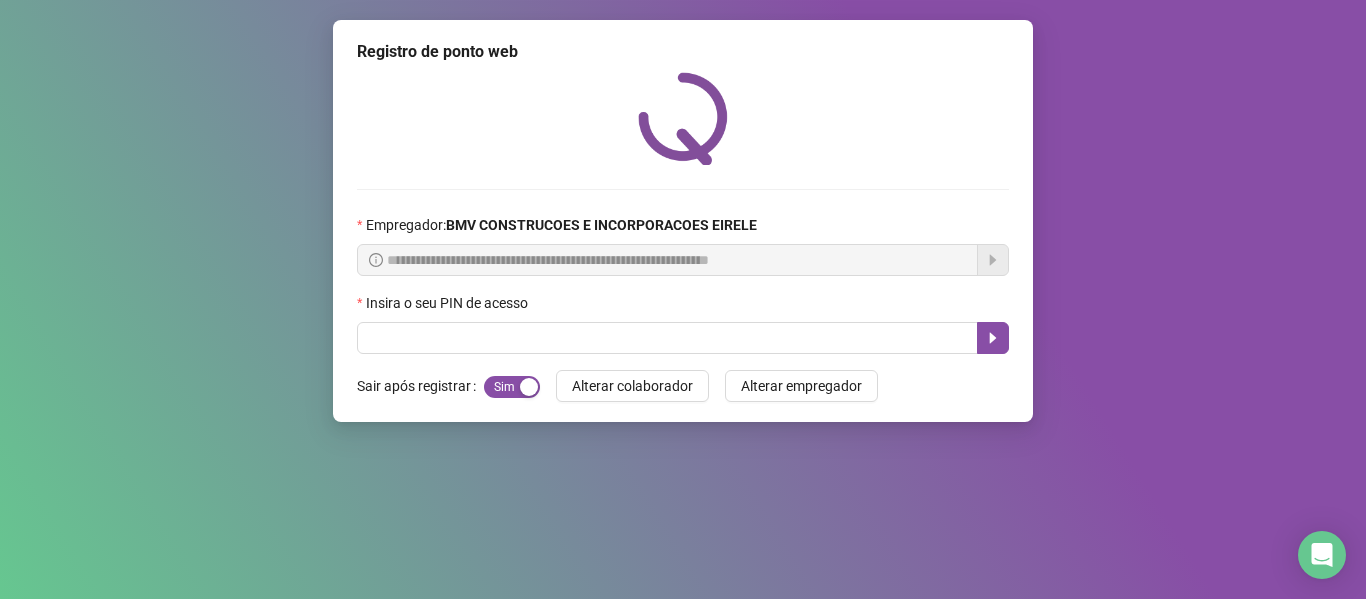 scroll, scrollTop: 0, scrollLeft: 0, axis: both 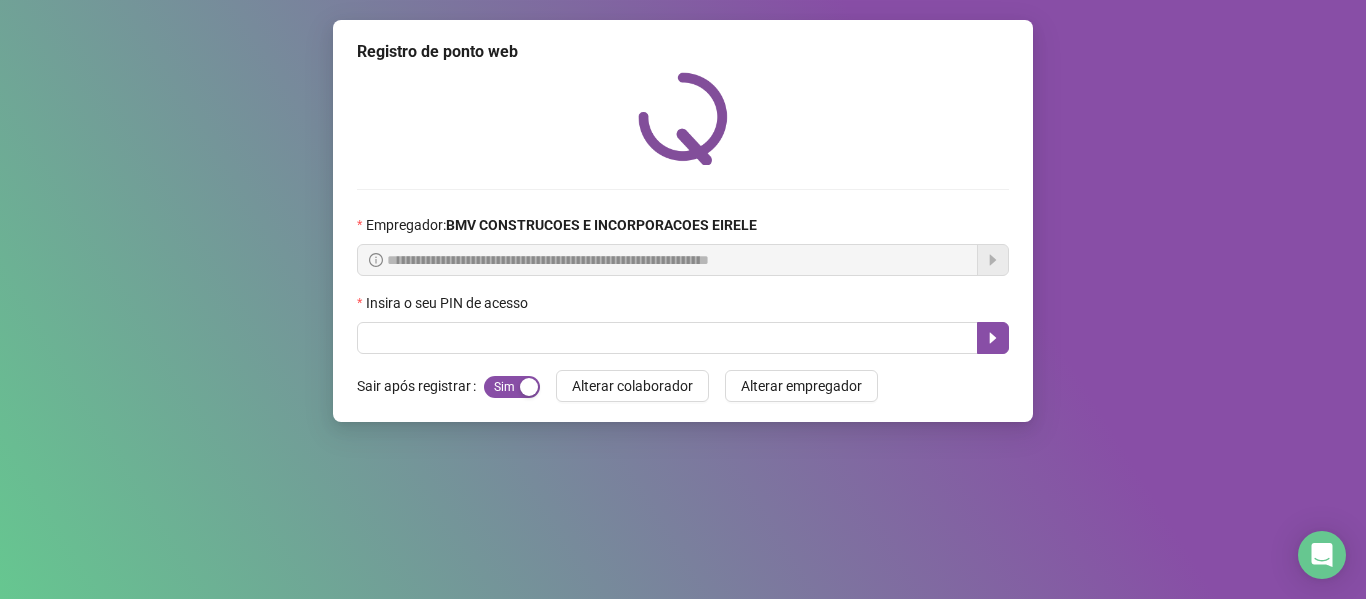click on "**********" at bounding box center [683, 221] 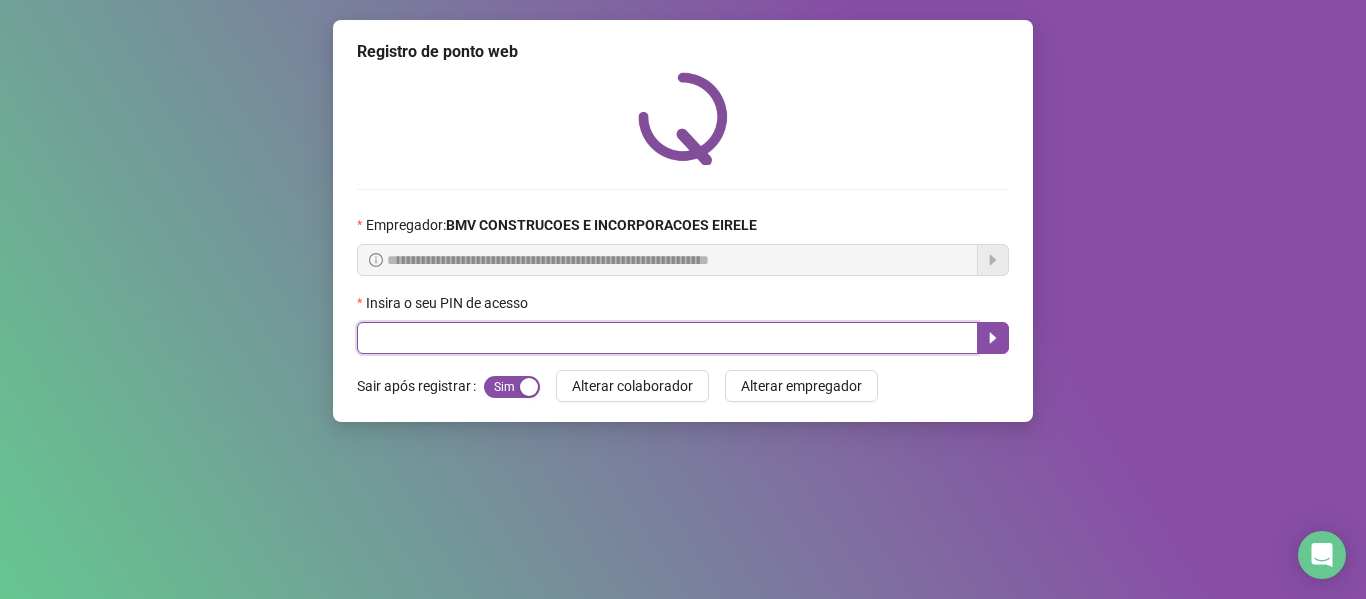 click at bounding box center (667, 338) 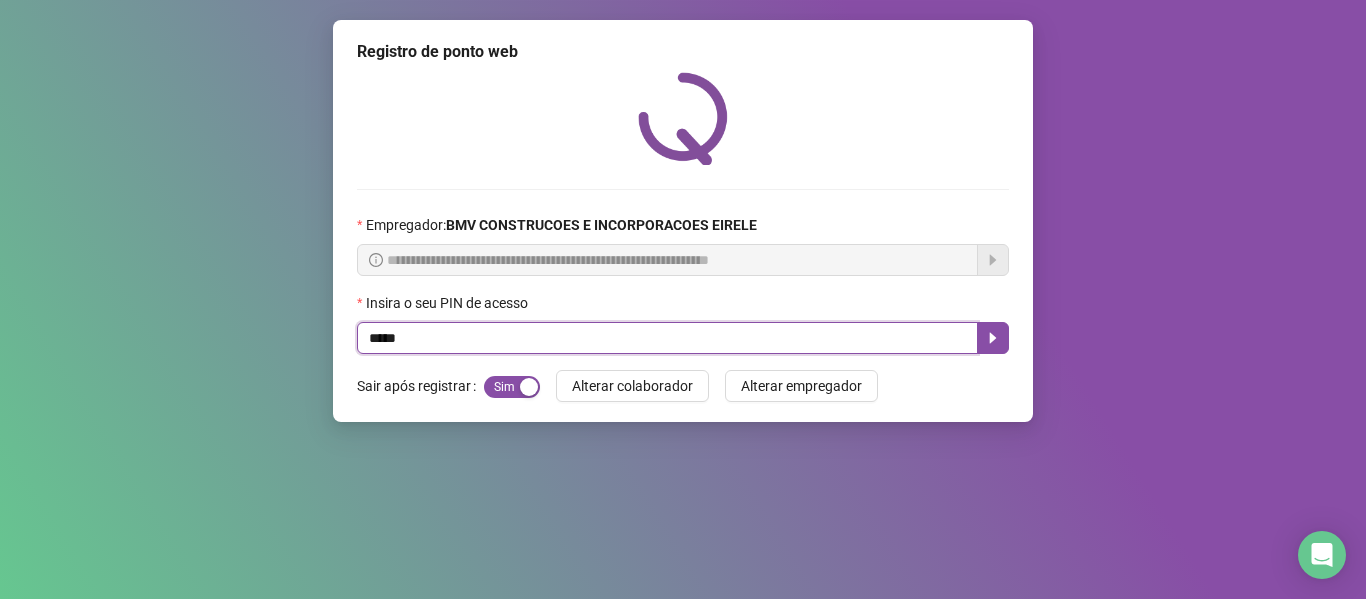 type on "*****" 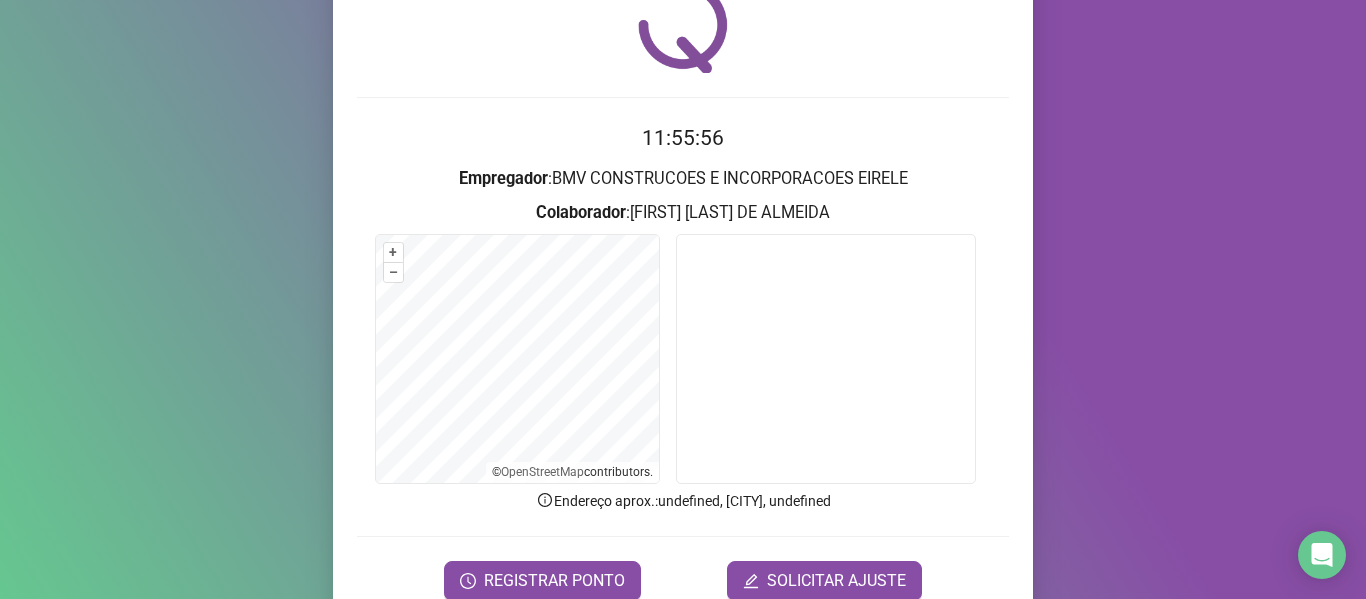 scroll, scrollTop: 182, scrollLeft: 0, axis: vertical 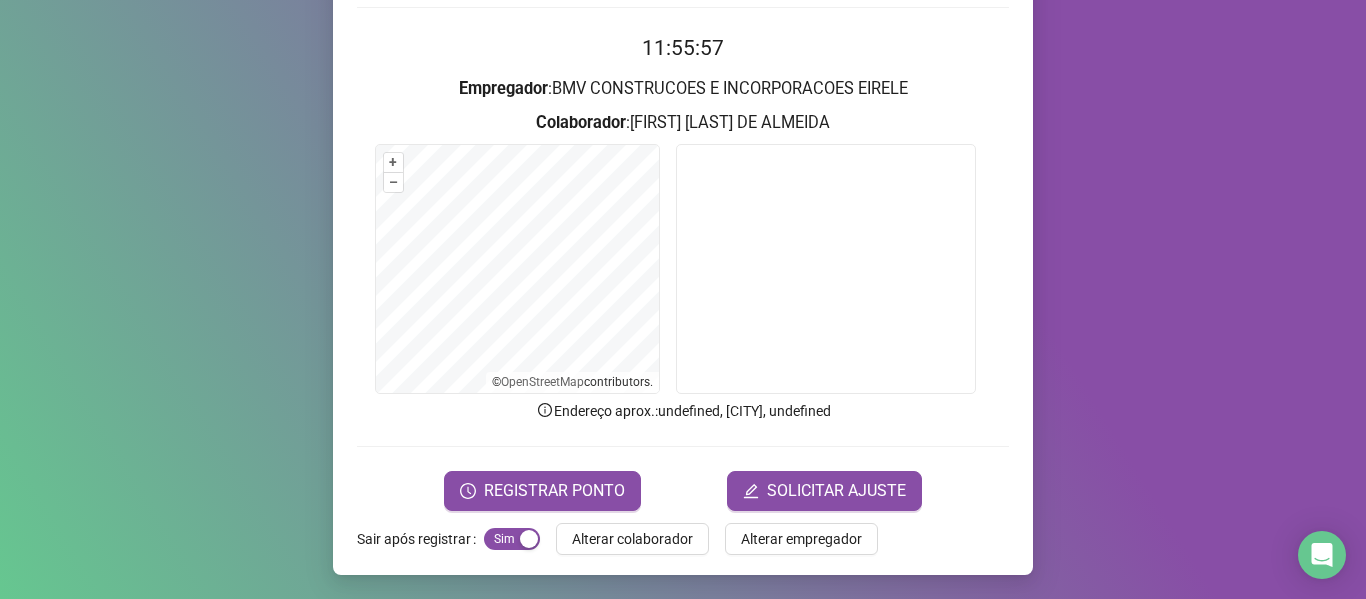 click on "11:55:57 Empregador : BMV CONSTRUCOES E INCORPORACOES EIRELE Colaborador : [FIRST] [LAST] + – ⇧ › © OpenStreetMap contributors. Endereço aprox. : undefined, [CITY], undefined REGISTRAR PONTO SOLICITAR AJUSTE" at bounding box center (683, 271) 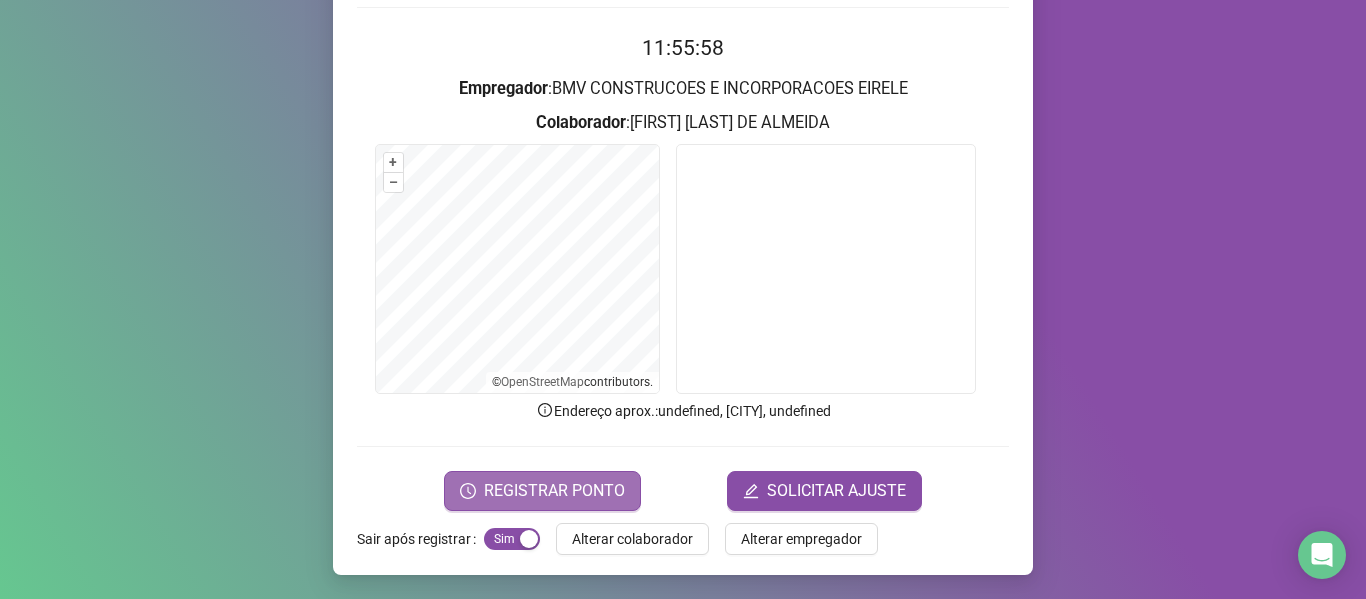 click on "REGISTRAR PONTO" at bounding box center (542, 491) 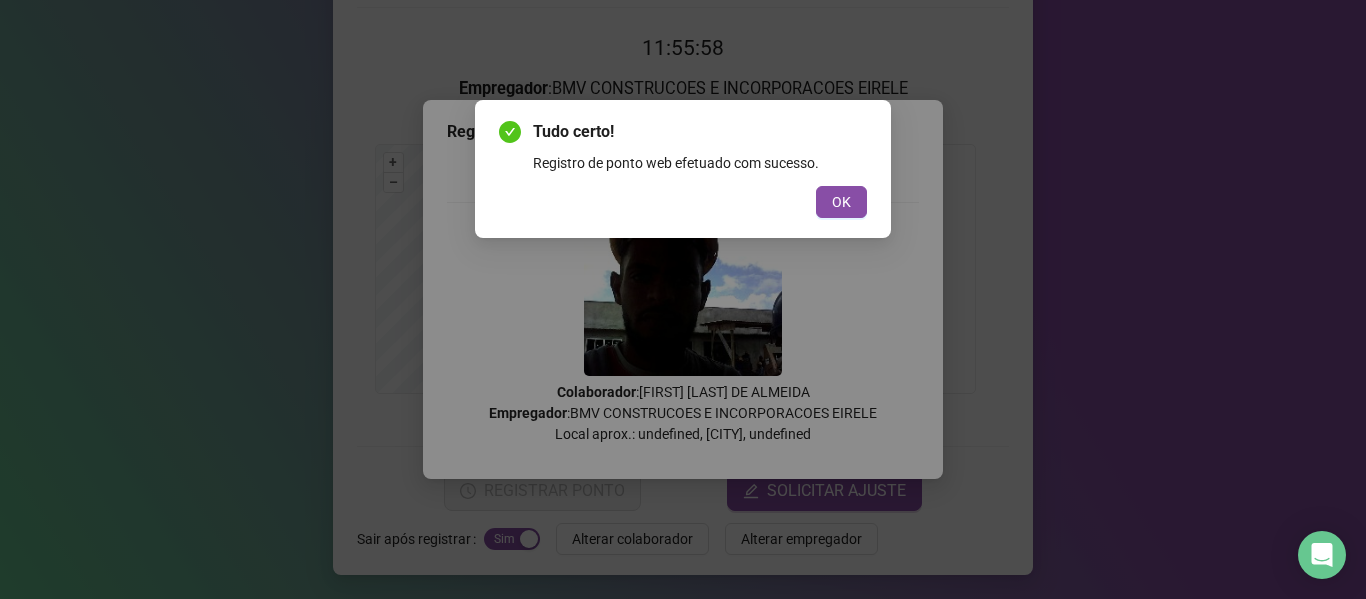 click on "OK" at bounding box center (841, 202) 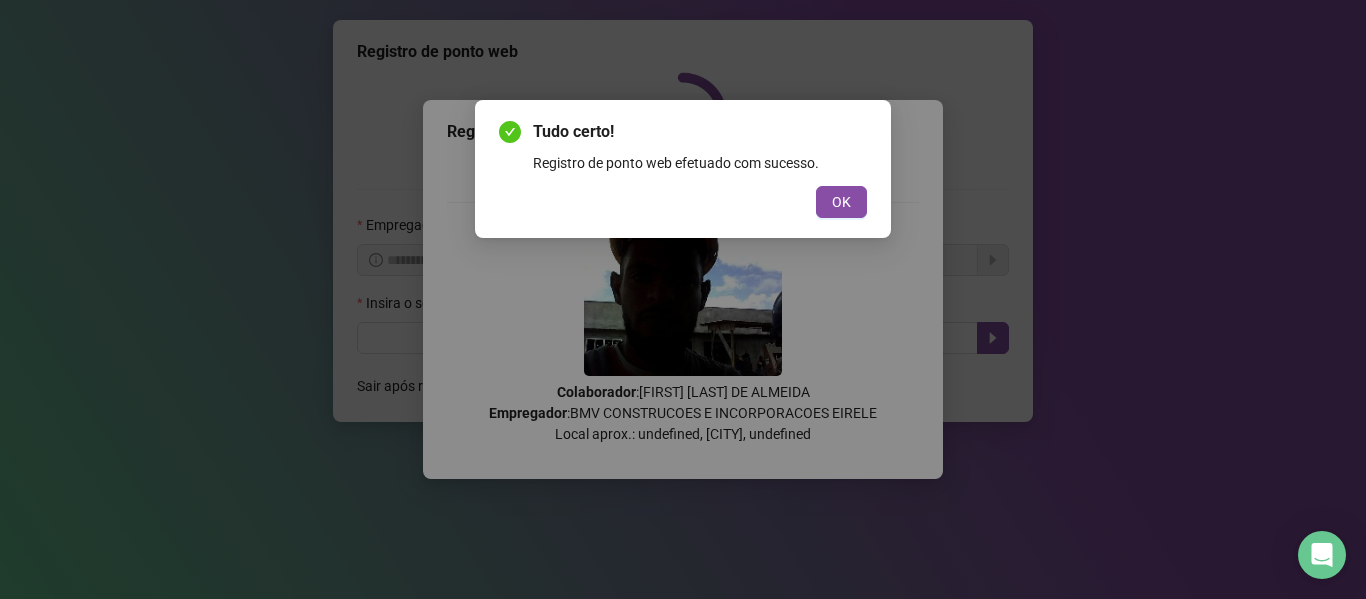 scroll, scrollTop: 0, scrollLeft: 0, axis: both 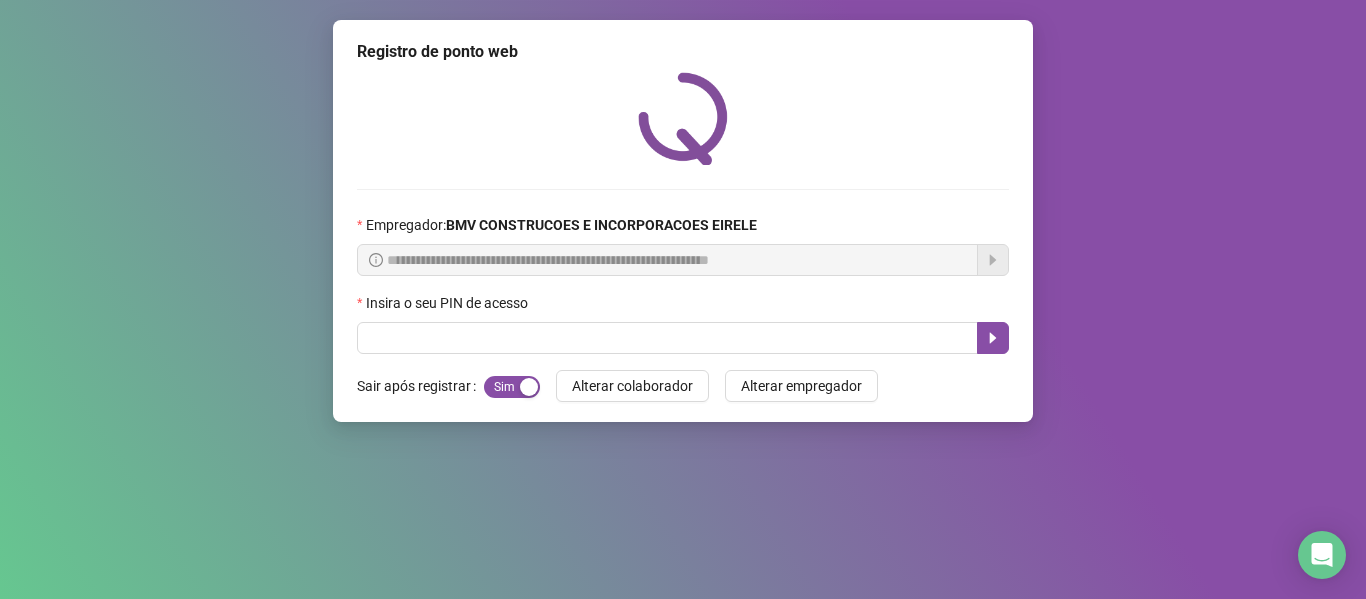 click on "**********" at bounding box center [683, 221] 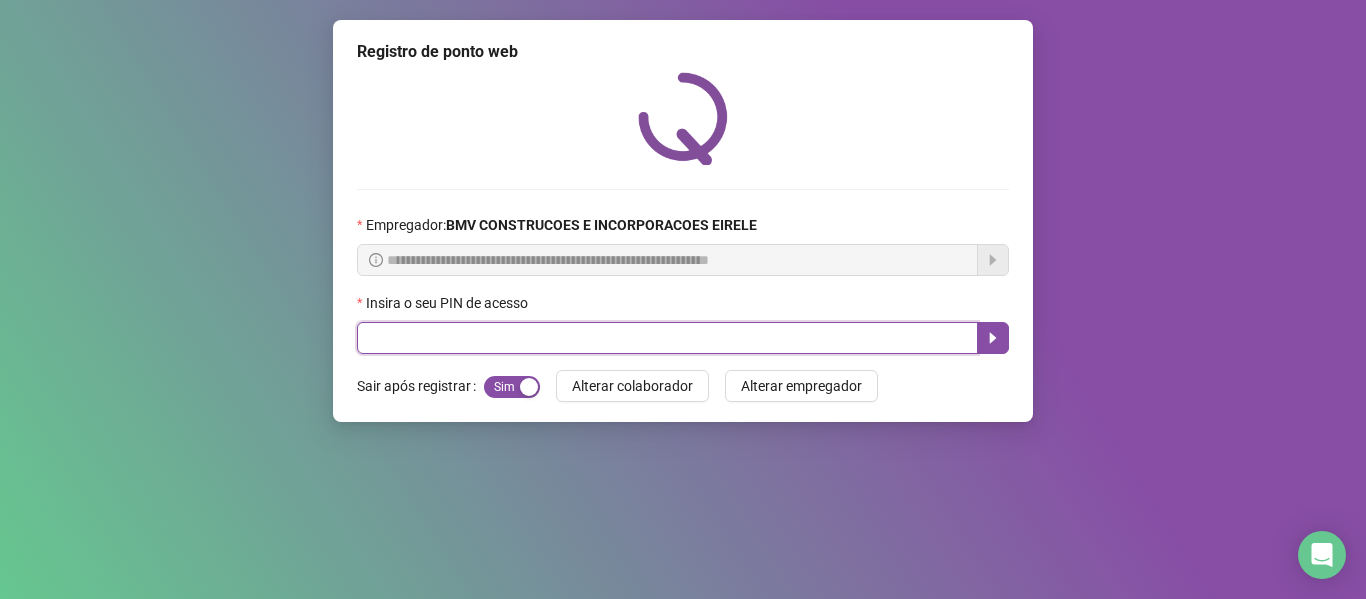 click at bounding box center [667, 338] 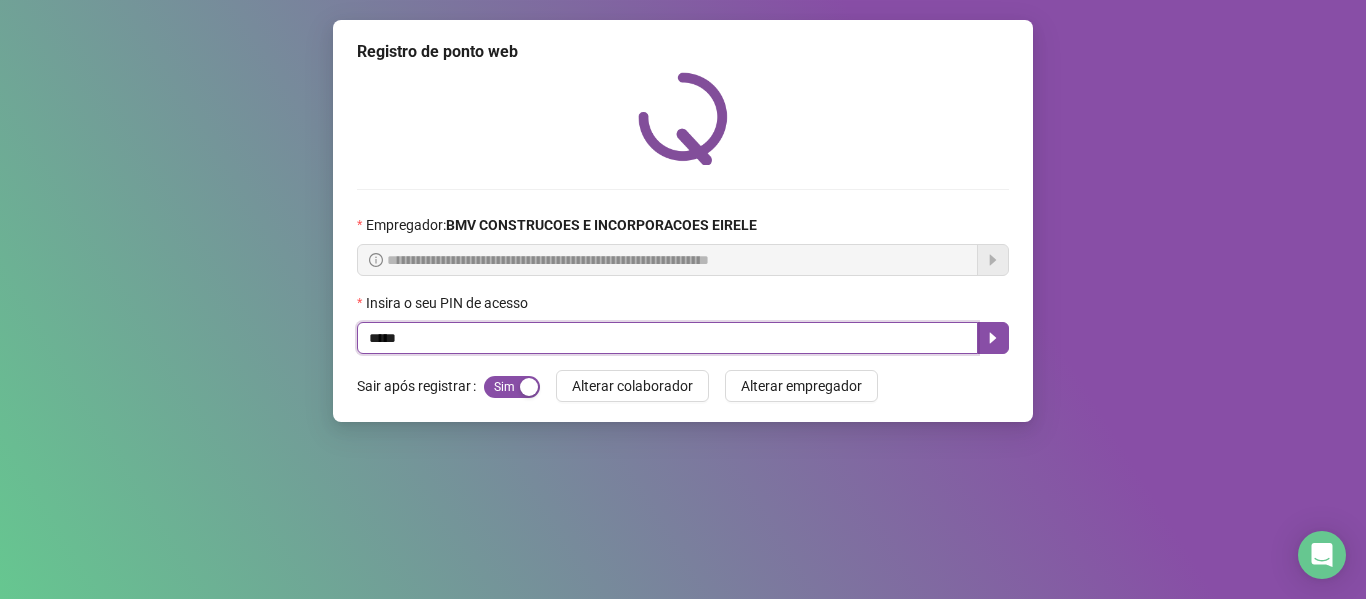 type on "*****" 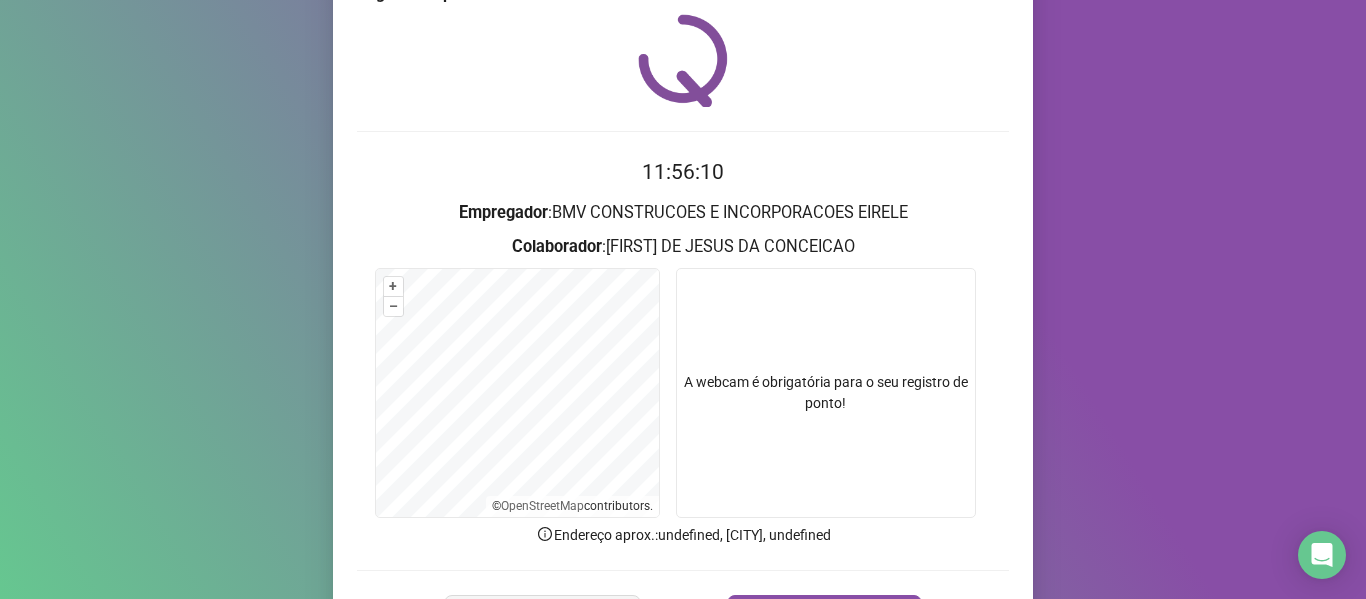 scroll, scrollTop: 182, scrollLeft: 0, axis: vertical 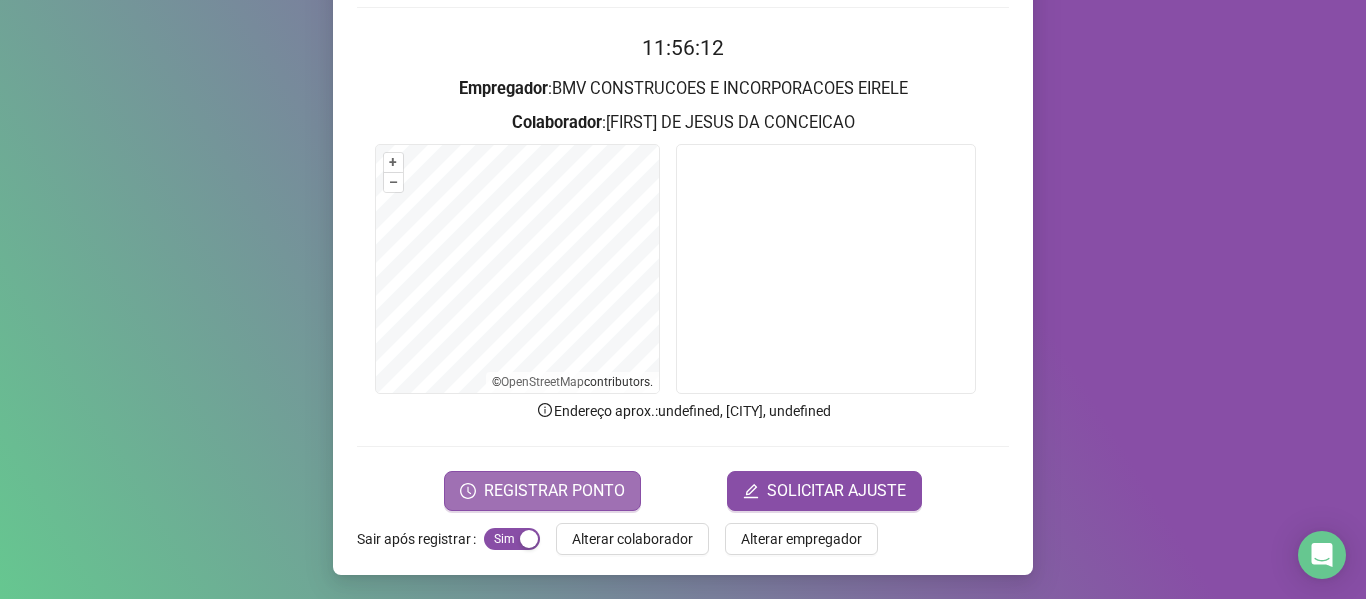 click on "REGISTRAR PONTO" at bounding box center [554, 491] 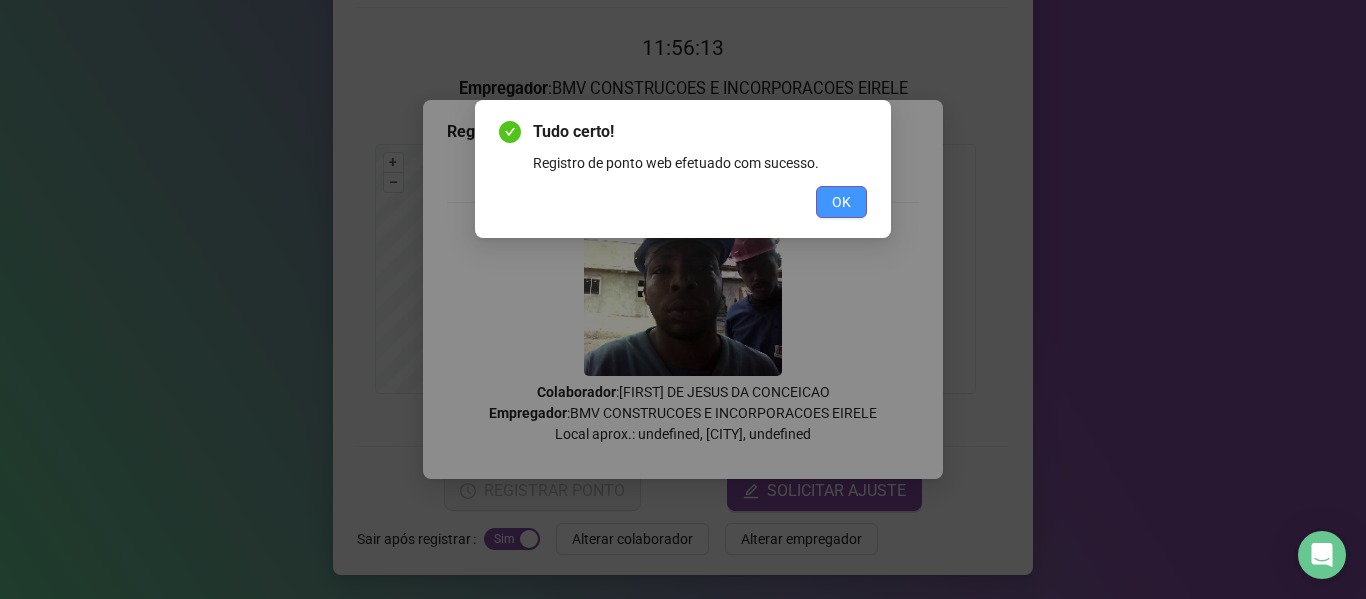 click on "OK" at bounding box center (841, 202) 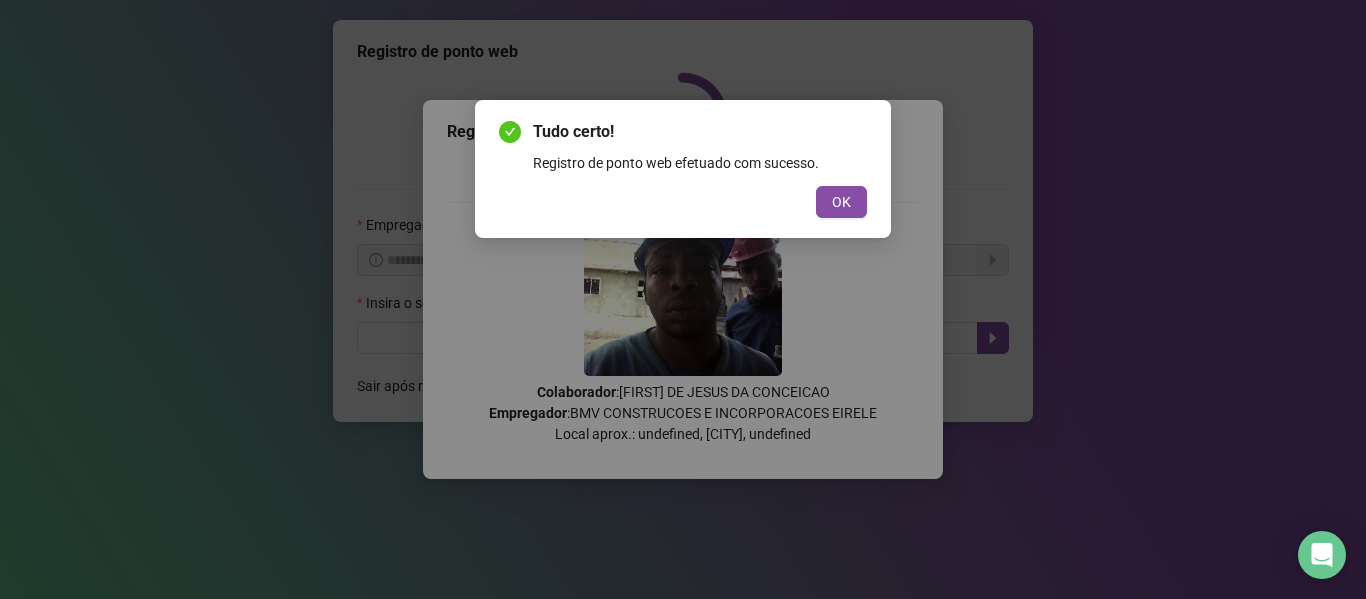 scroll, scrollTop: 0, scrollLeft: 0, axis: both 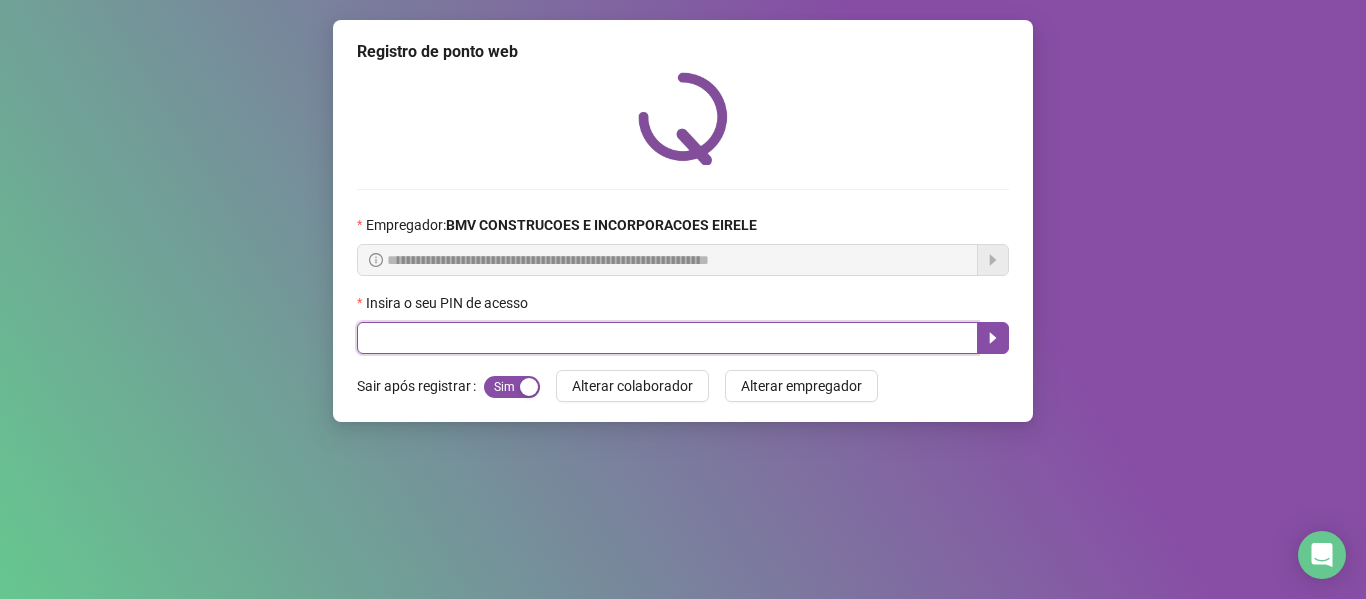 click at bounding box center [667, 338] 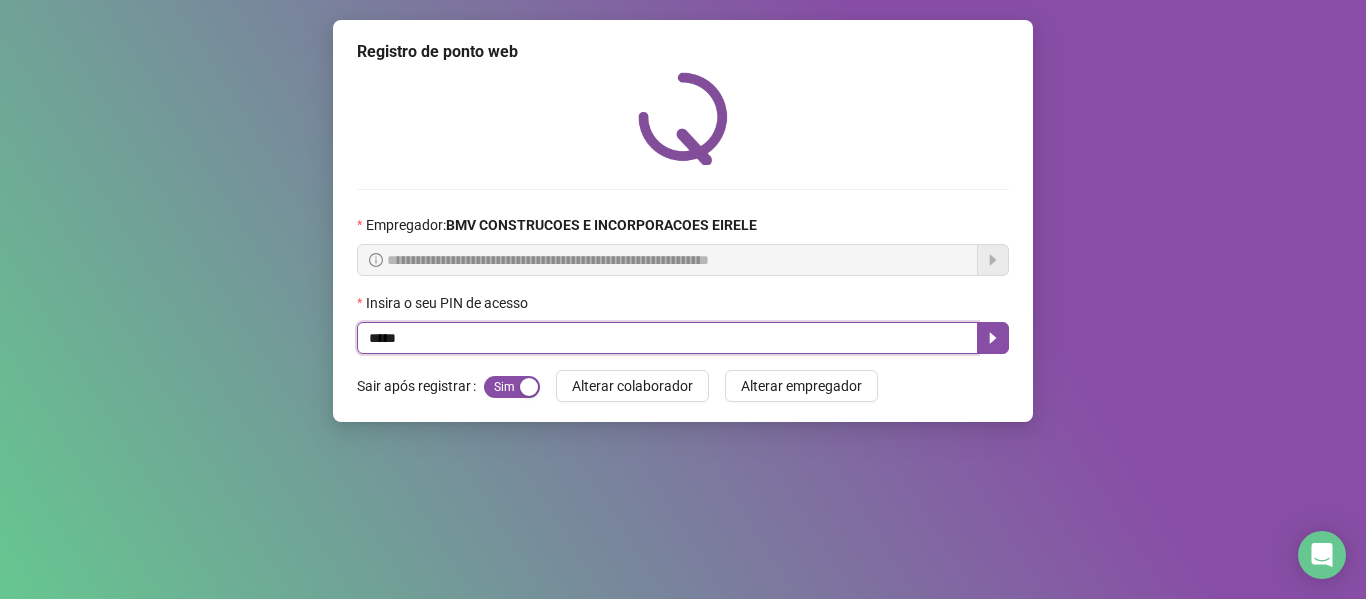 type on "*****" 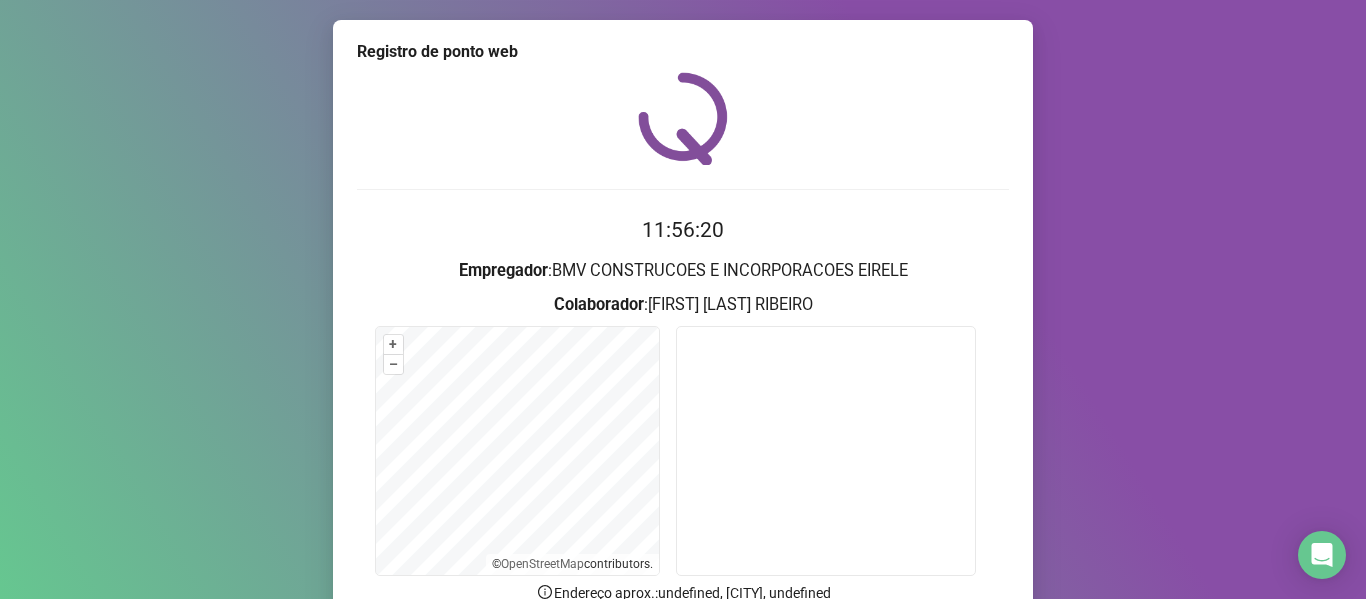 scroll, scrollTop: 182, scrollLeft: 0, axis: vertical 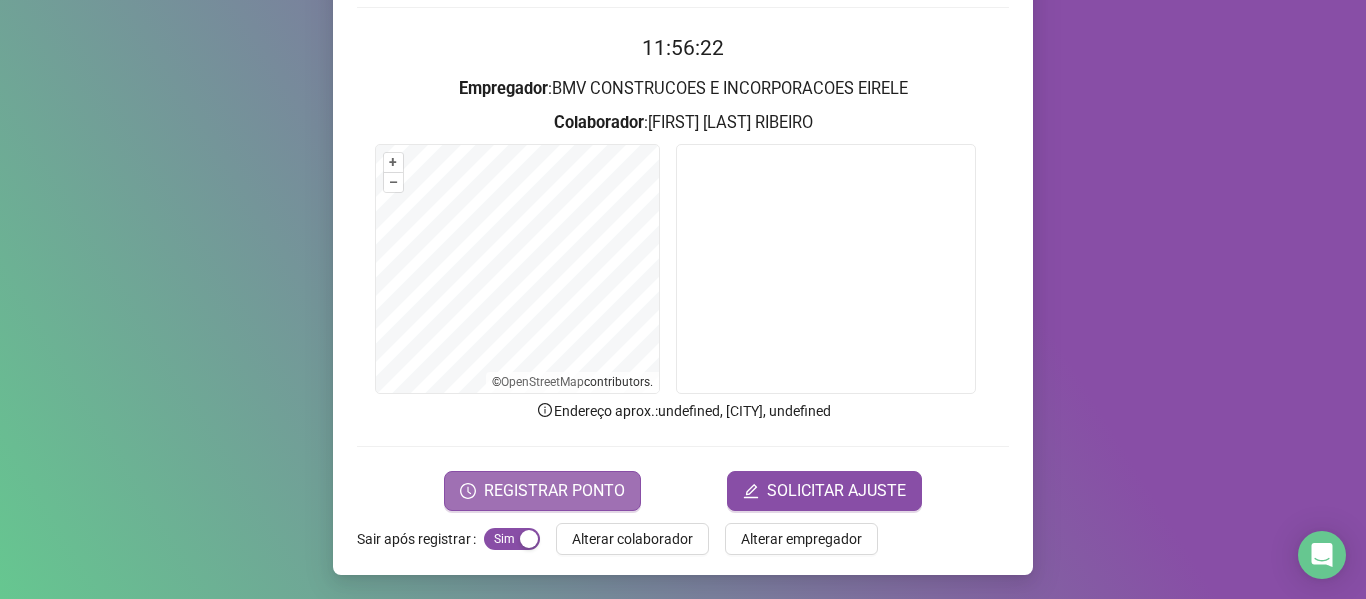 click on "REGISTRAR PONTO" at bounding box center [542, 491] 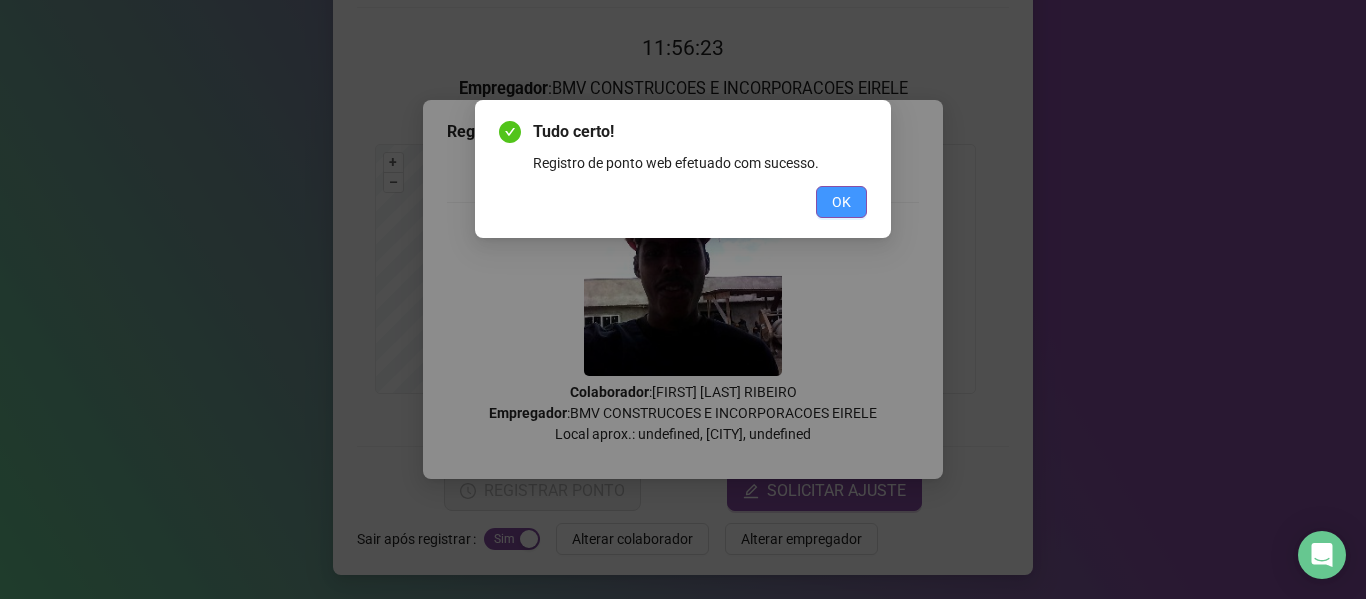 click on "OK" at bounding box center (841, 202) 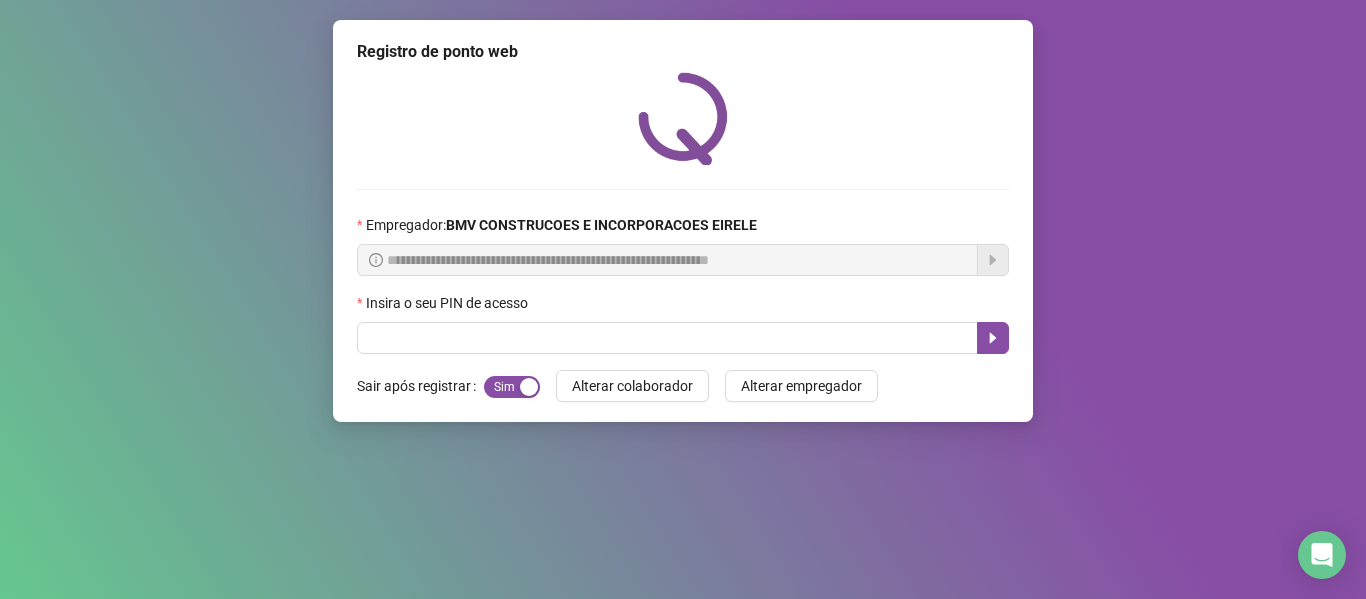 scroll, scrollTop: 0, scrollLeft: 0, axis: both 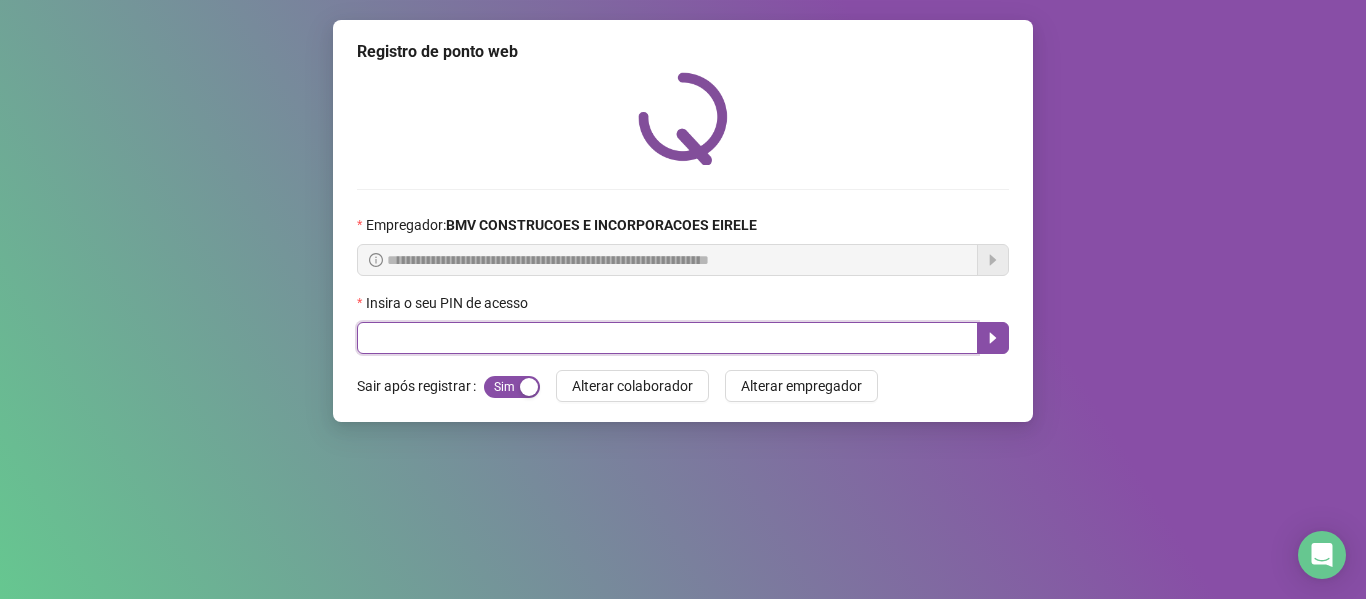 click at bounding box center (667, 338) 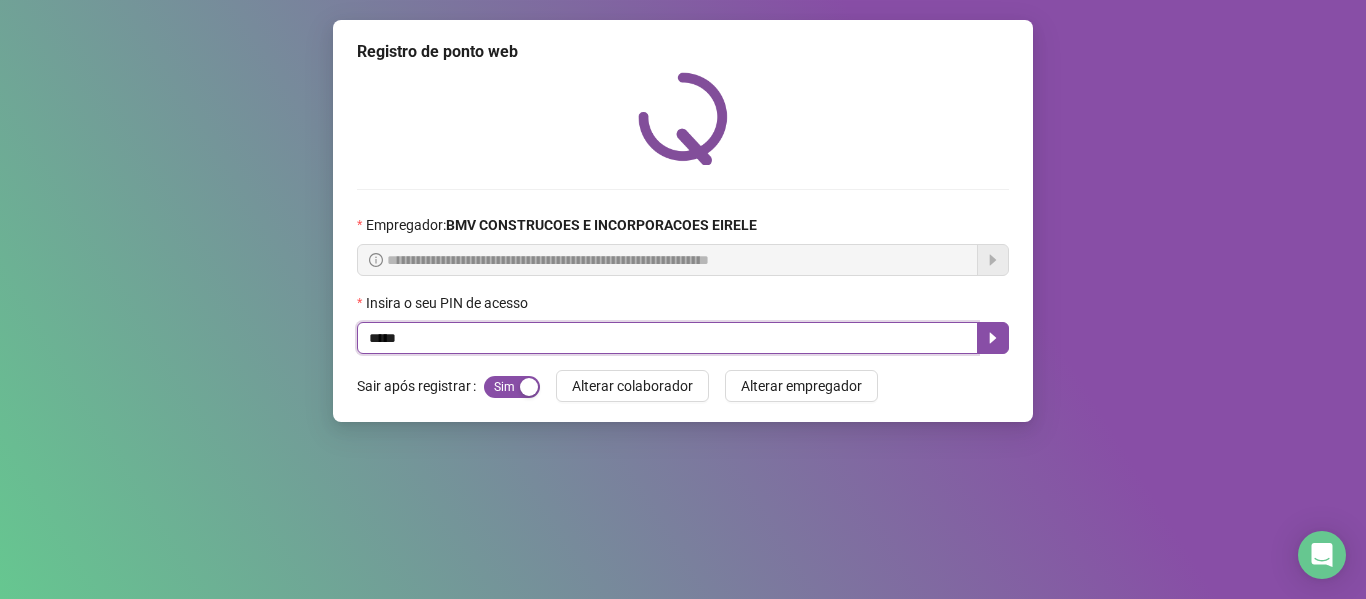 type on "*****" 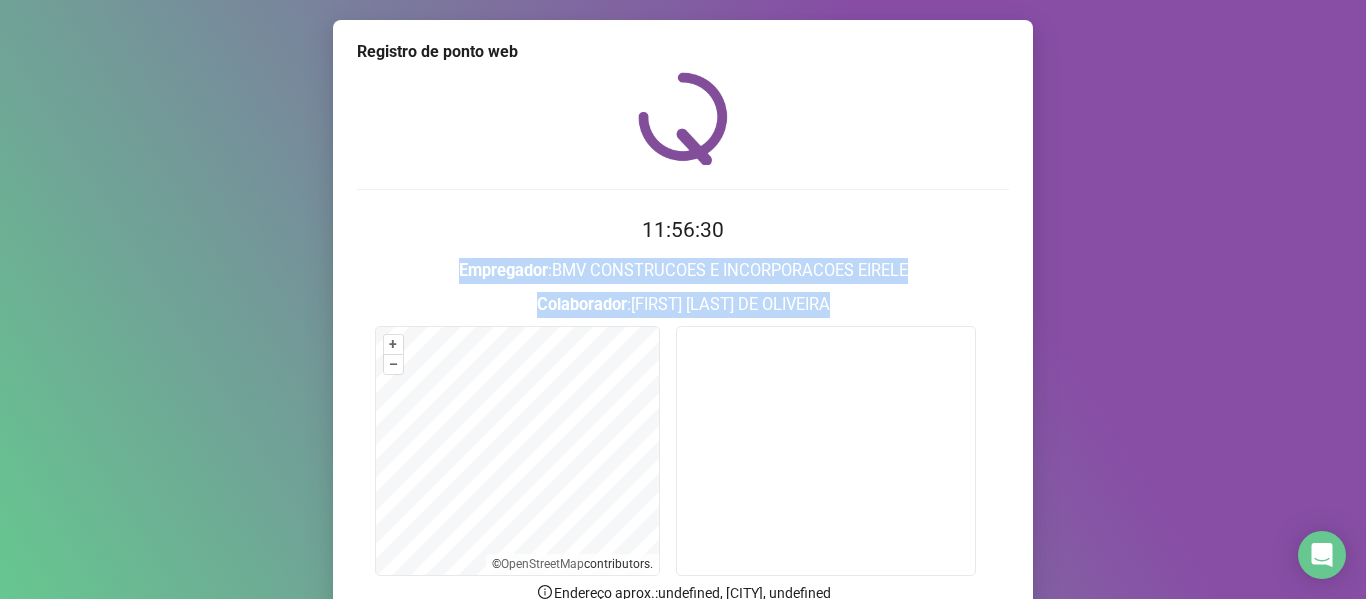 drag, startPoint x: 1202, startPoint y: 240, endPoint x: 1365, endPoint y: 280, distance: 167.83623 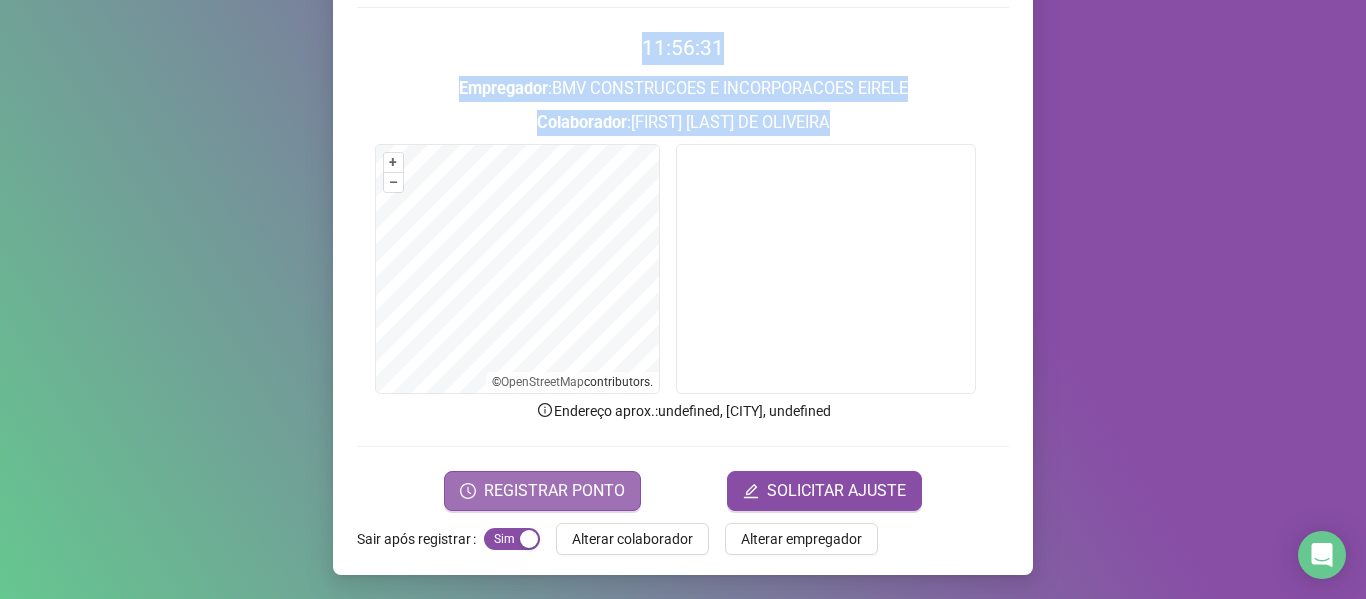 click on "REGISTRAR PONTO" at bounding box center (554, 491) 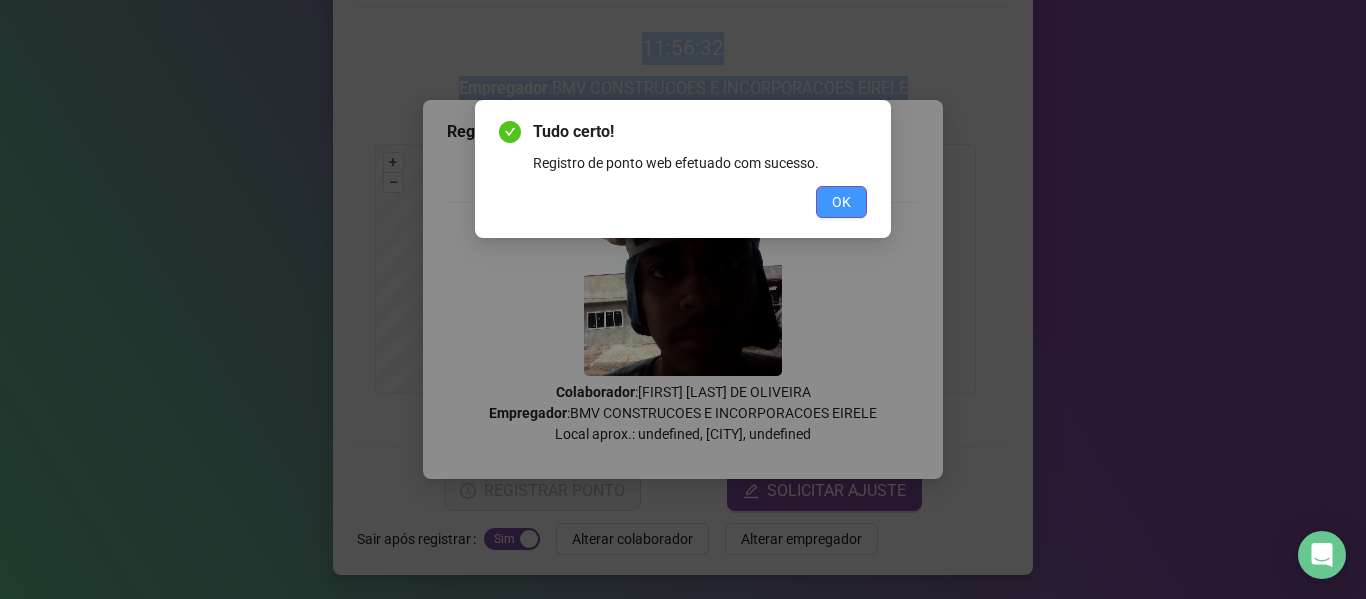 click on "OK" at bounding box center (841, 202) 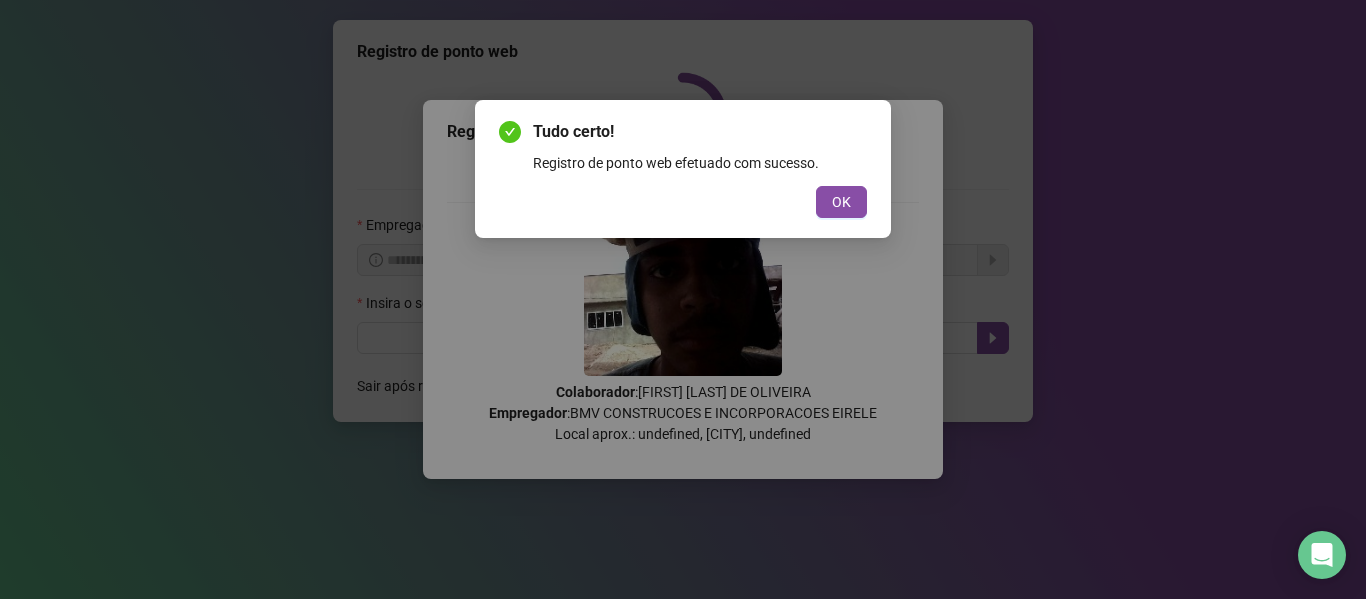 scroll, scrollTop: 0, scrollLeft: 0, axis: both 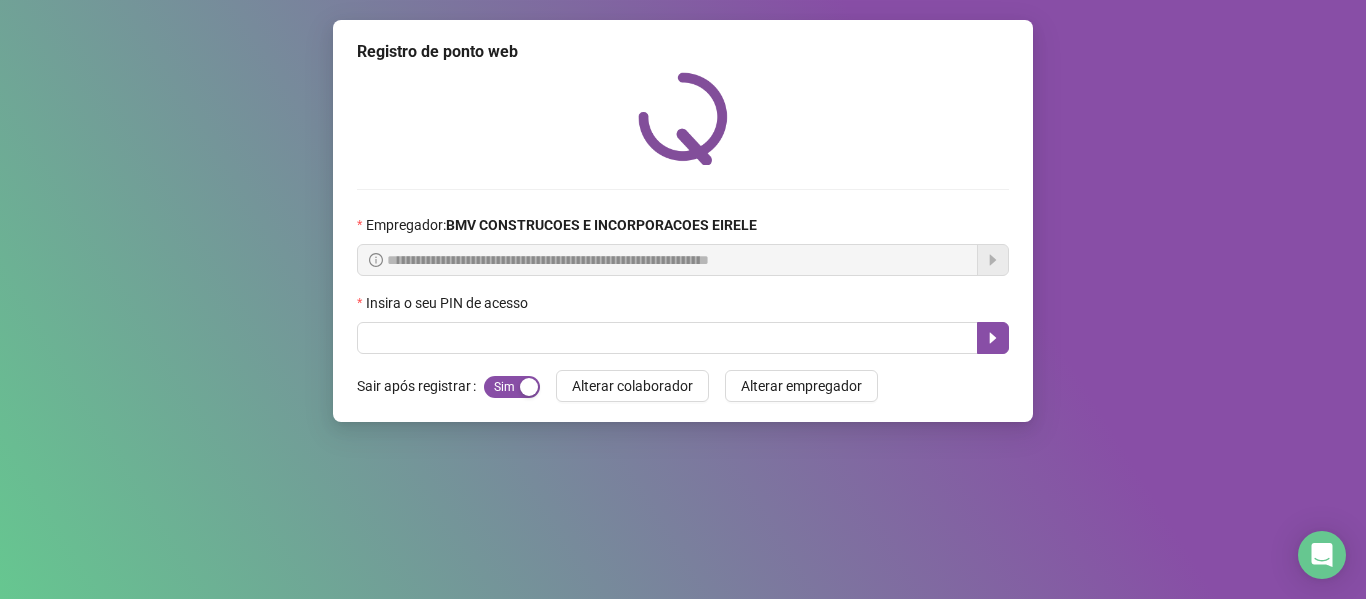 click on "**********" at bounding box center [683, 221] 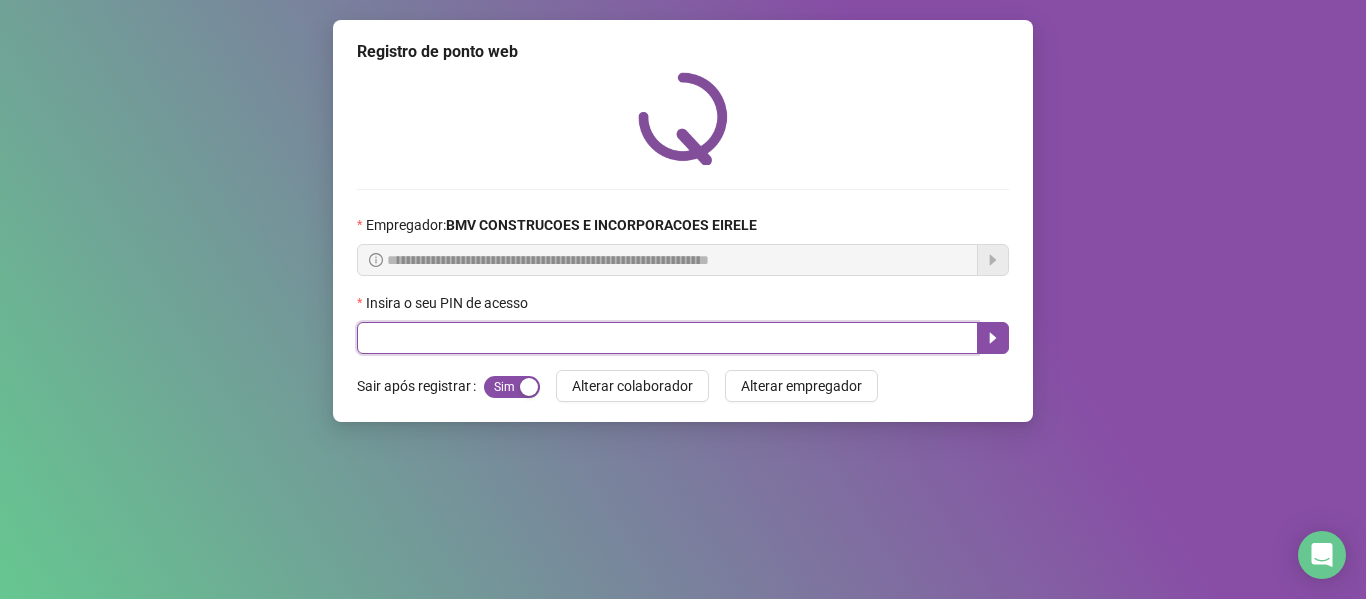 click at bounding box center [667, 338] 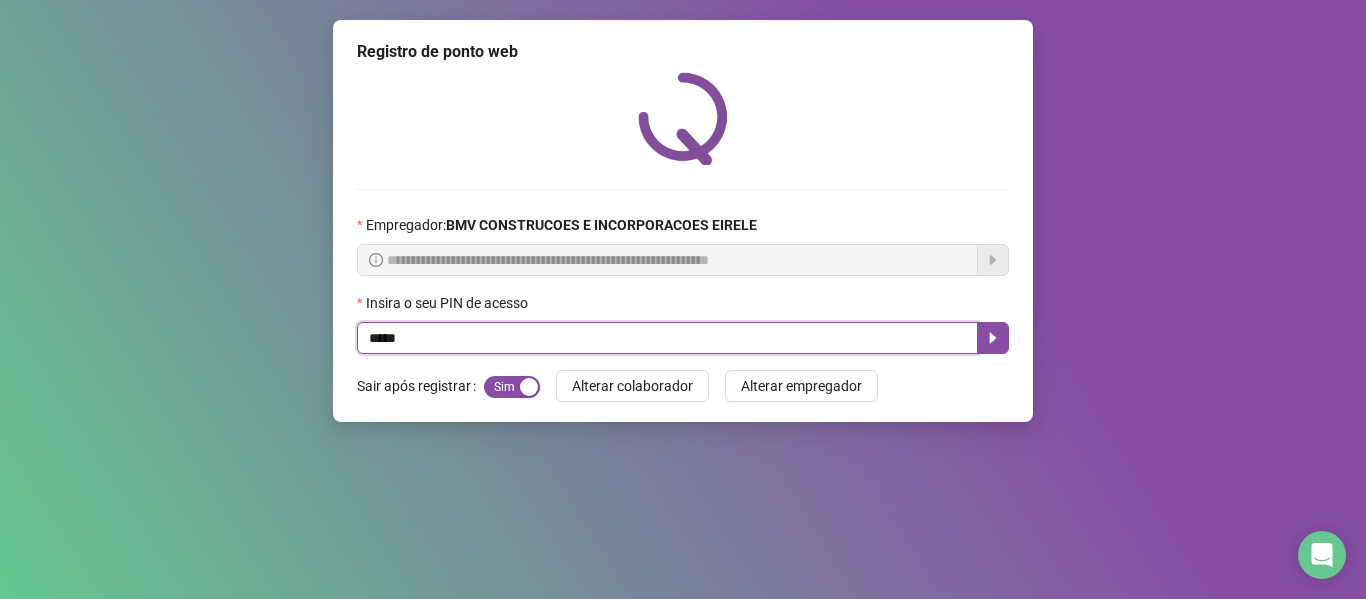 type on "*****" 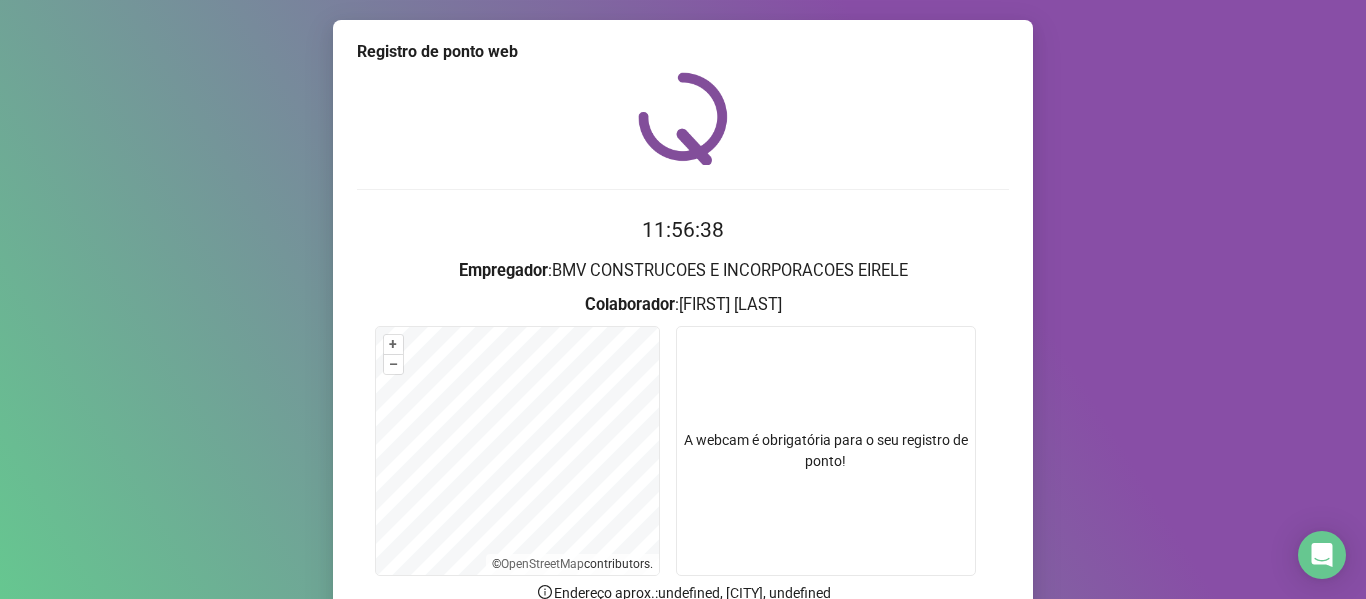 scroll, scrollTop: 182, scrollLeft: 0, axis: vertical 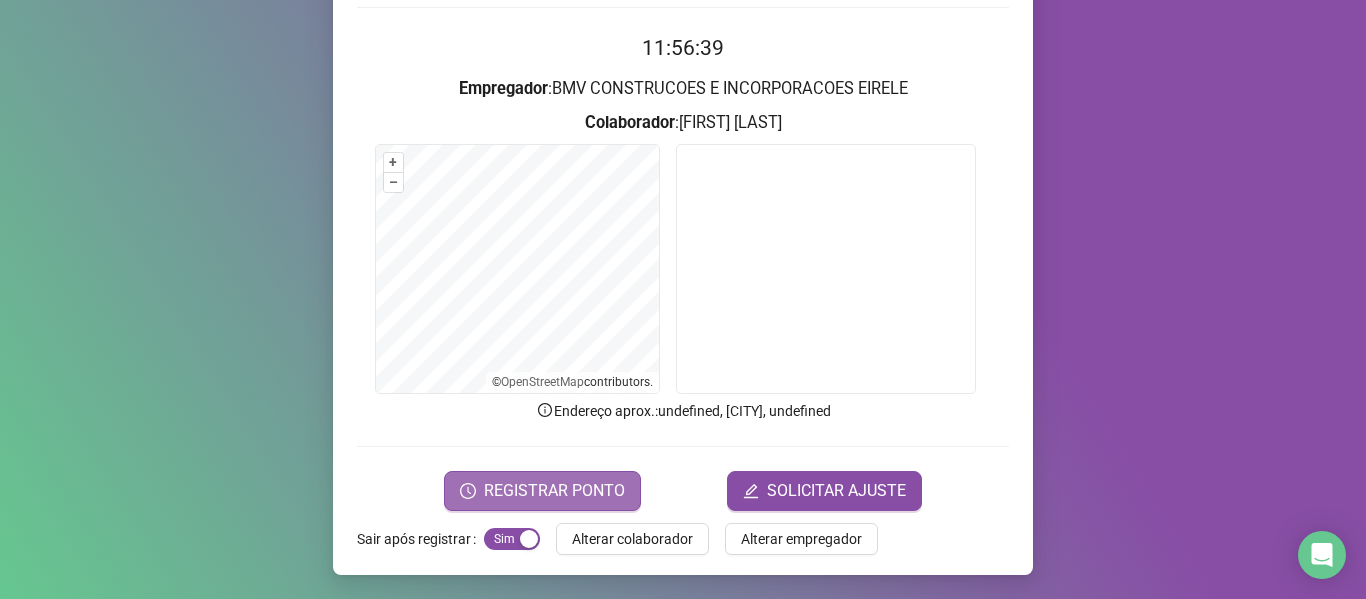 click on "REGISTRAR PONTO" at bounding box center (554, 491) 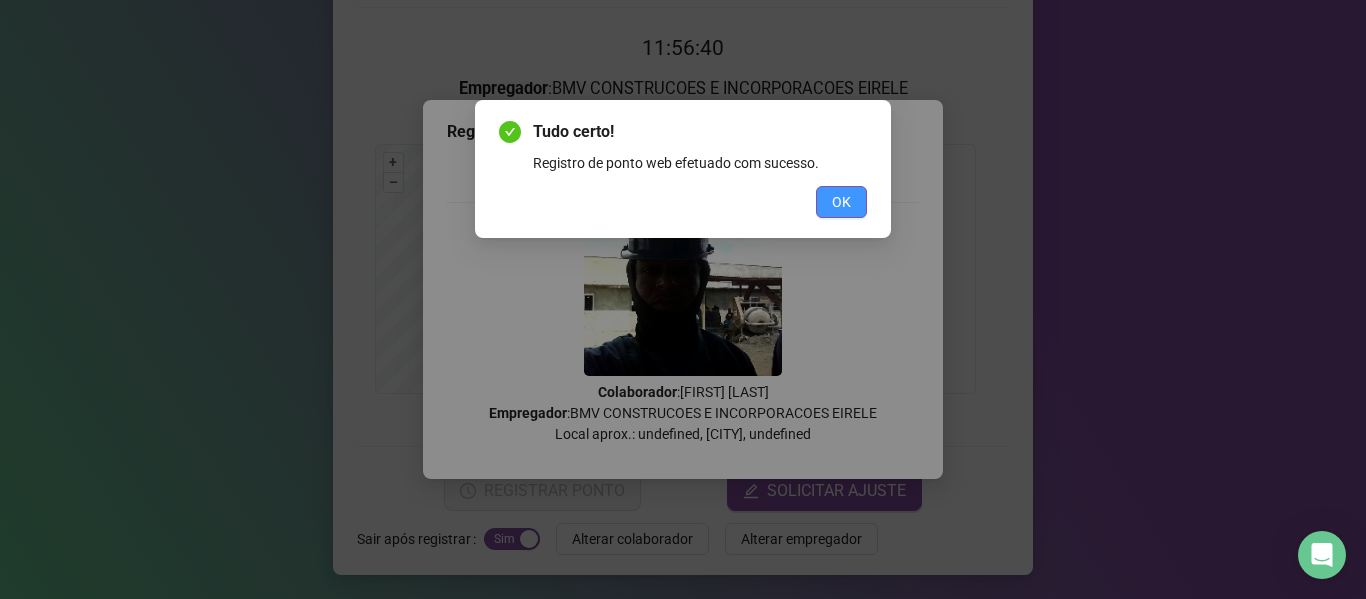 click on "OK" at bounding box center [841, 202] 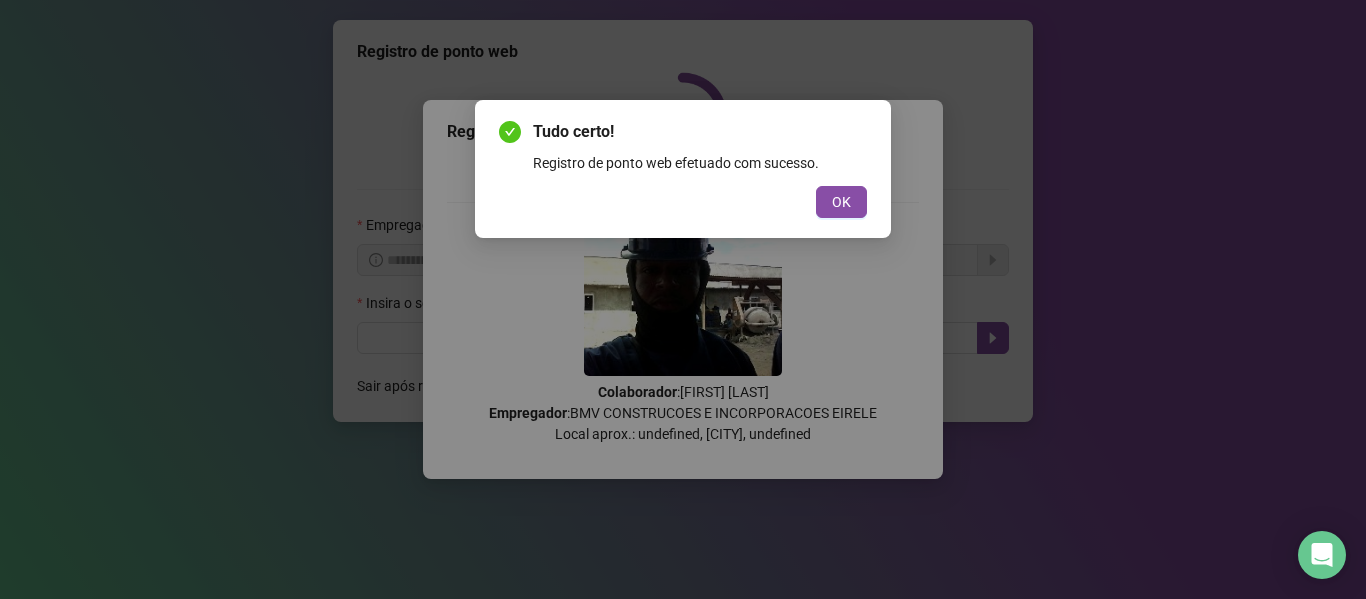 scroll, scrollTop: 0, scrollLeft: 0, axis: both 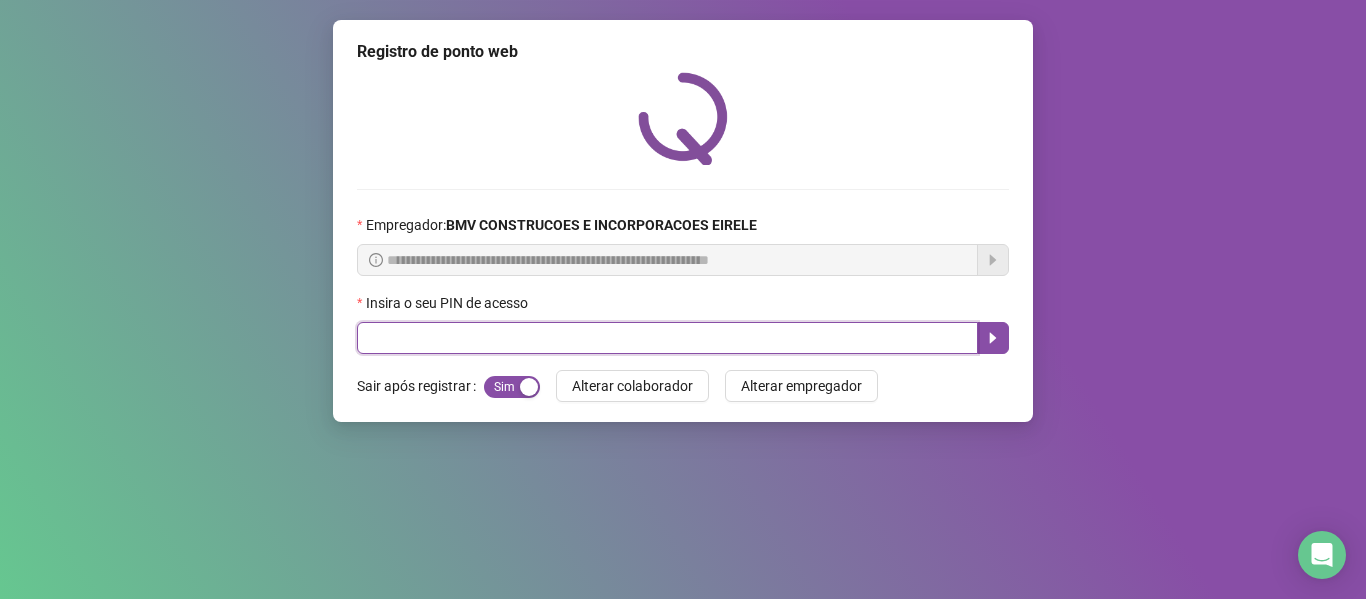 click at bounding box center [667, 338] 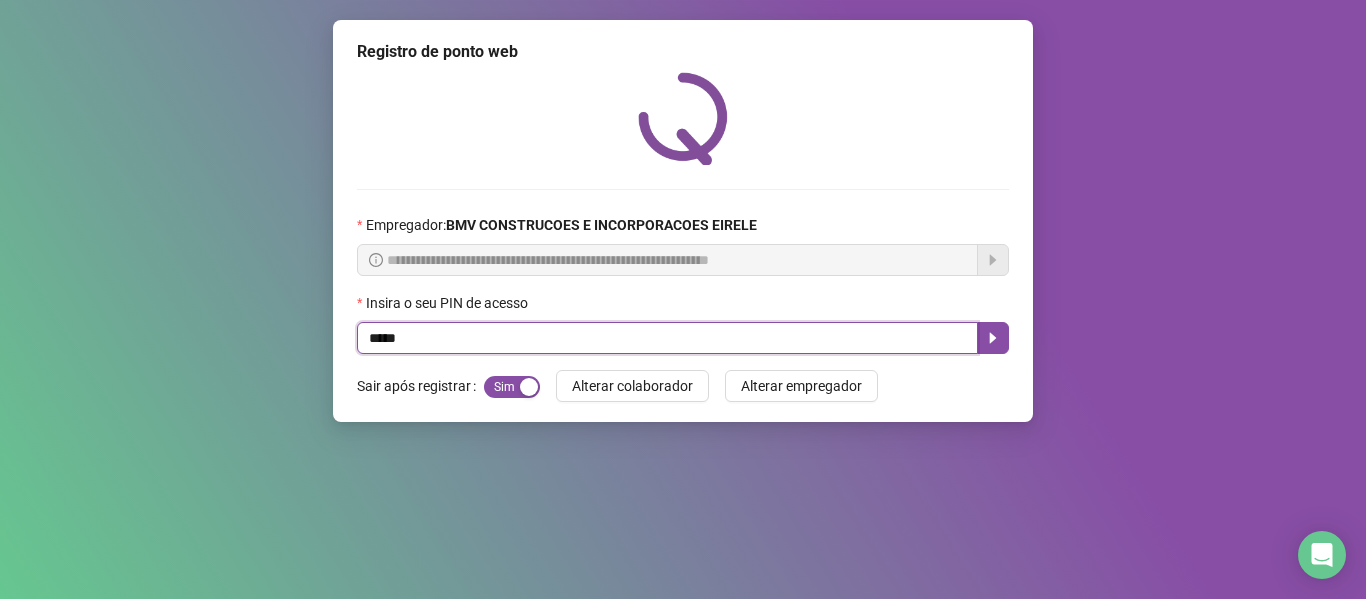 type on "*****" 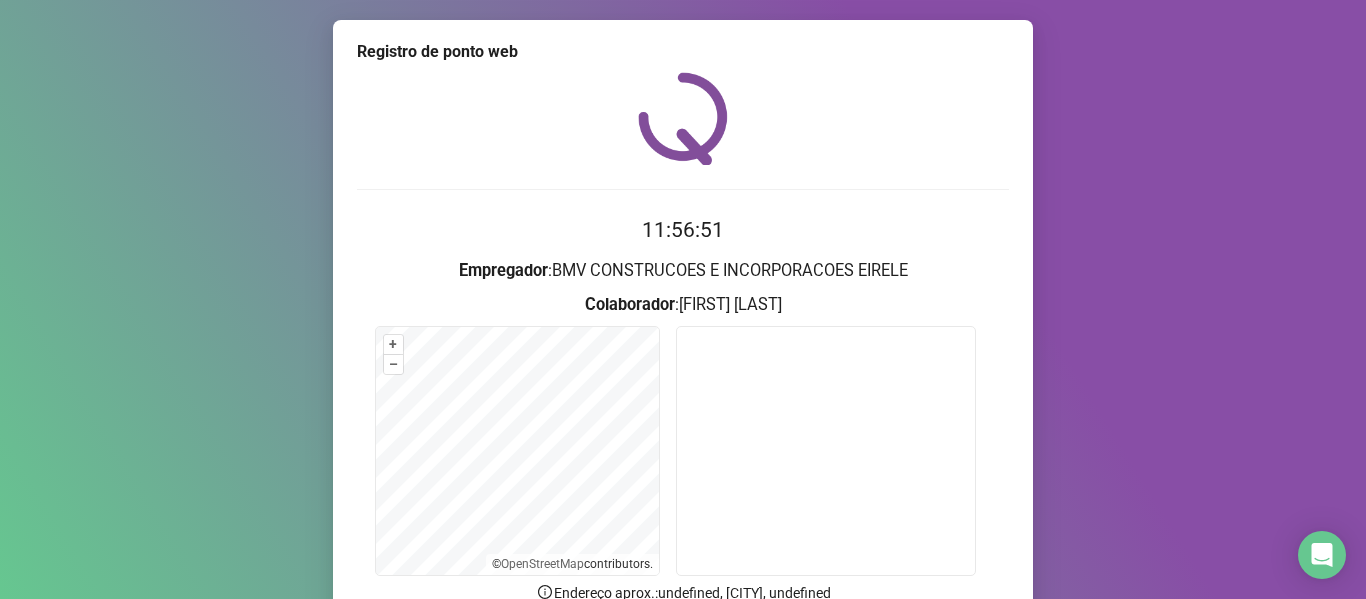 scroll, scrollTop: 182, scrollLeft: 0, axis: vertical 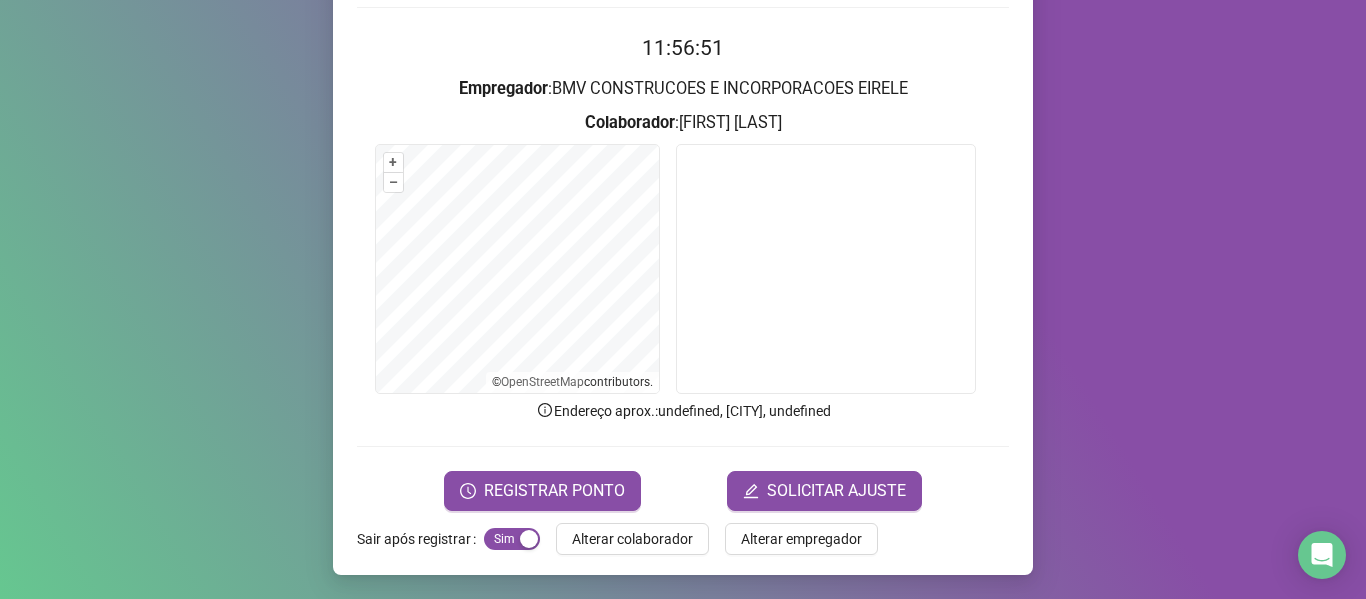 click on "REGISTRAR PONTO SOLICITAR AJUSTE" at bounding box center (683, 491) 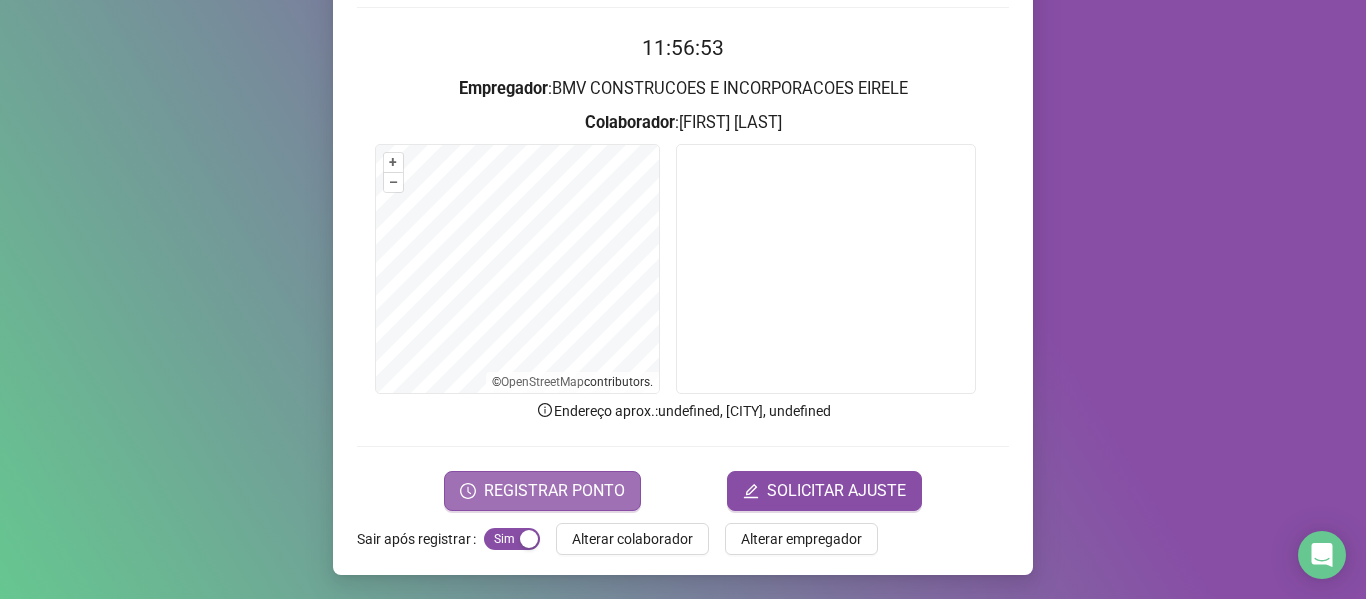 click on "REGISTRAR PONTO" at bounding box center [554, 491] 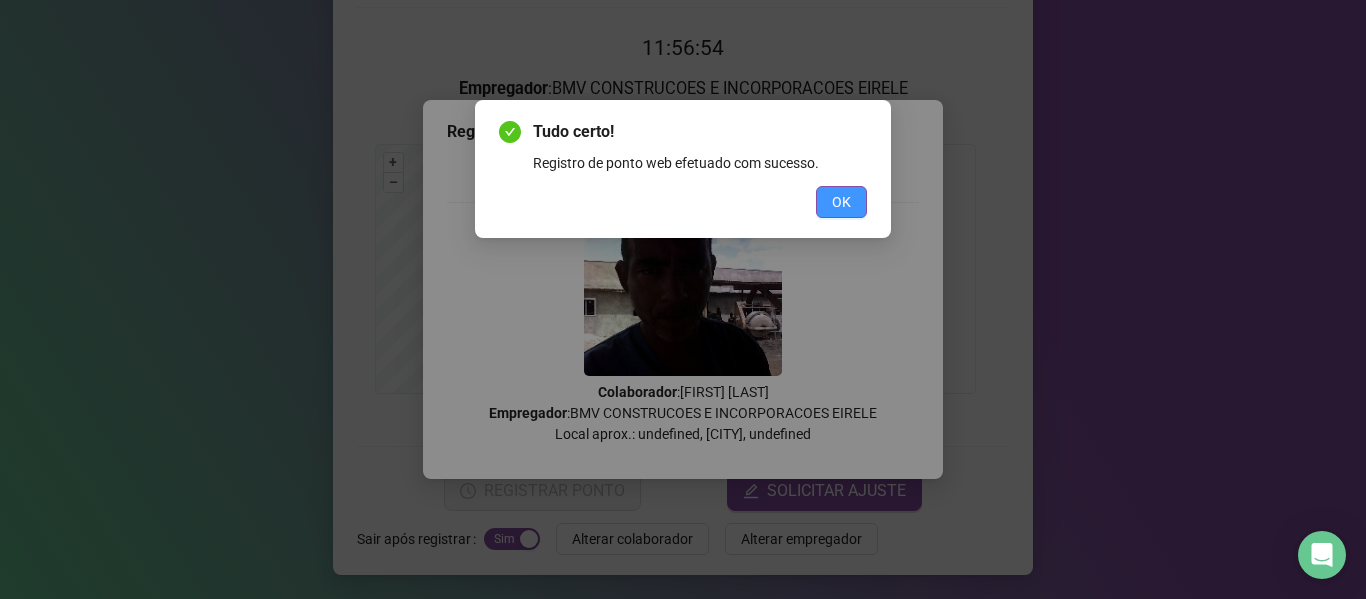 click on "OK" at bounding box center (841, 202) 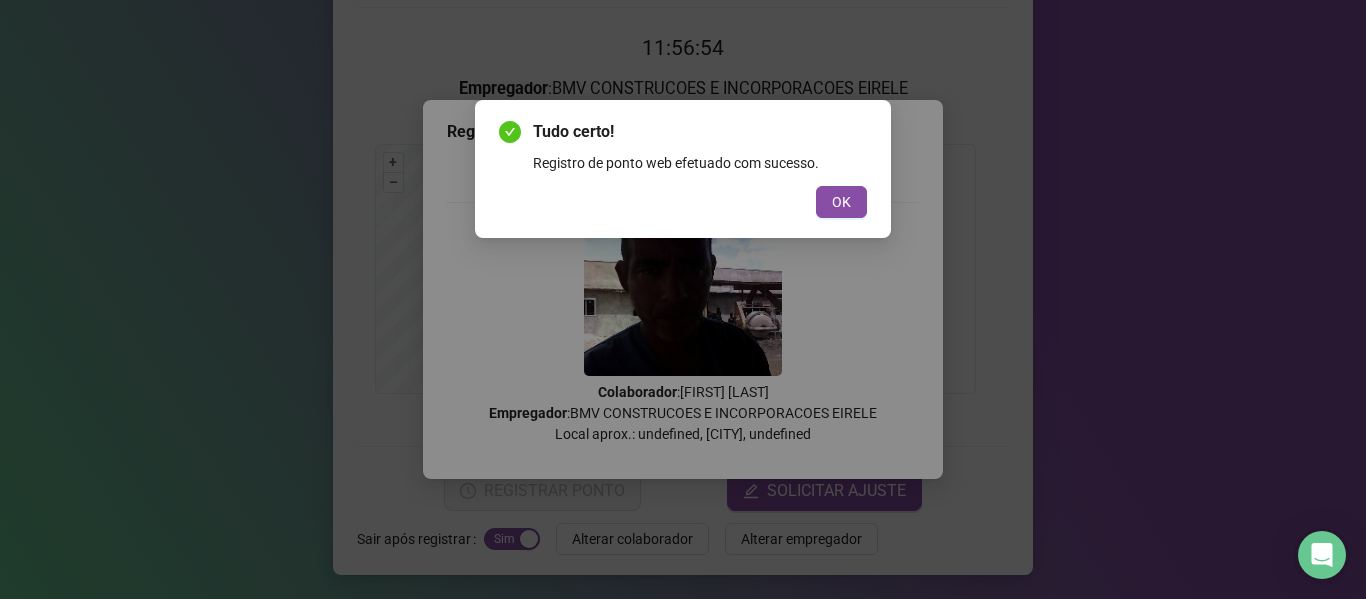 scroll, scrollTop: 0, scrollLeft: 0, axis: both 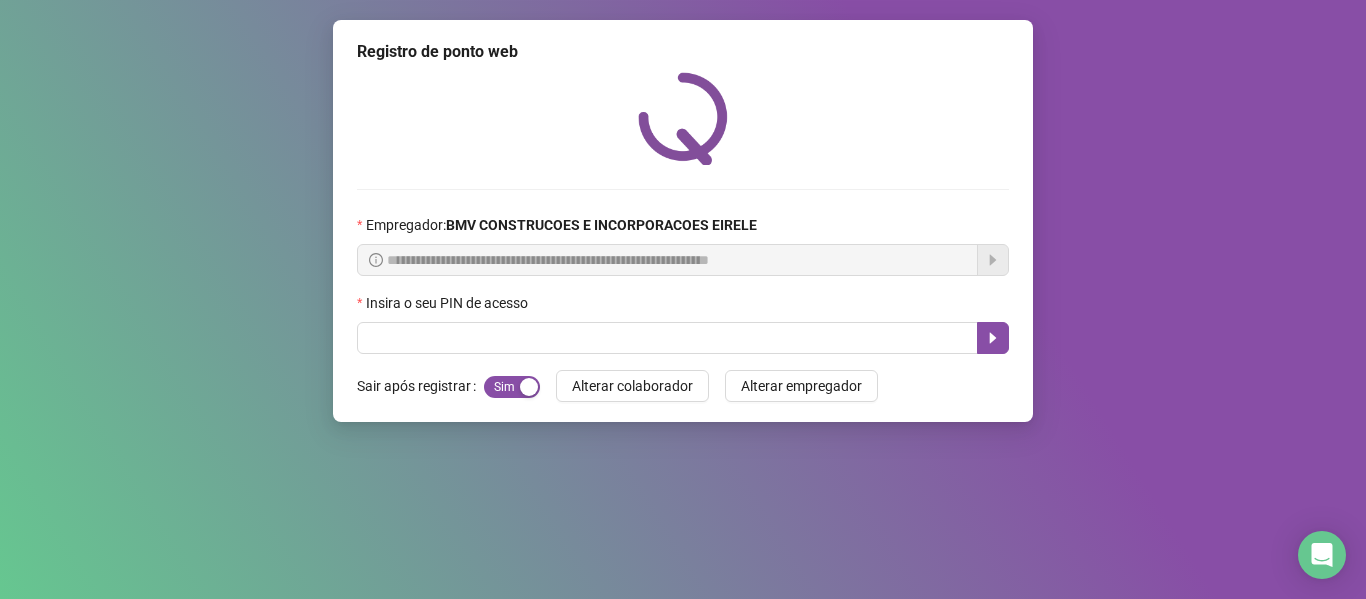 click on "**********" at bounding box center (683, 221) 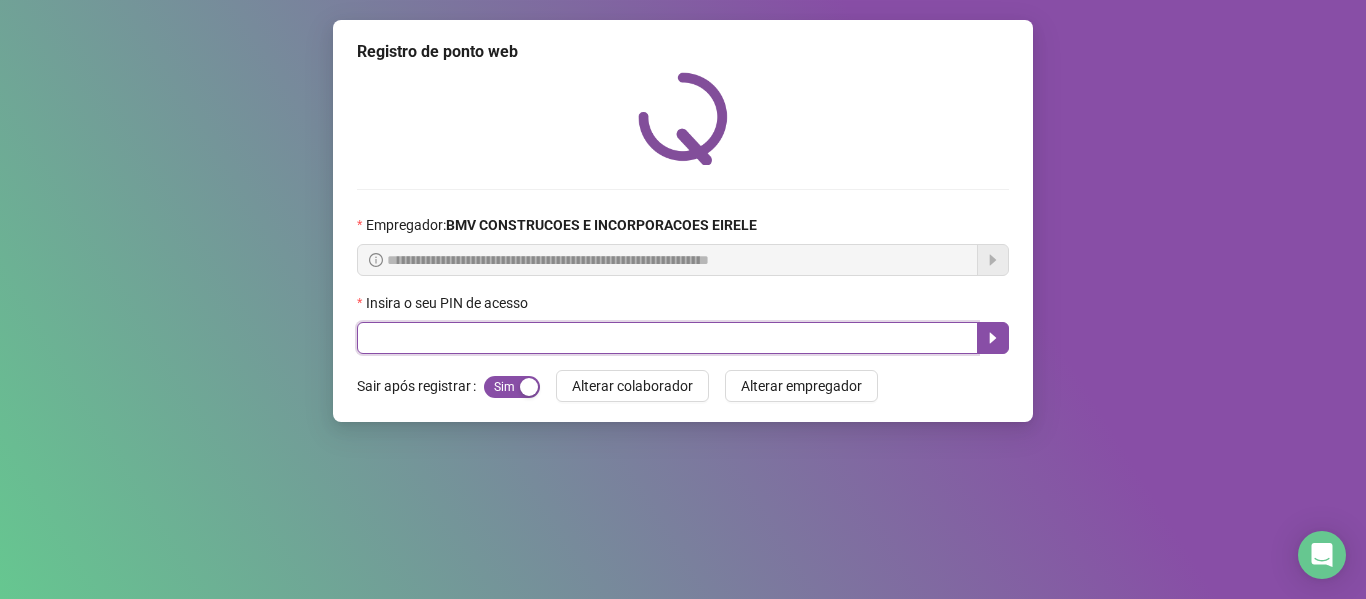 click at bounding box center [667, 338] 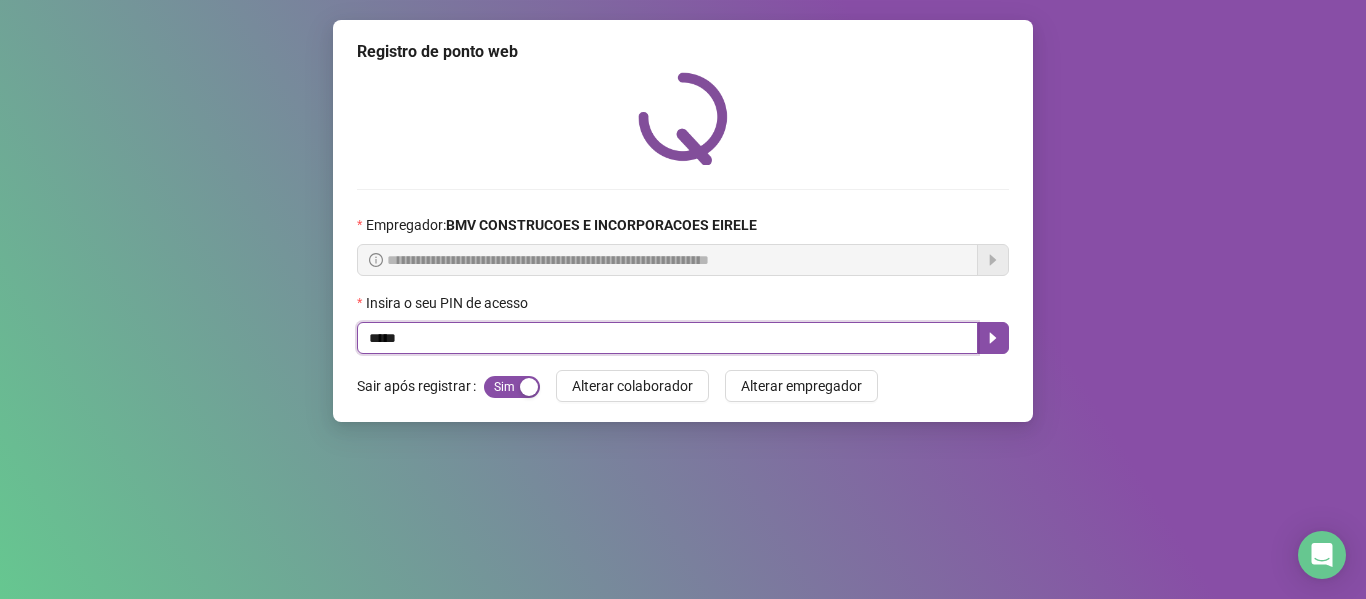 type on "*****" 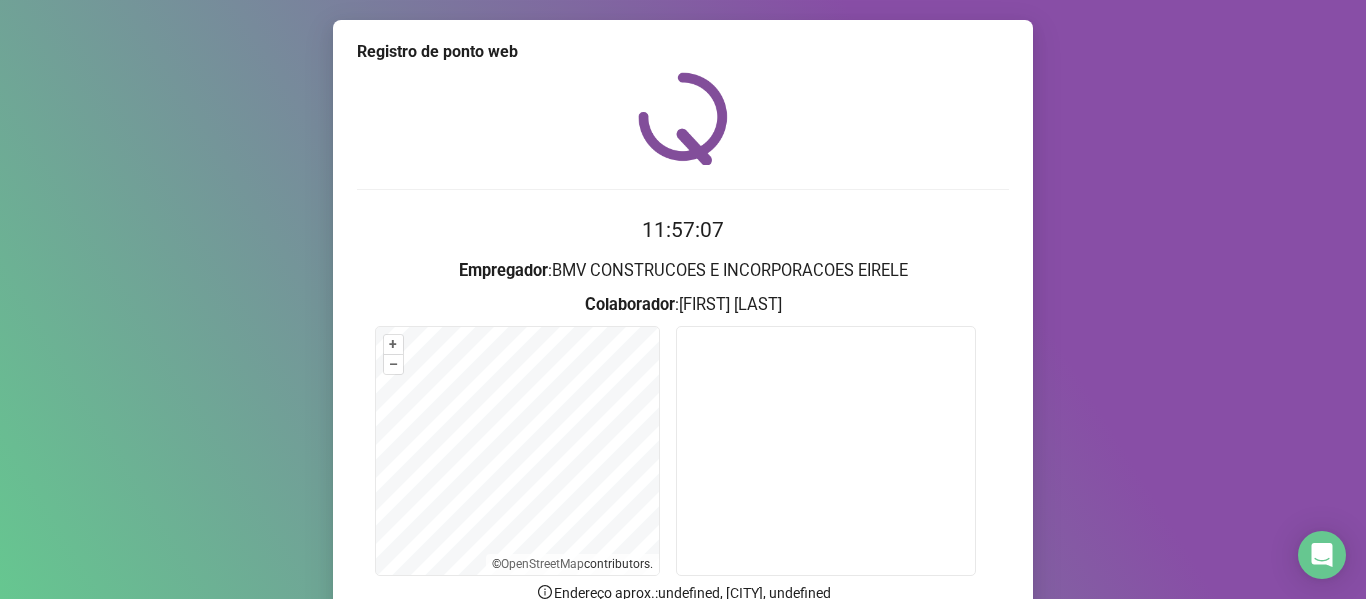 scroll, scrollTop: 182, scrollLeft: 0, axis: vertical 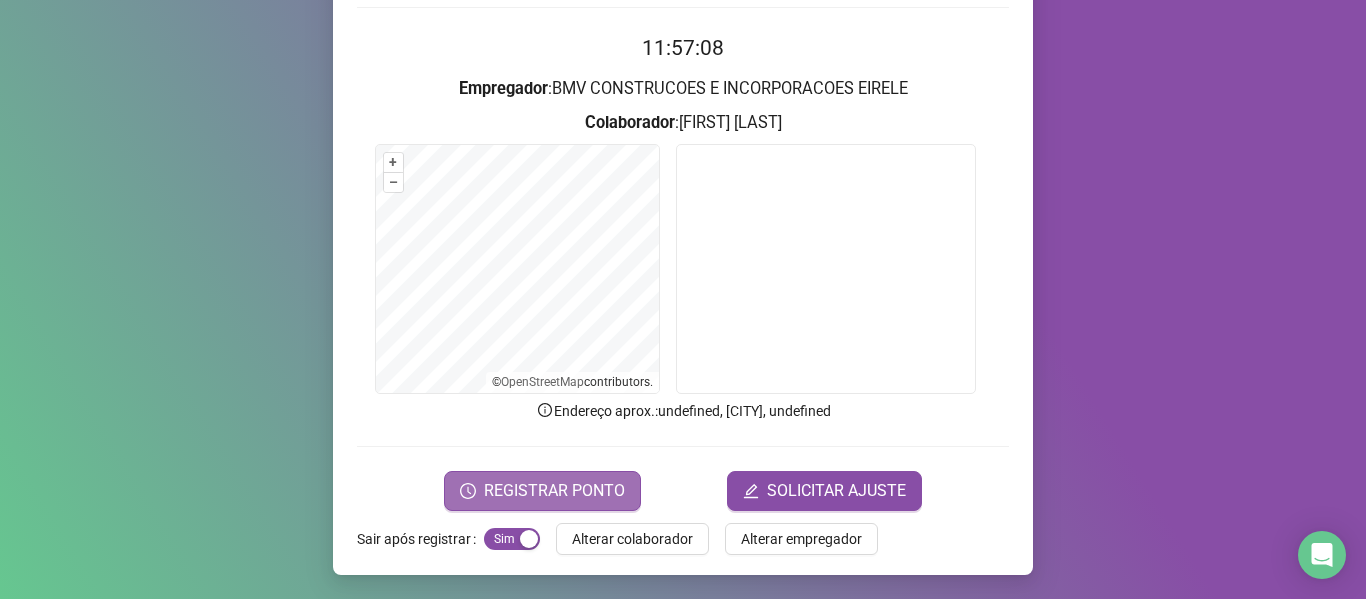 click on "REGISTRAR PONTO" at bounding box center [554, 491] 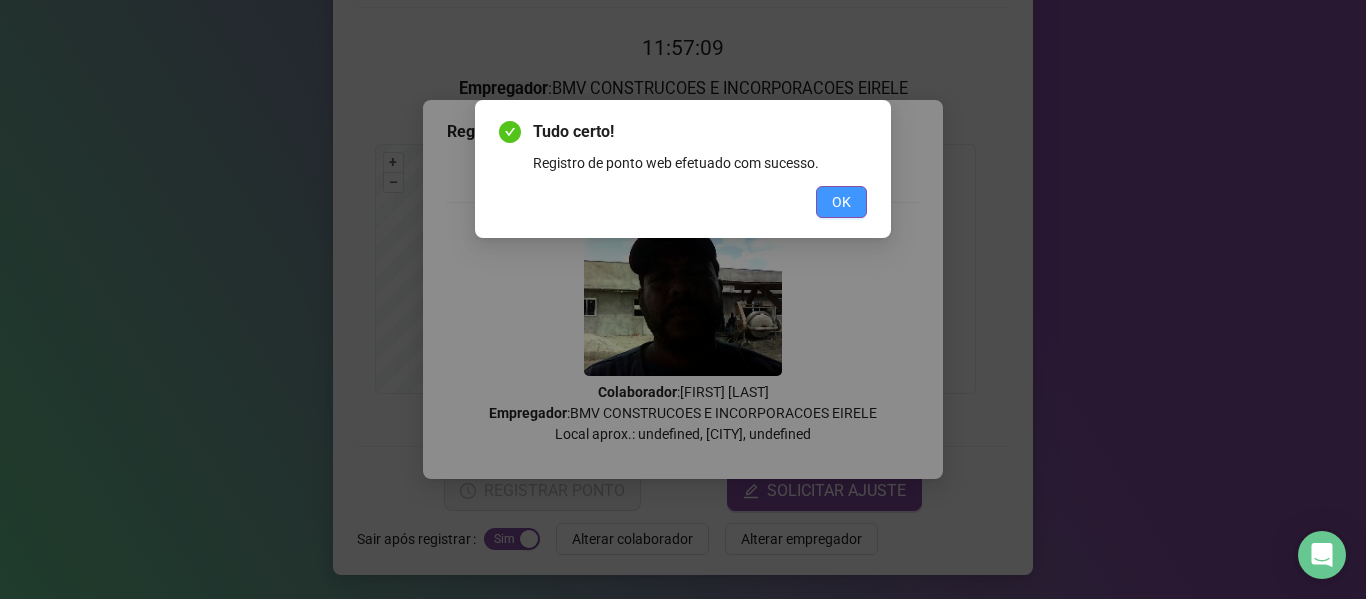 click on "OK" at bounding box center [841, 202] 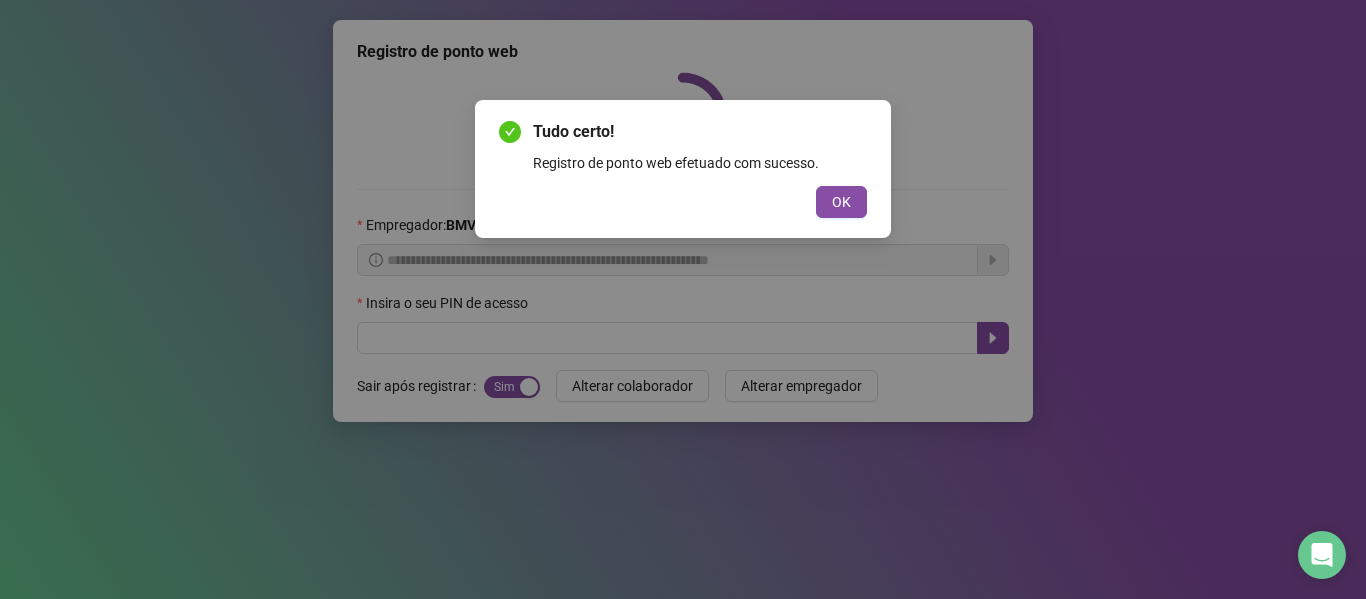 scroll, scrollTop: 0, scrollLeft: 0, axis: both 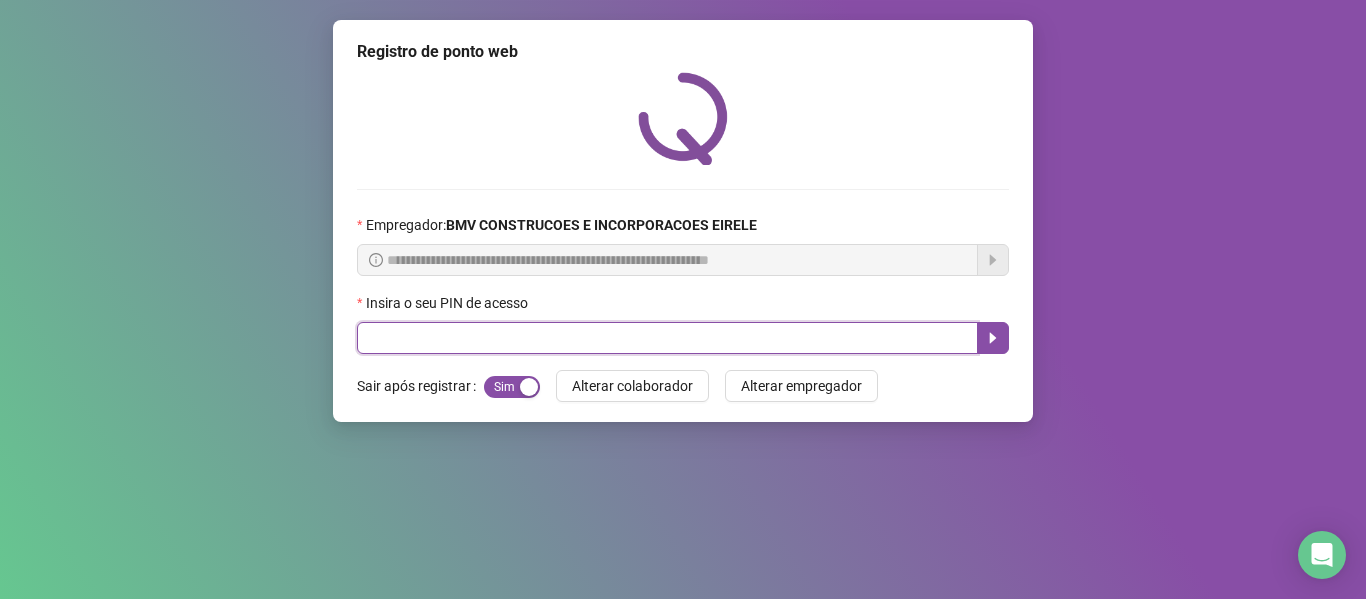 click at bounding box center (667, 338) 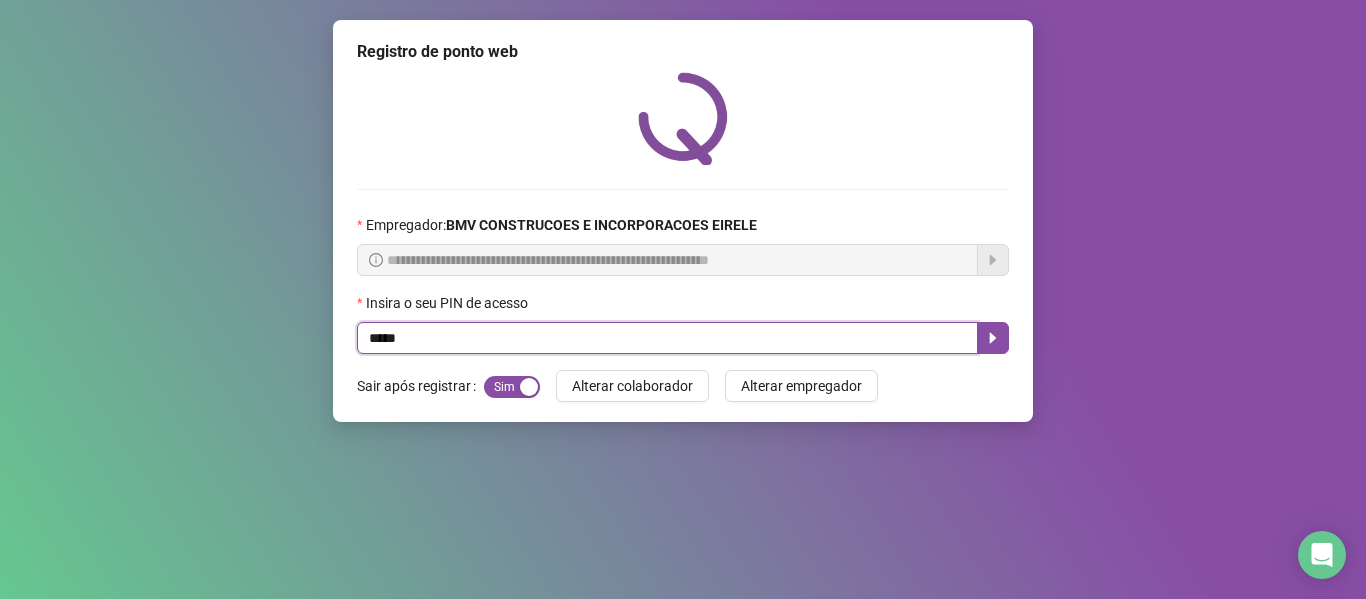 type on "*****" 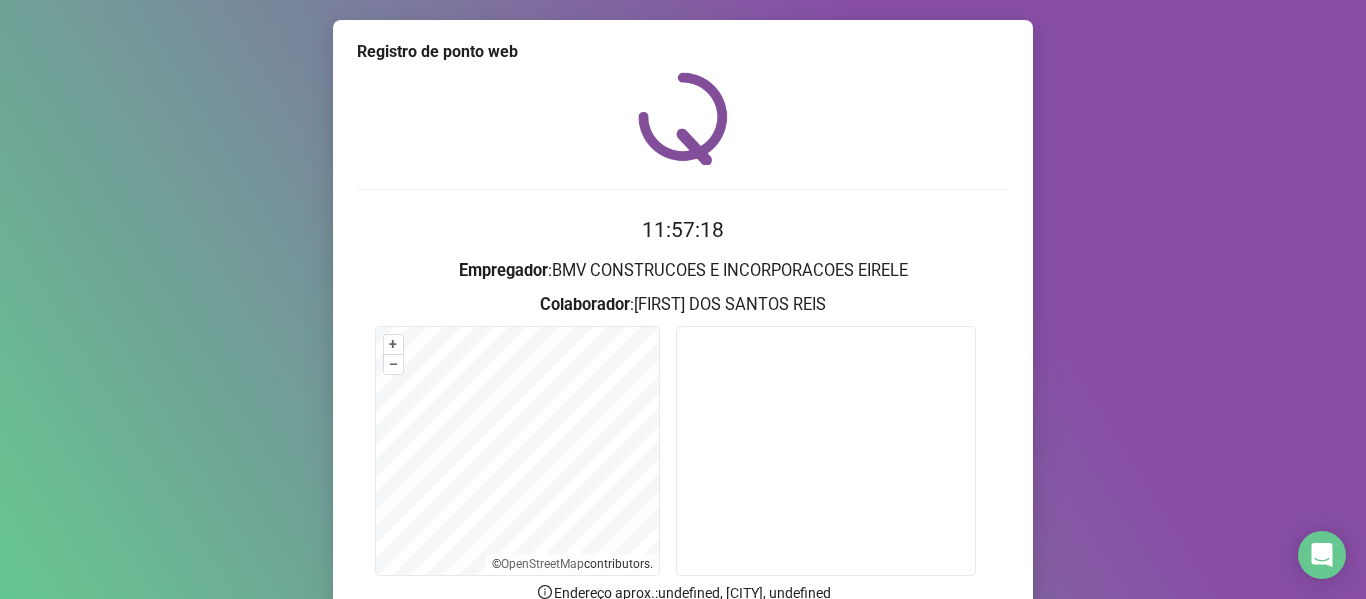 scroll, scrollTop: 182, scrollLeft: 0, axis: vertical 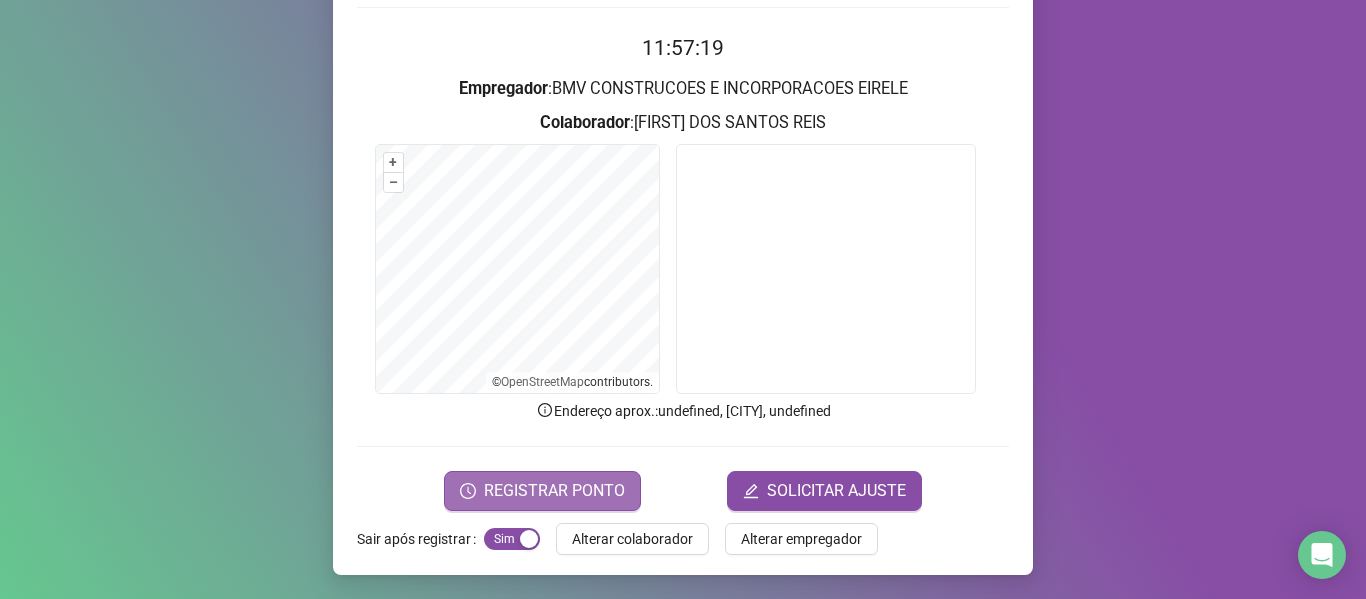 click on "REGISTRAR PONTO" at bounding box center [554, 491] 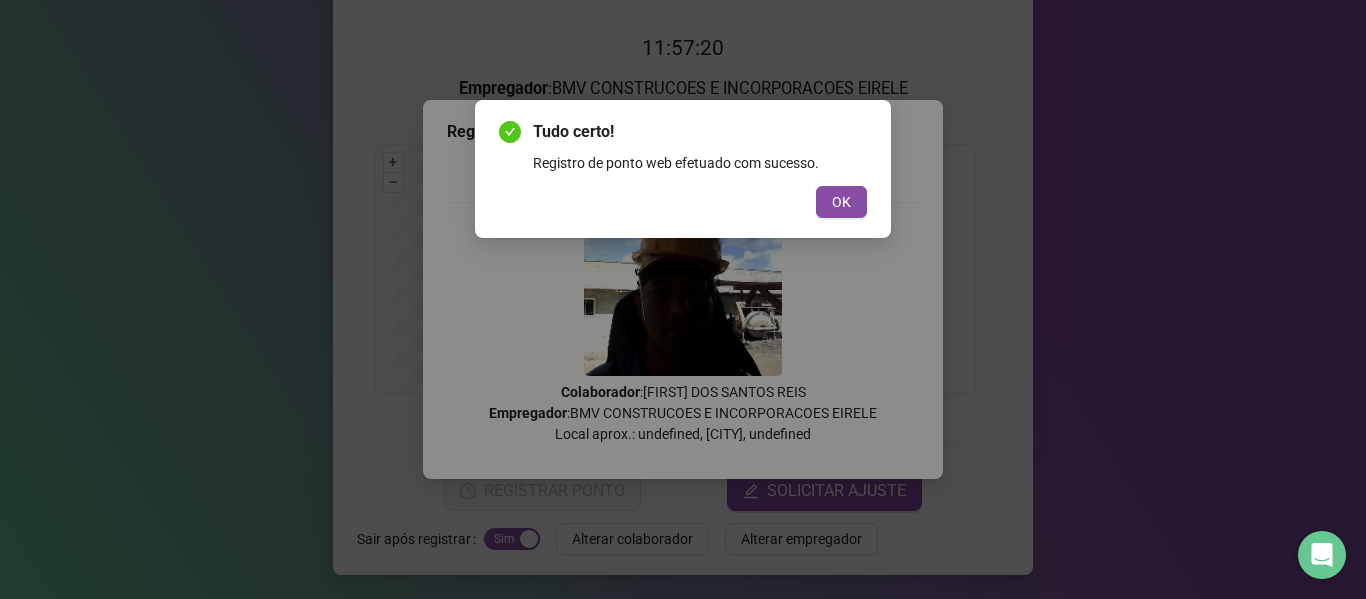 click on "Tudo certo! Registro de ponto web efetuado com sucesso. OK" at bounding box center [683, 169] 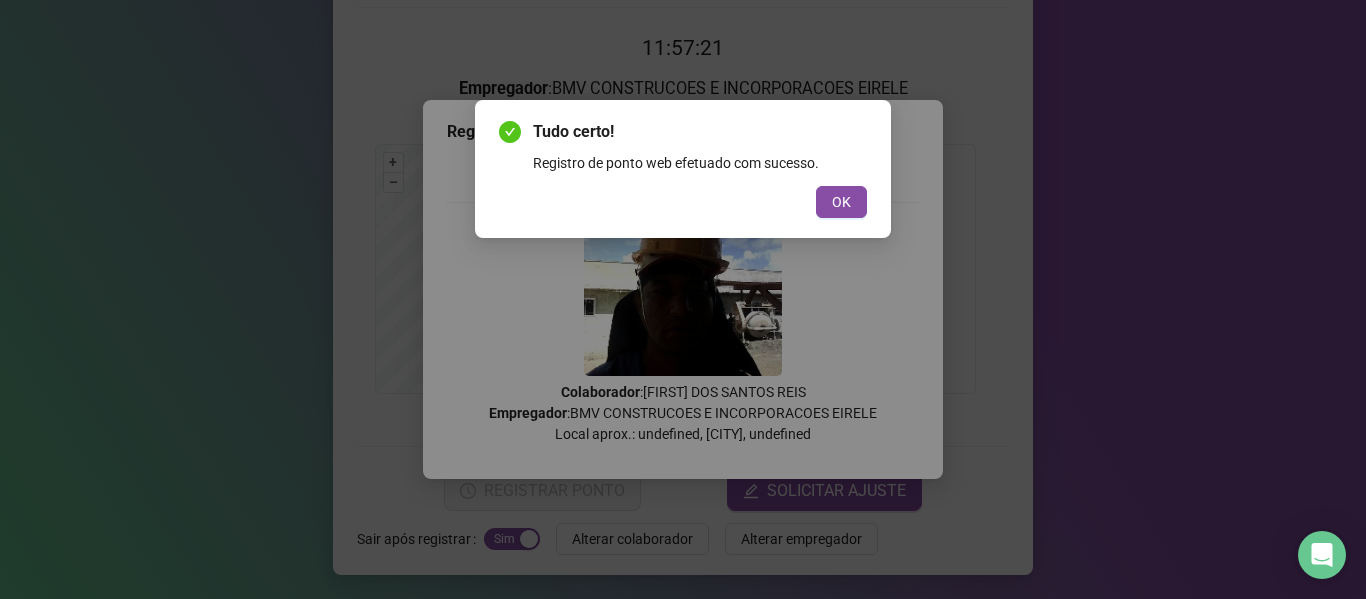 click on "Tudo certo! Registro de ponto web efetuado com sucesso. OK" at bounding box center [683, 169] 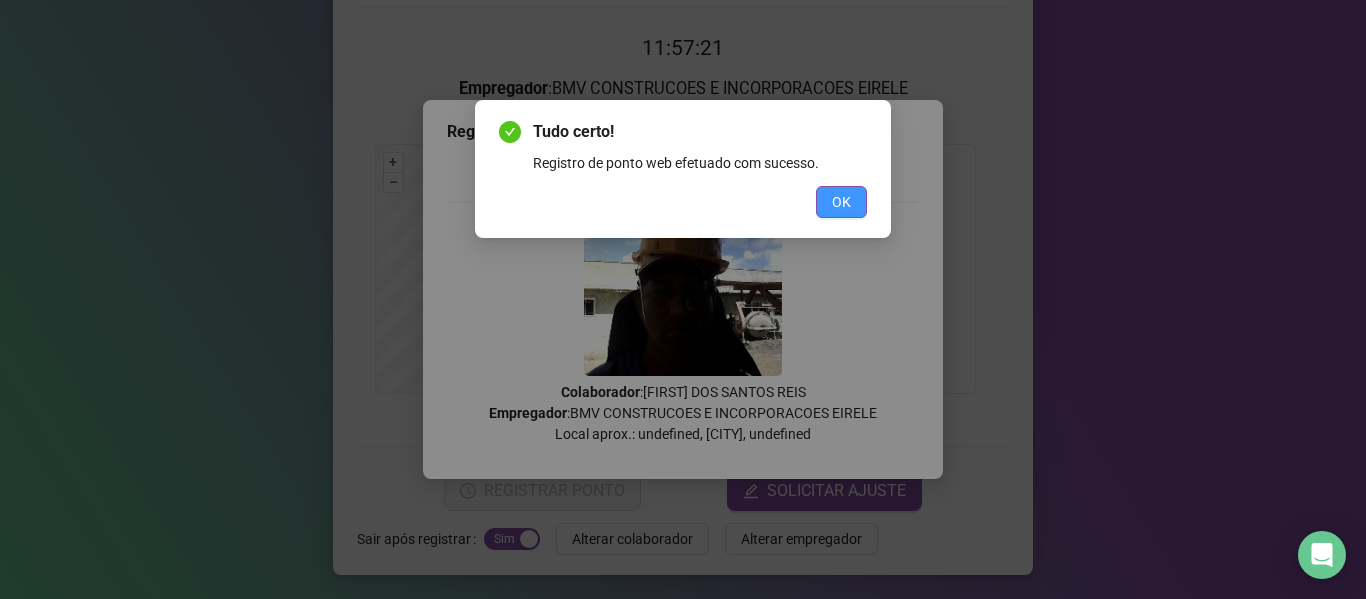 click on "OK" at bounding box center [841, 202] 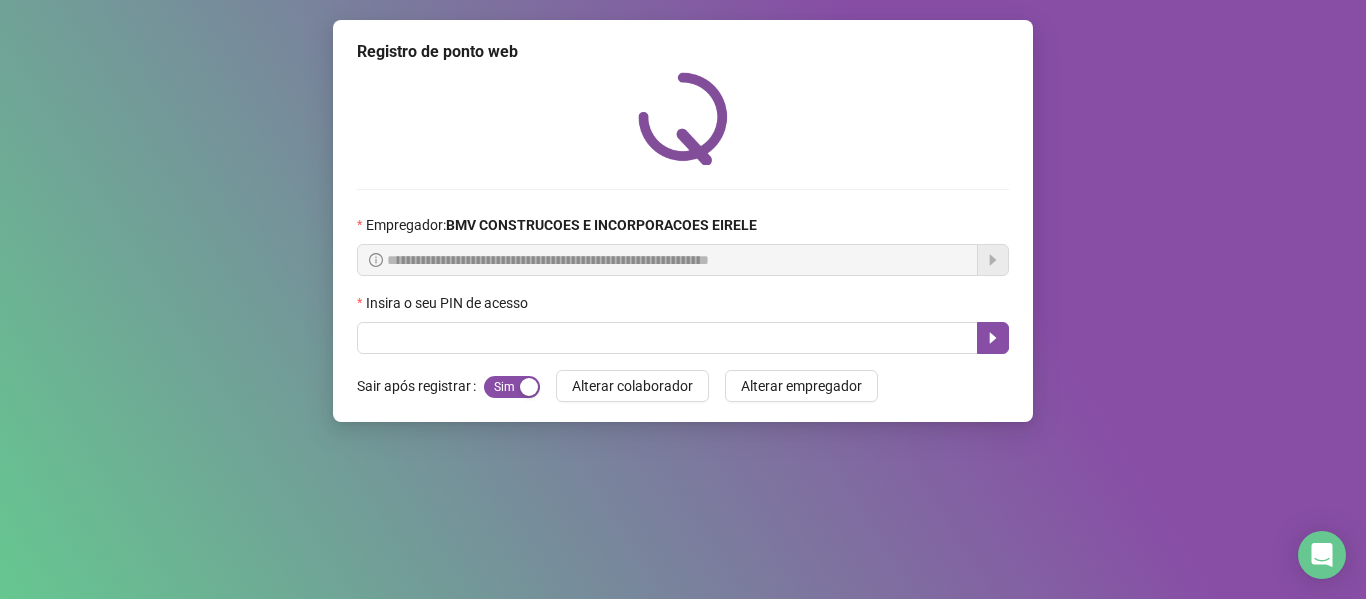 scroll, scrollTop: 0, scrollLeft: 0, axis: both 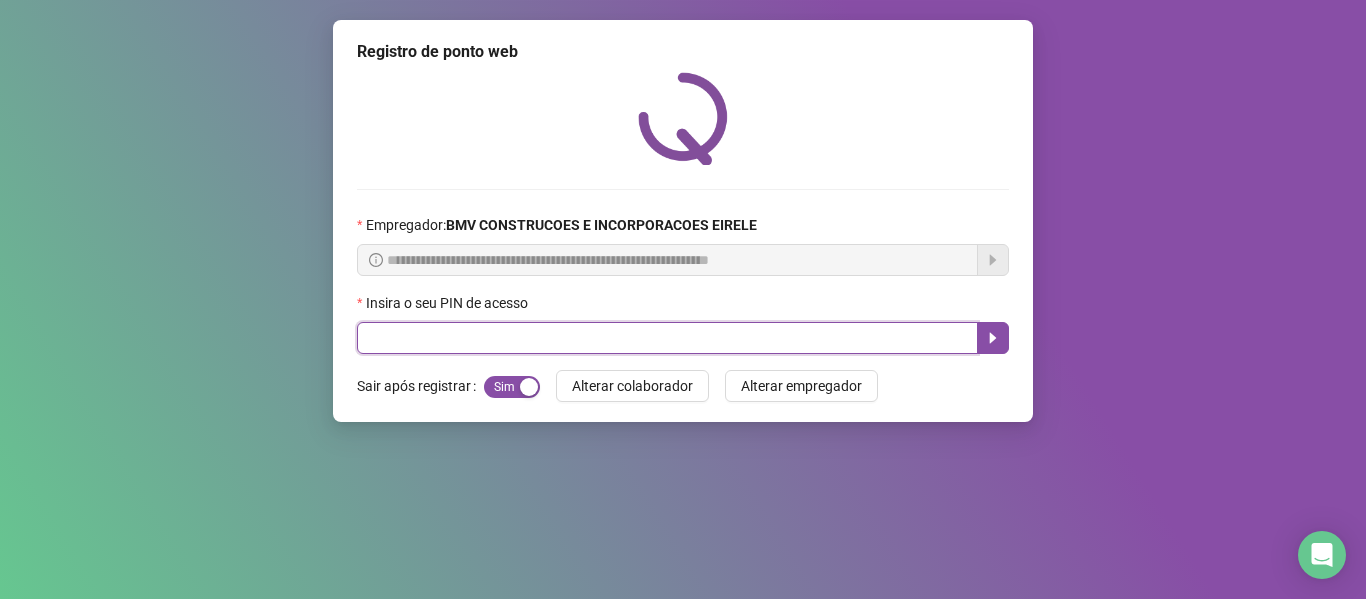 click at bounding box center [667, 338] 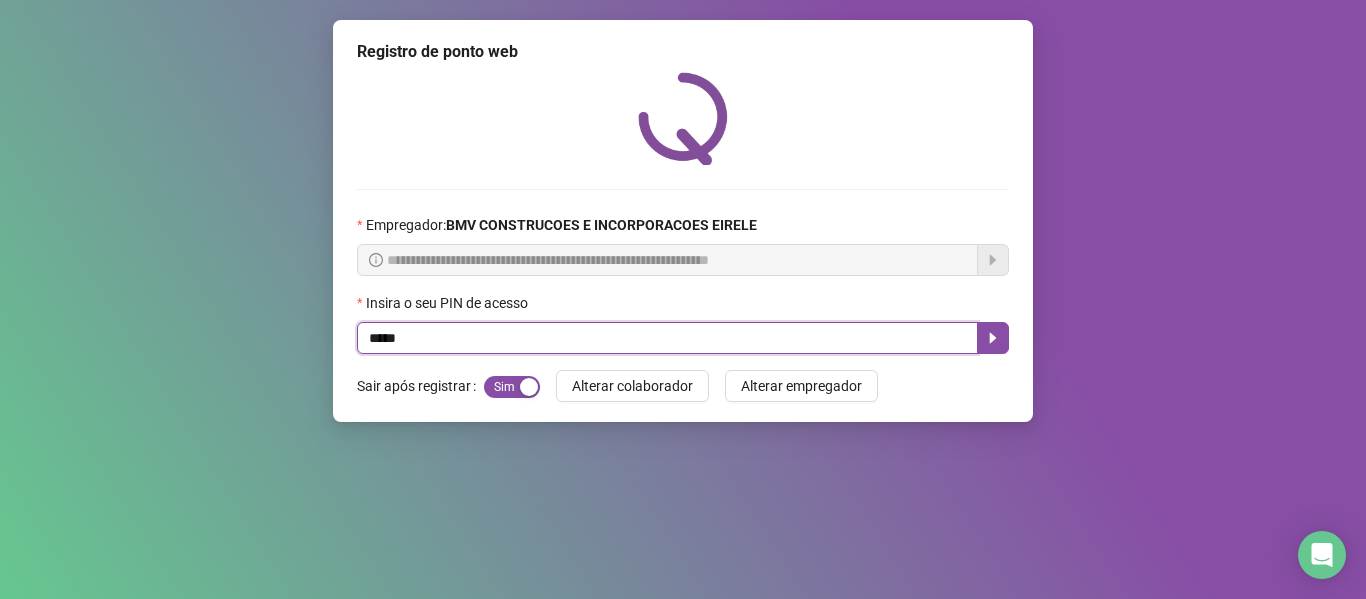 type on "*****" 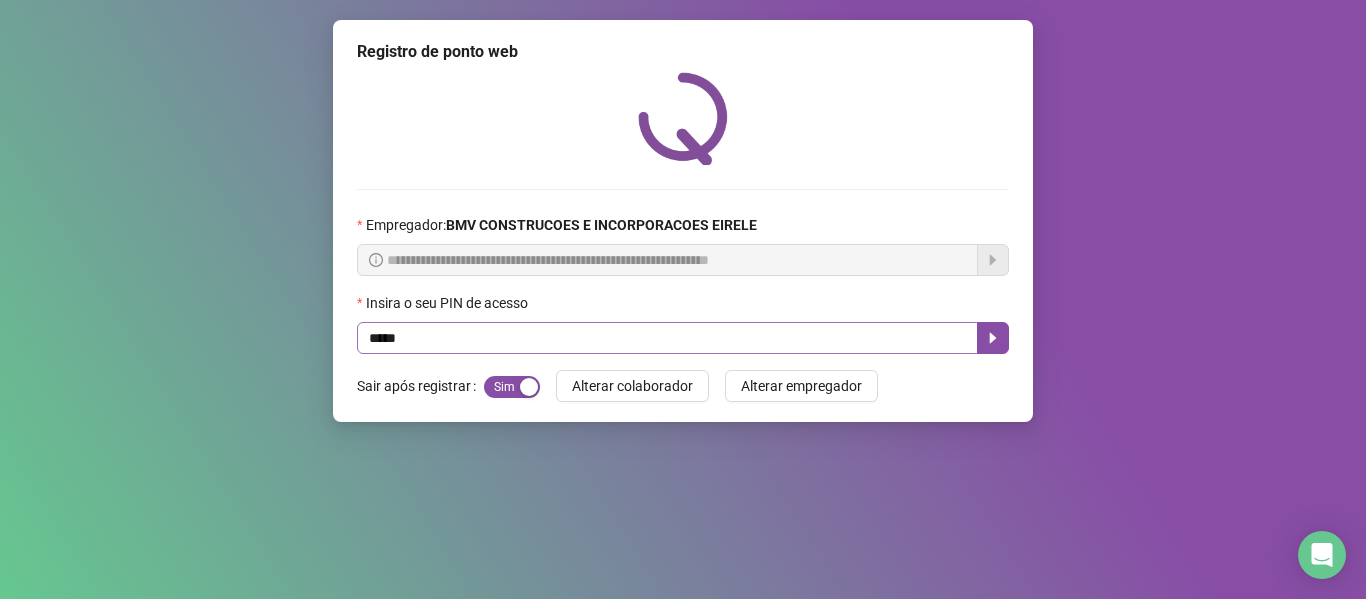 type 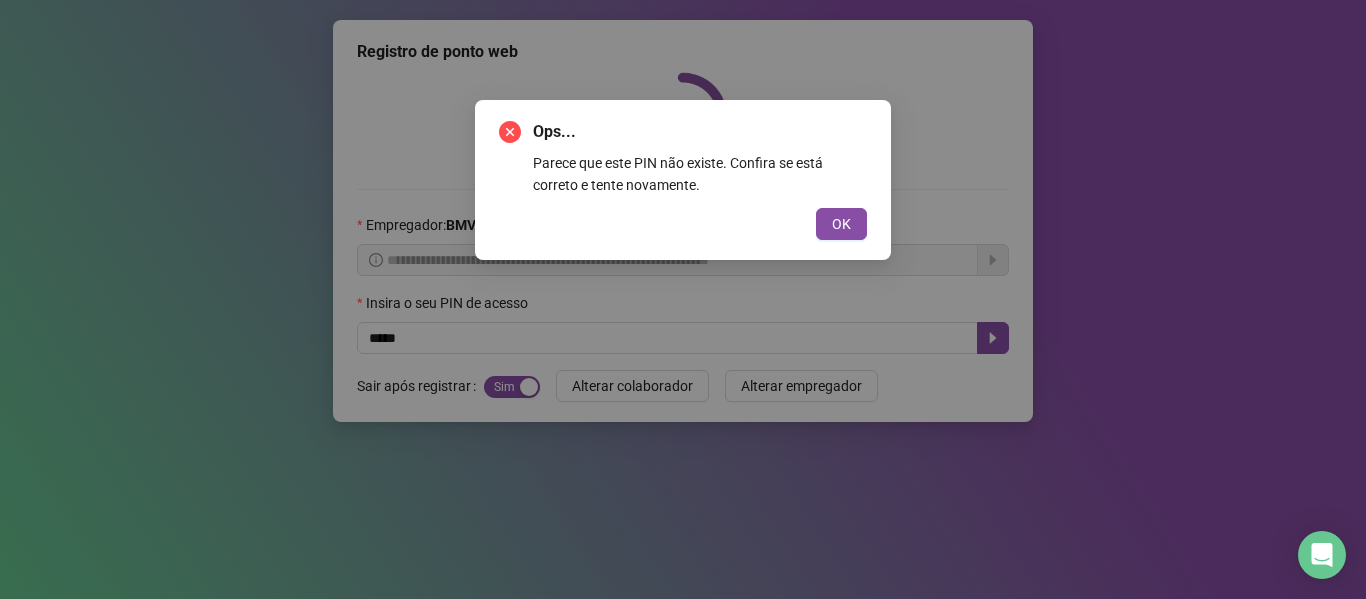 type 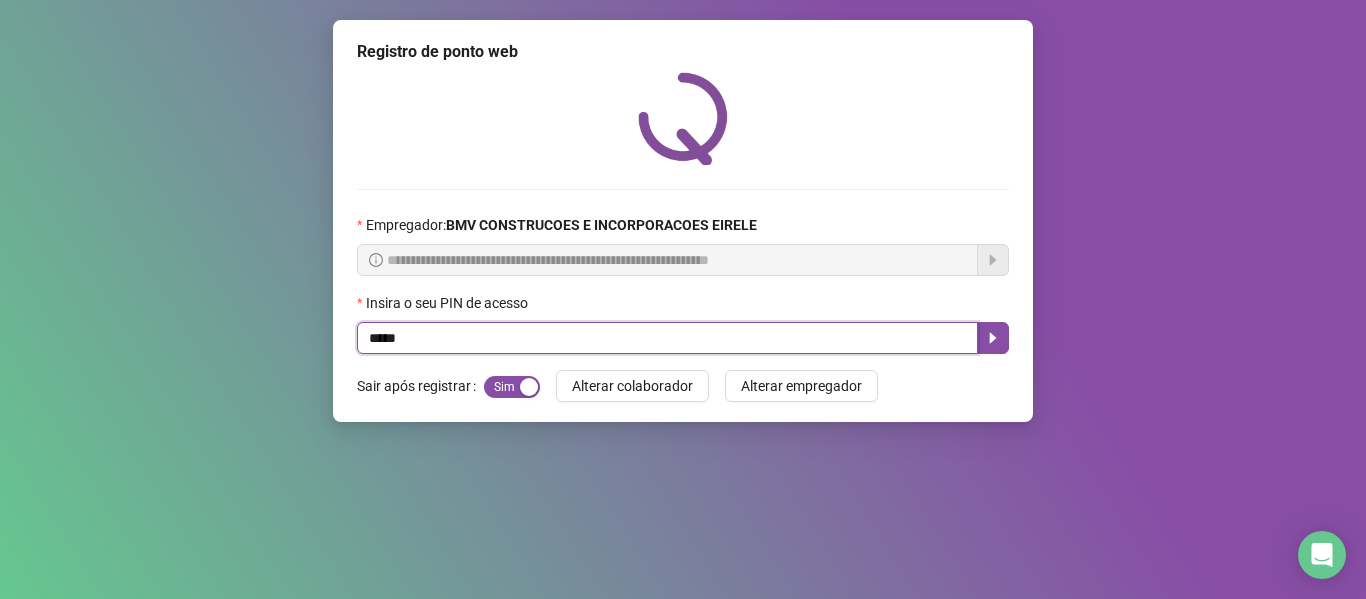 drag, startPoint x: 415, startPoint y: 336, endPoint x: 0, endPoint y: 379, distance: 417.22177 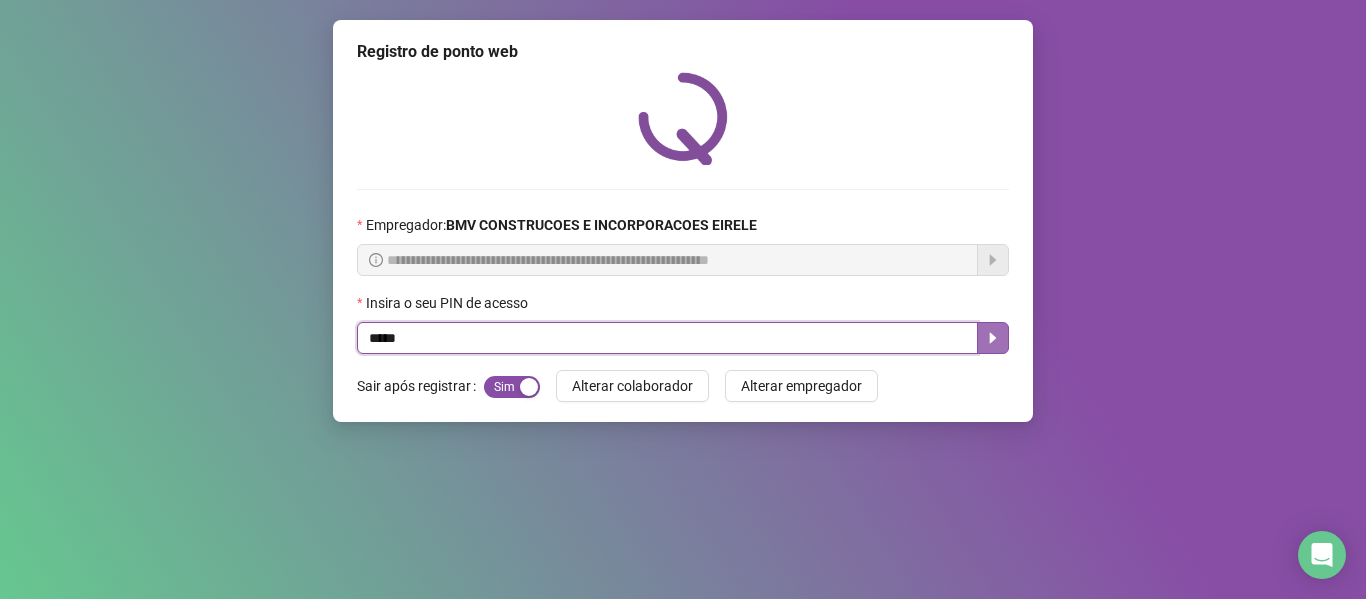 type on "*****" 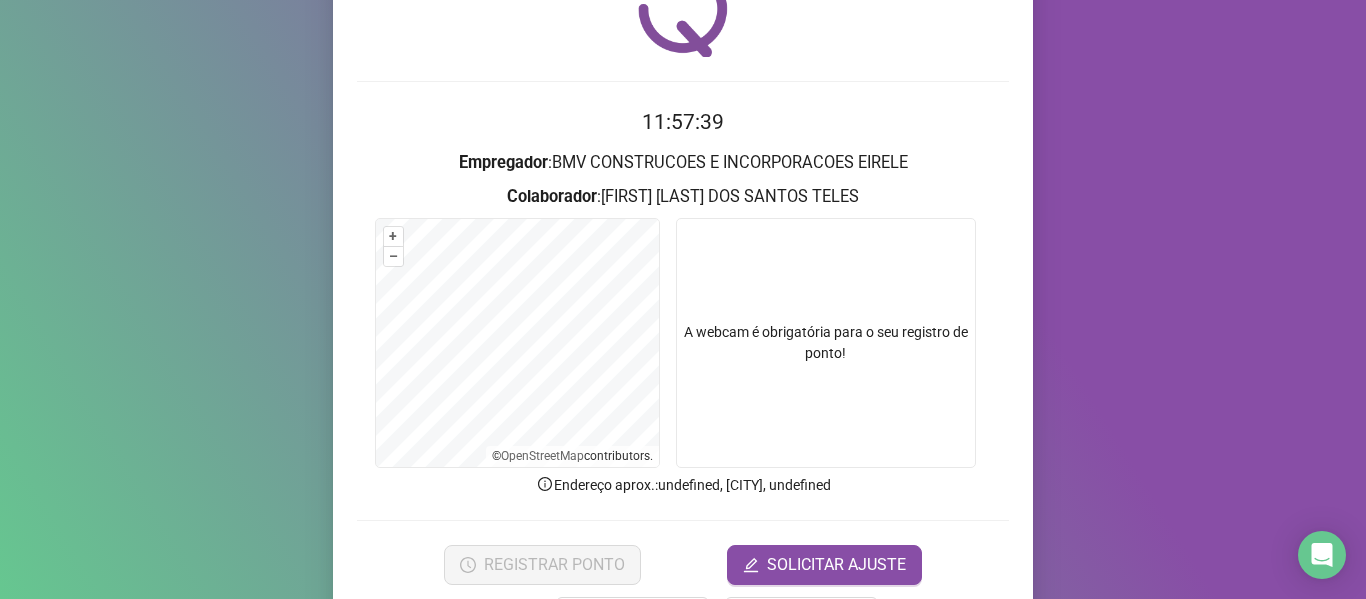 scroll, scrollTop: 182, scrollLeft: 0, axis: vertical 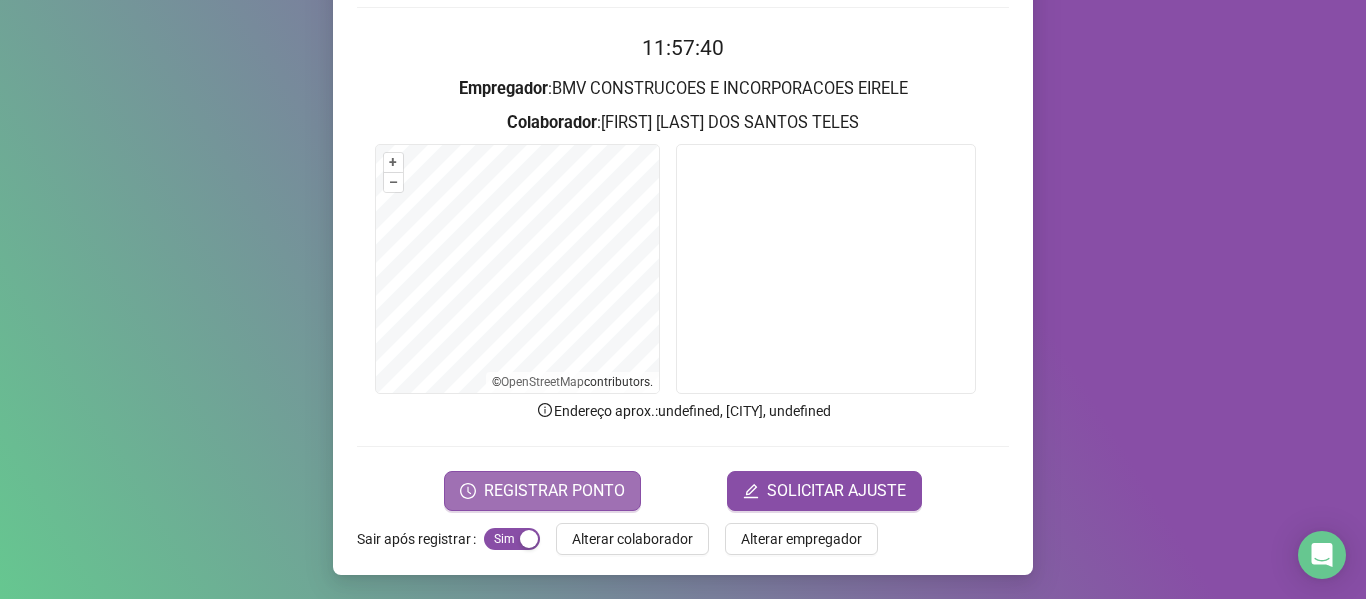 click on "REGISTRAR PONTO" at bounding box center [542, 491] 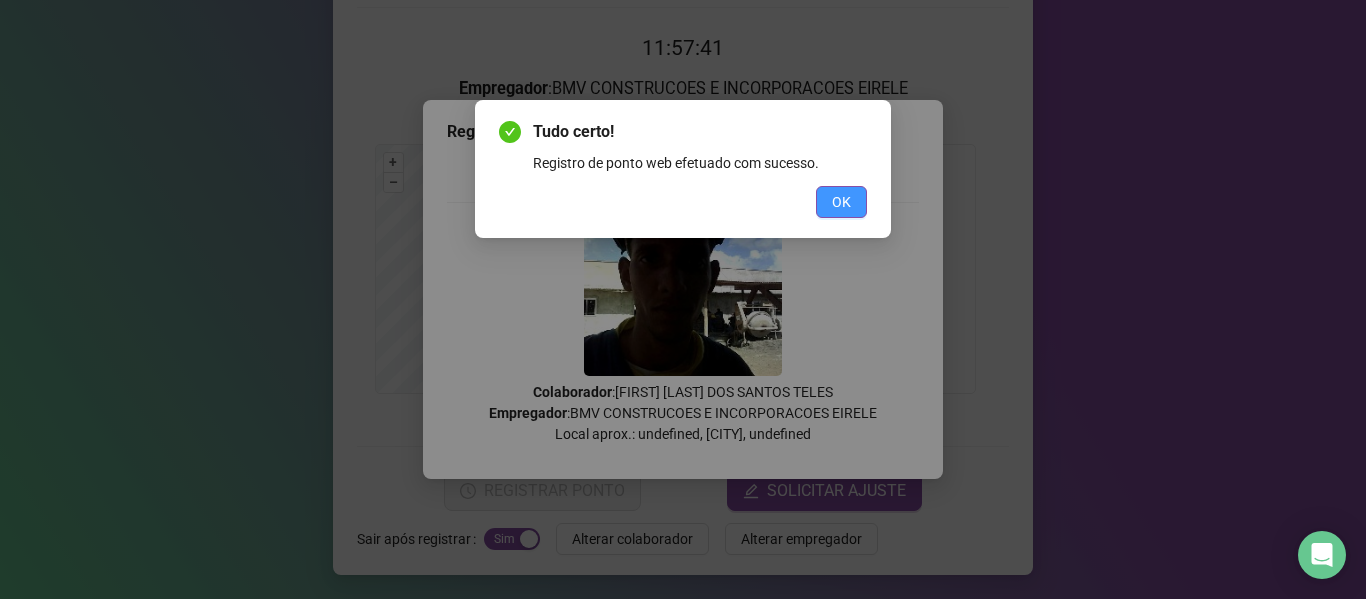 click on "OK" at bounding box center (841, 202) 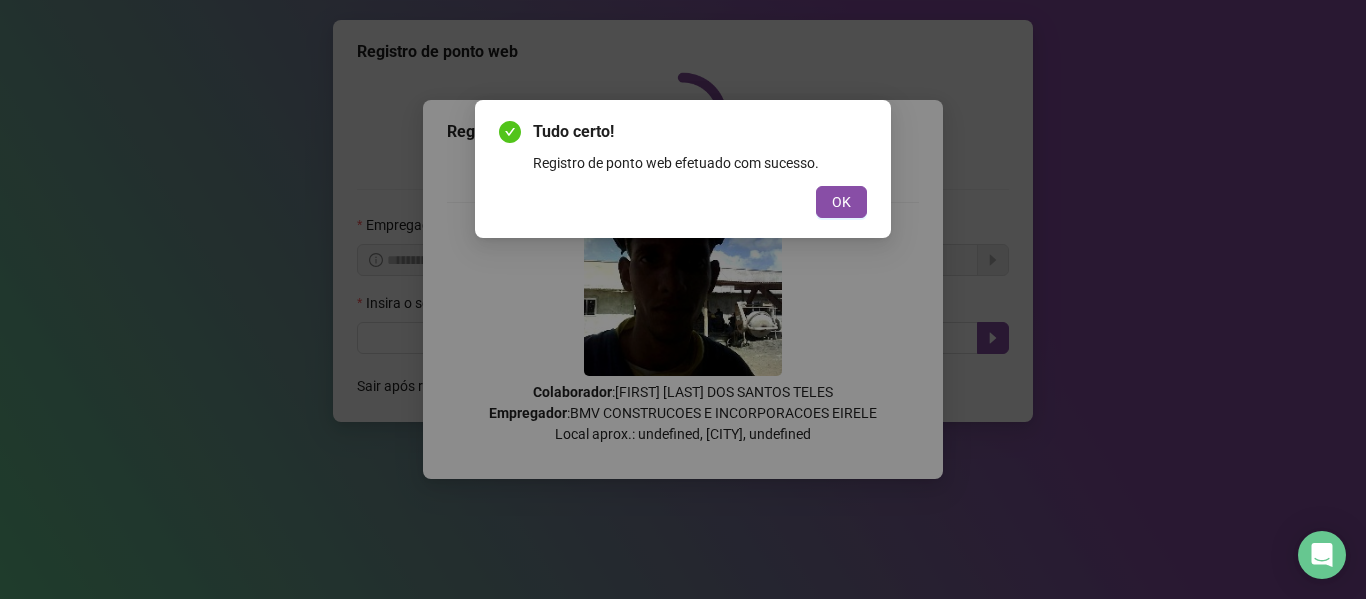 scroll, scrollTop: 0, scrollLeft: 0, axis: both 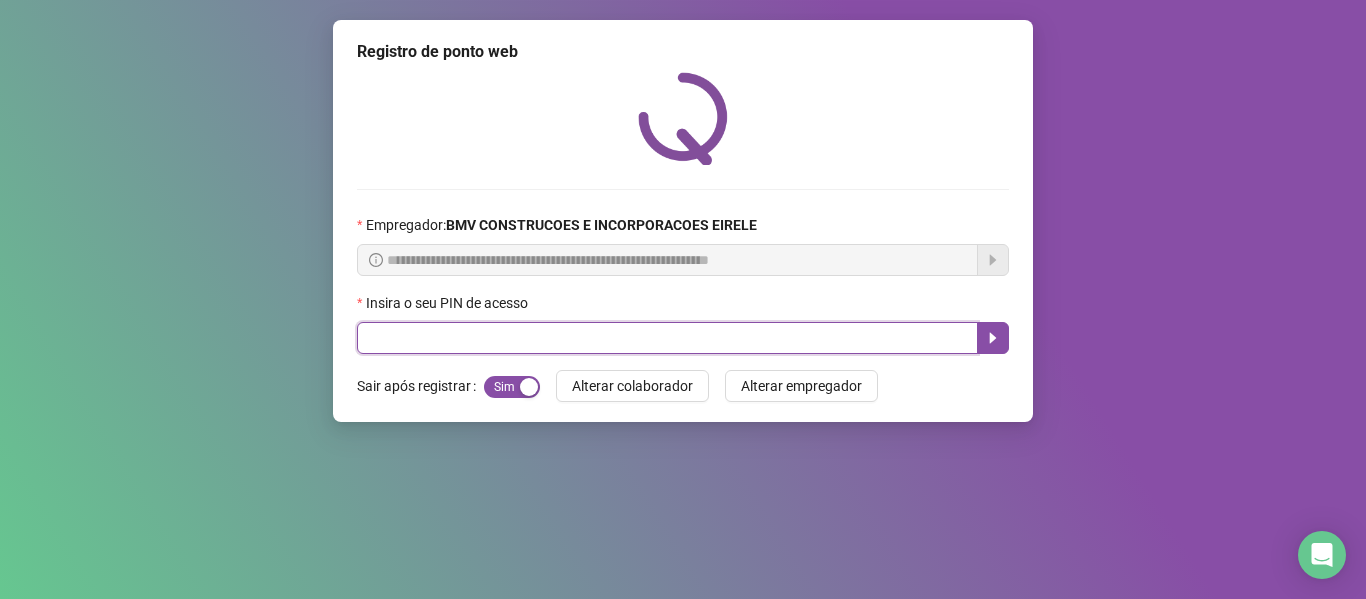 click at bounding box center [667, 338] 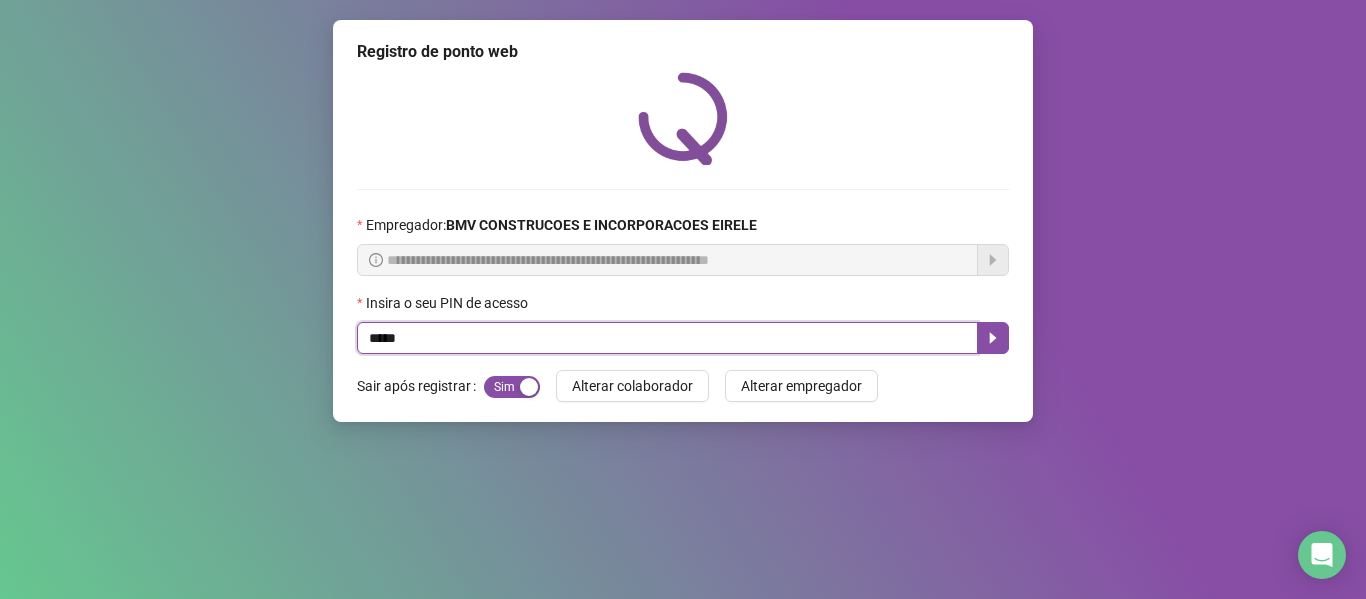 type on "*****" 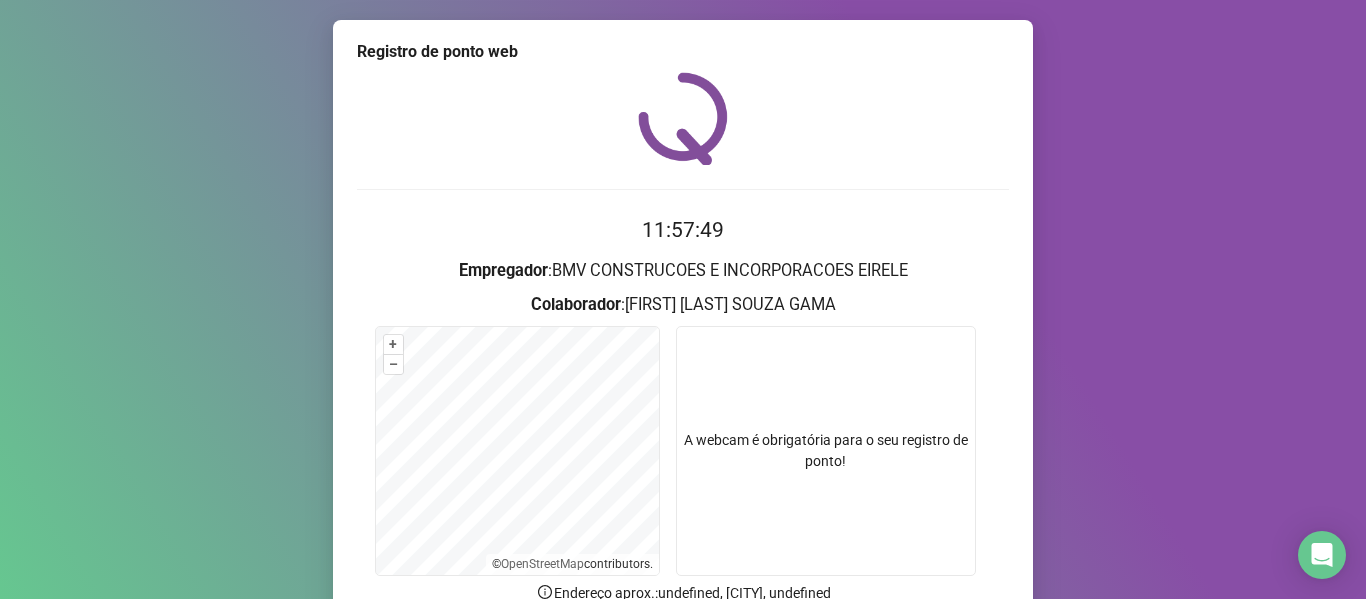 scroll, scrollTop: 182, scrollLeft: 0, axis: vertical 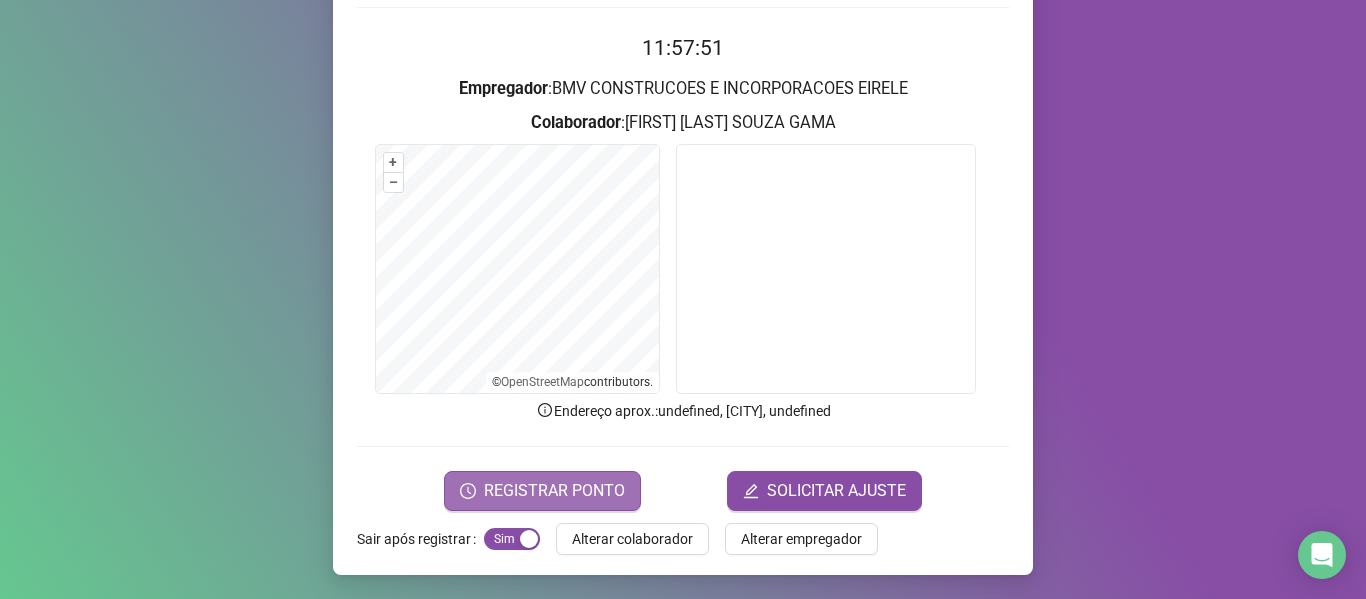 click on "REGISTRAR PONTO" at bounding box center (554, 491) 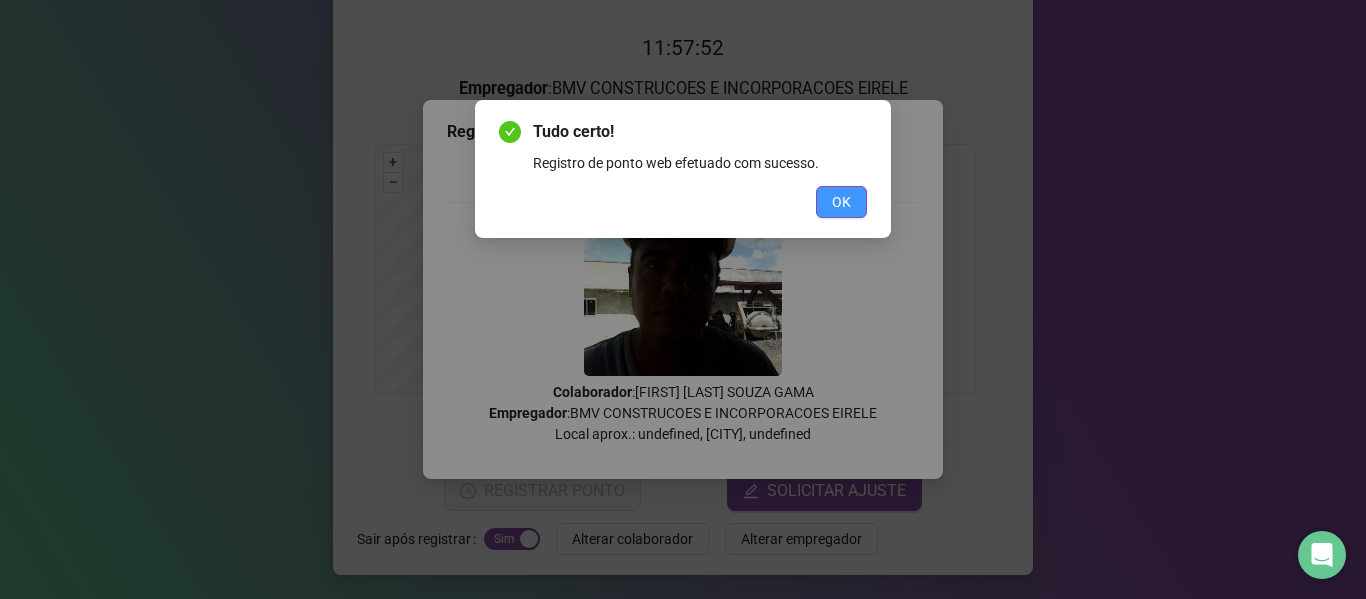 click on "OK" at bounding box center (841, 202) 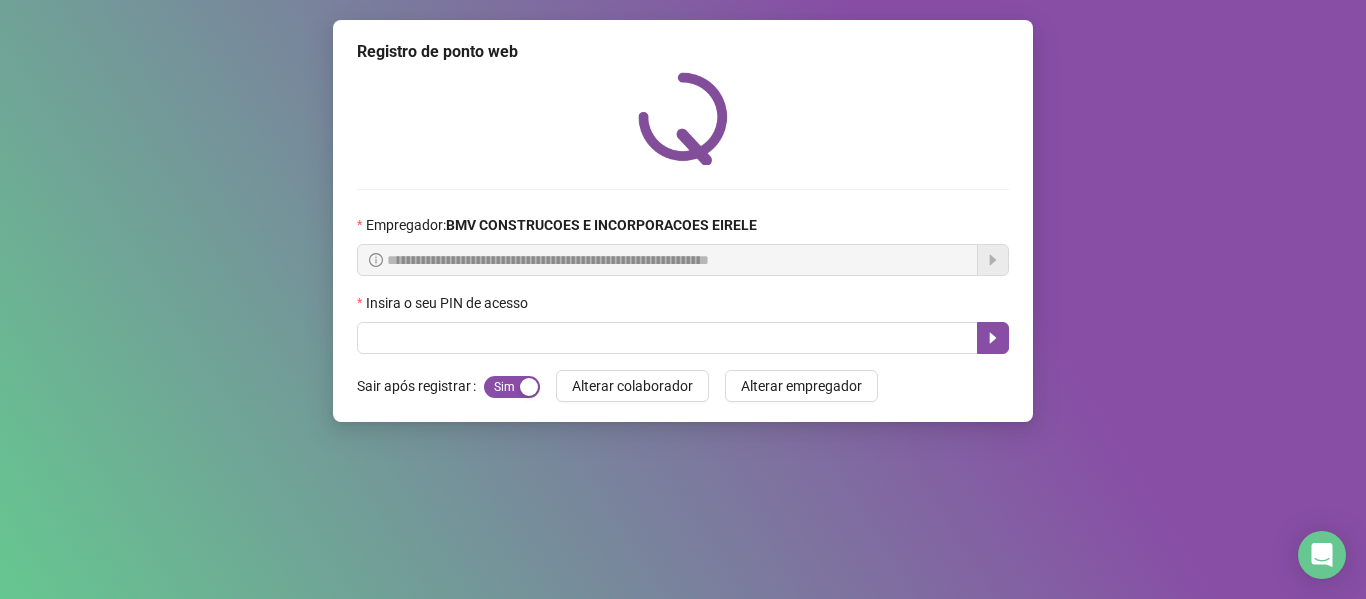scroll, scrollTop: 0, scrollLeft: 0, axis: both 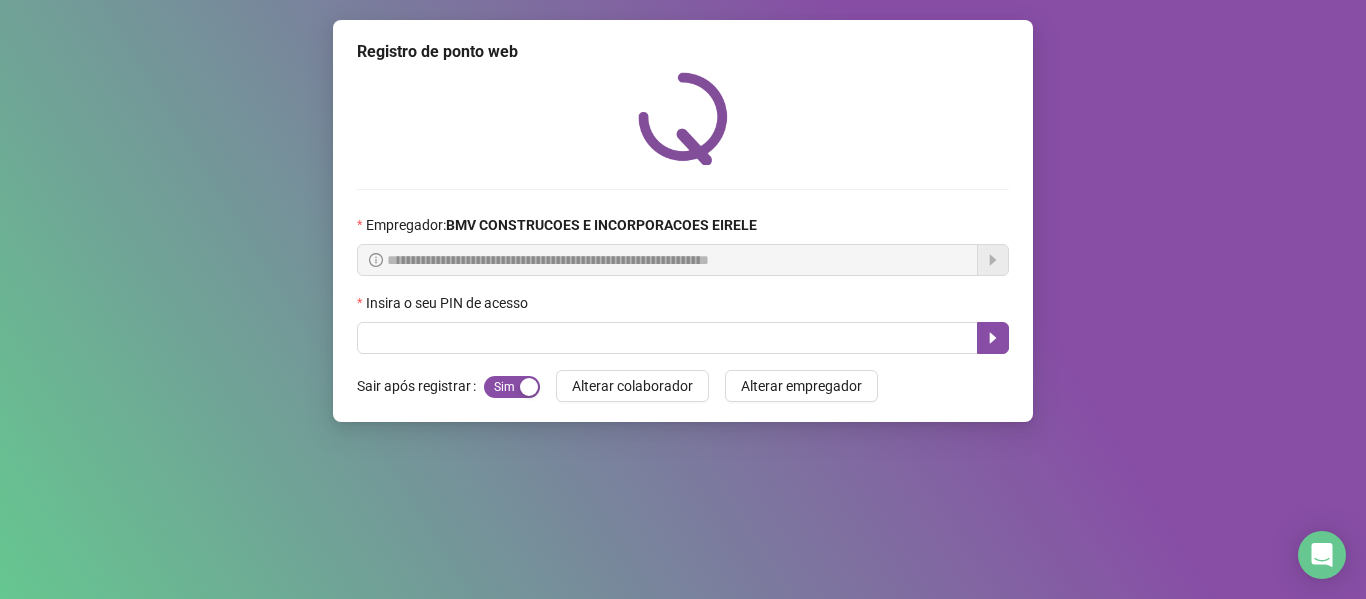 click on "**********" at bounding box center [683, 221] 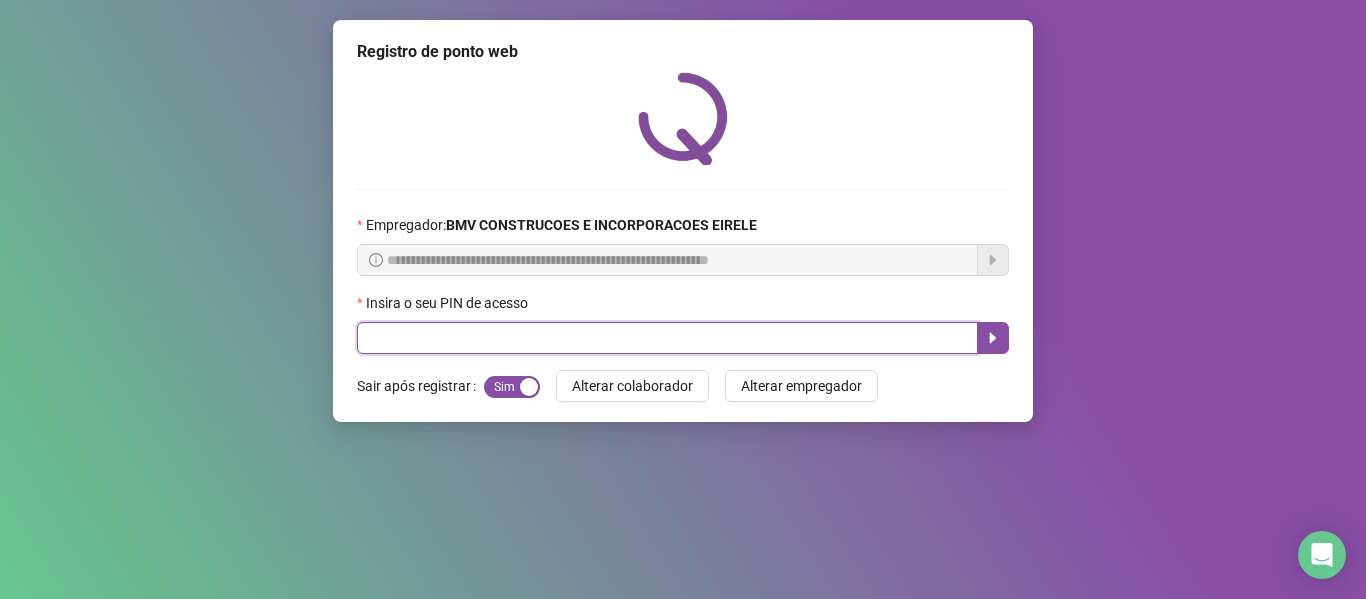 click at bounding box center [667, 338] 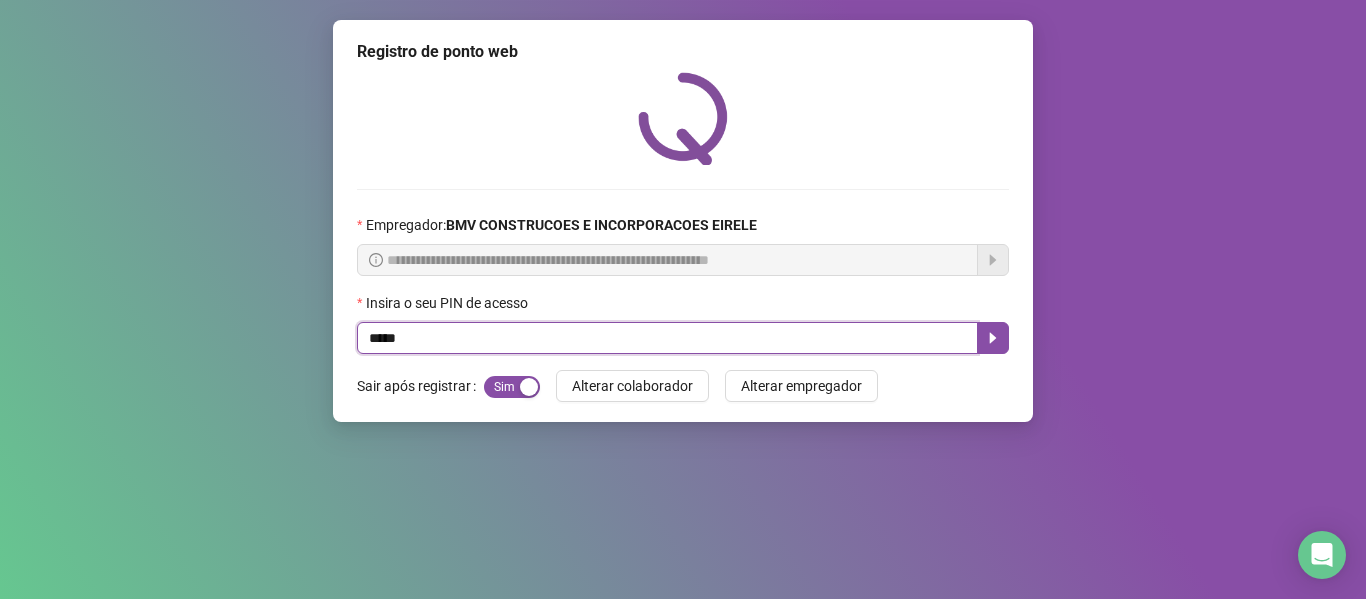 type on "*****" 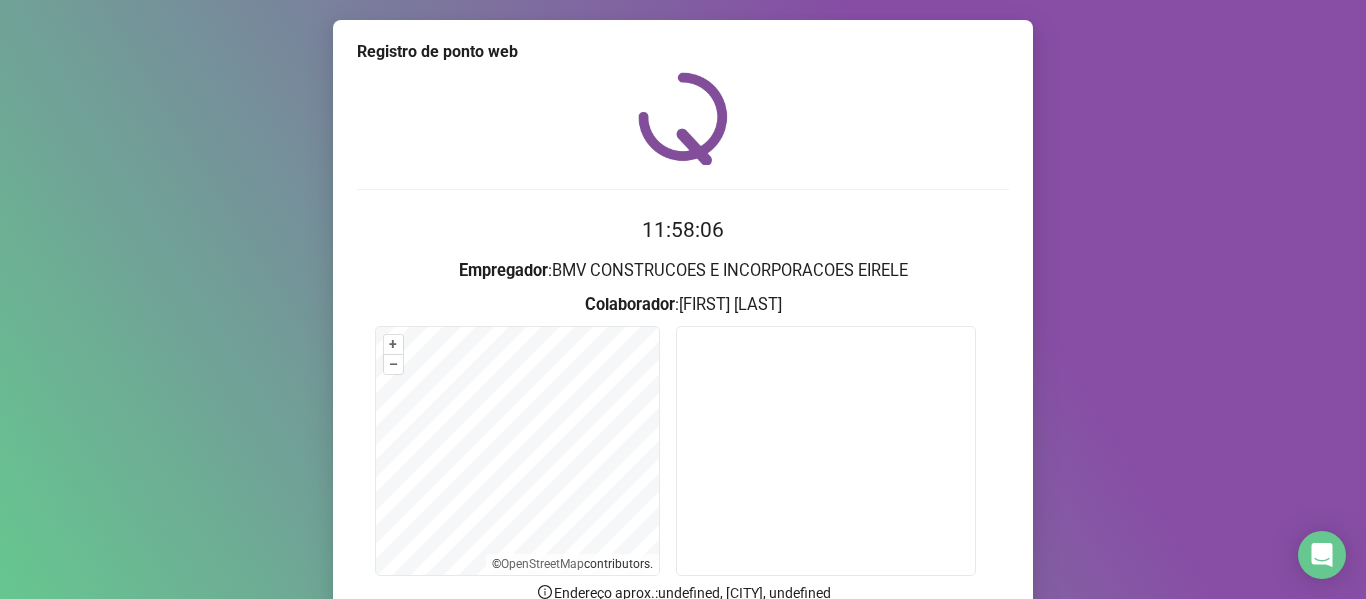 scroll, scrollTop: 182, scrollLeft: 0, axis: vertical 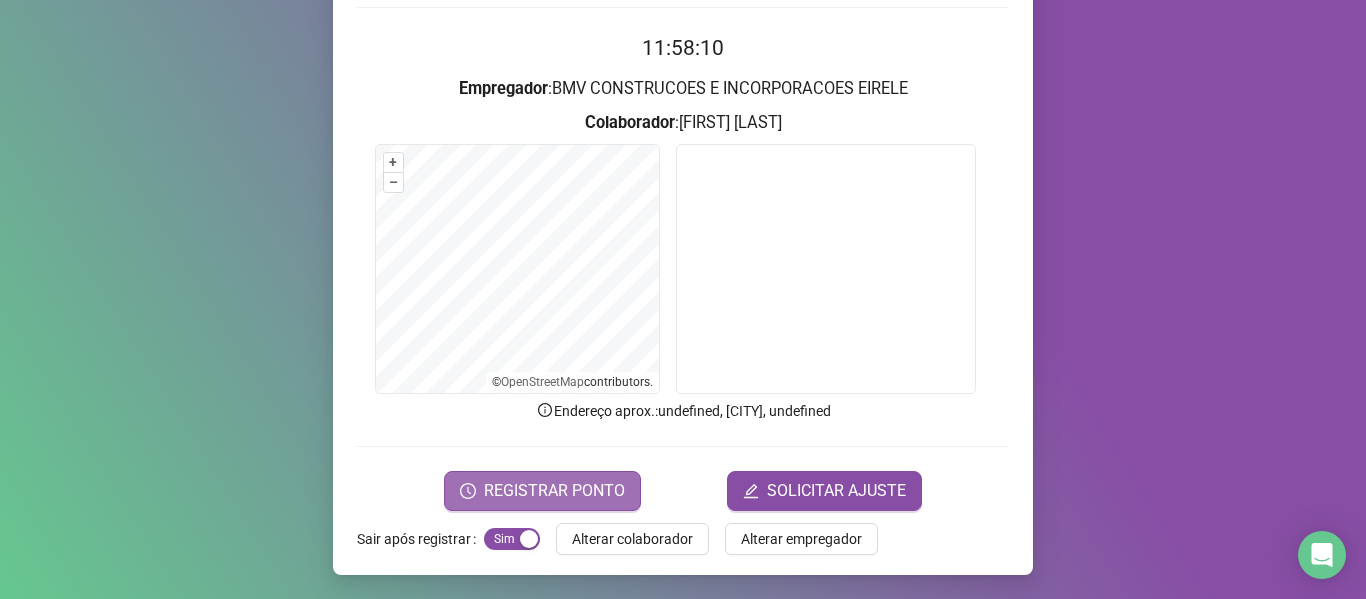 click on "REGISTRAR PONTO" at bounding box center [554, 491] 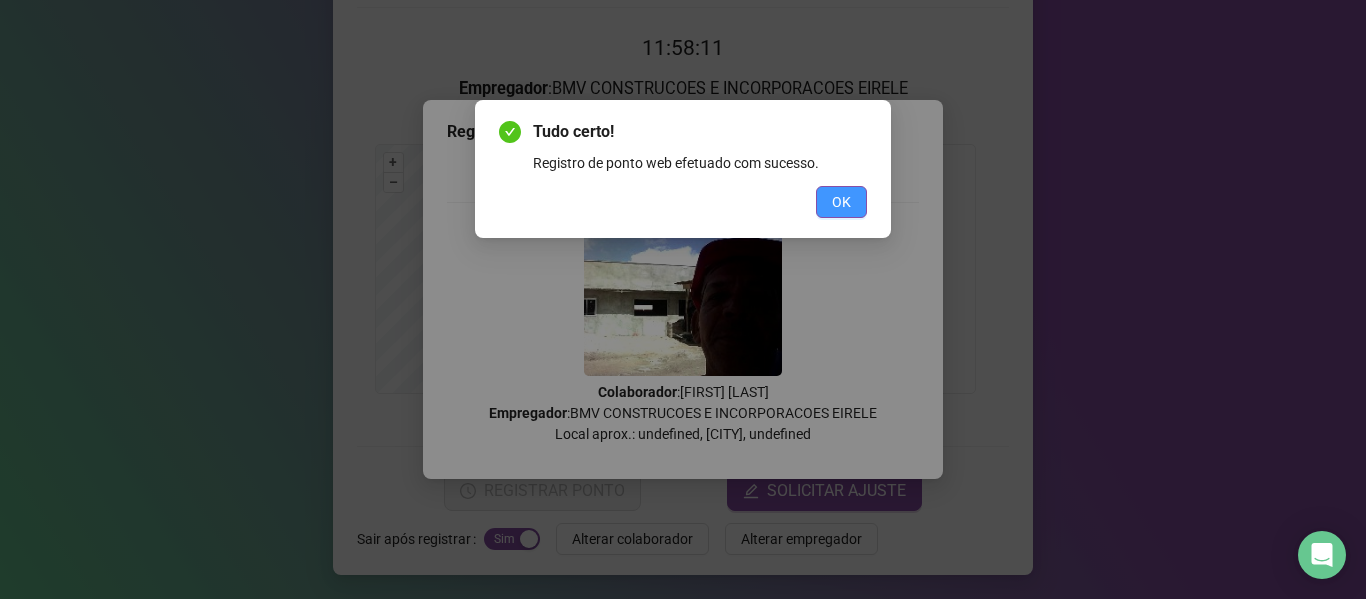 click on "OK" at bounding box center [841, 202] 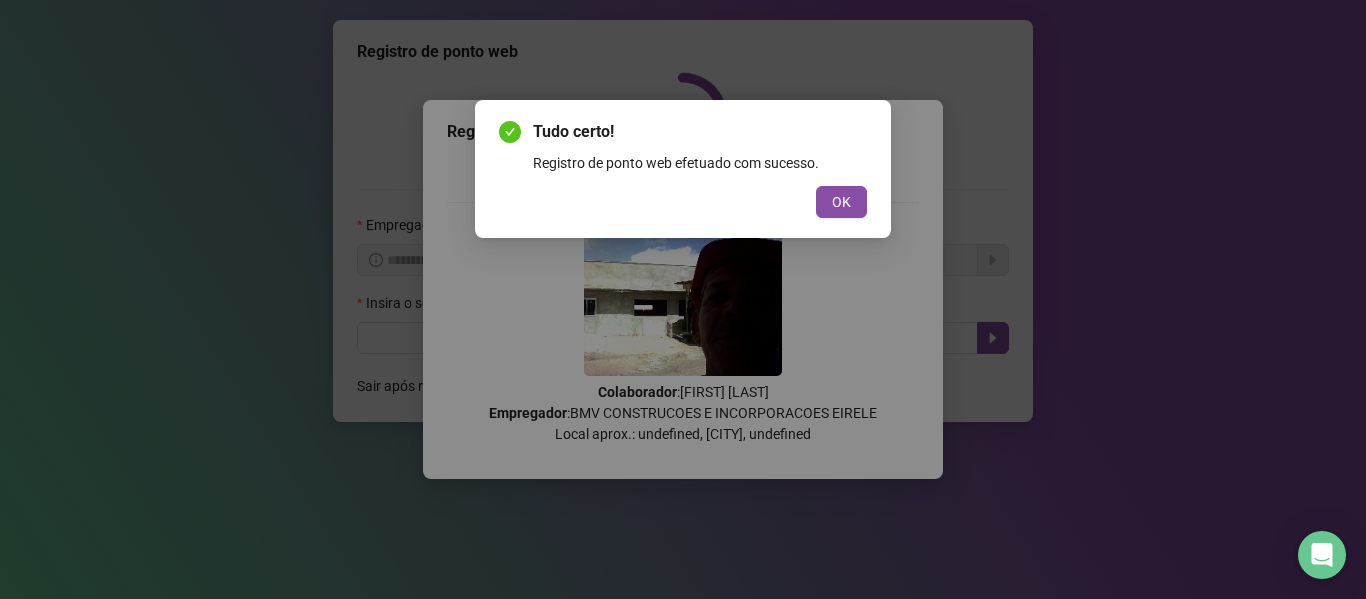 scroll, scrollTop: 0, scrollLeft: 0, axis: both 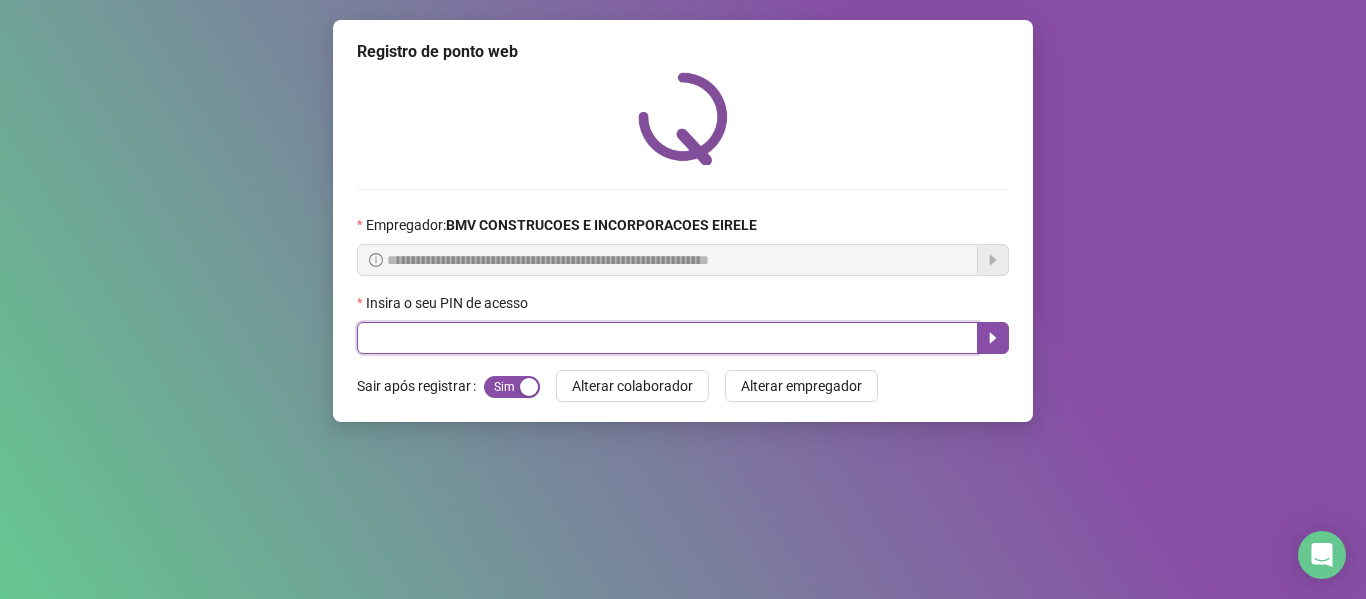 click at bounding box center [667, 338] 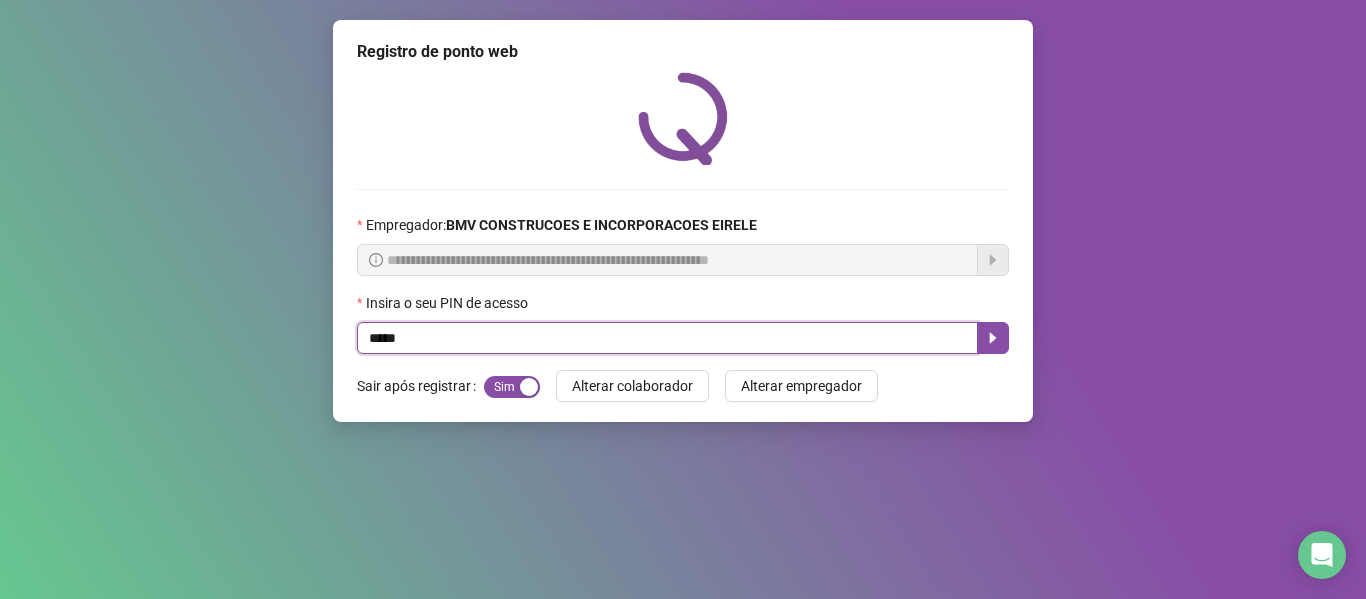 type on "*****" 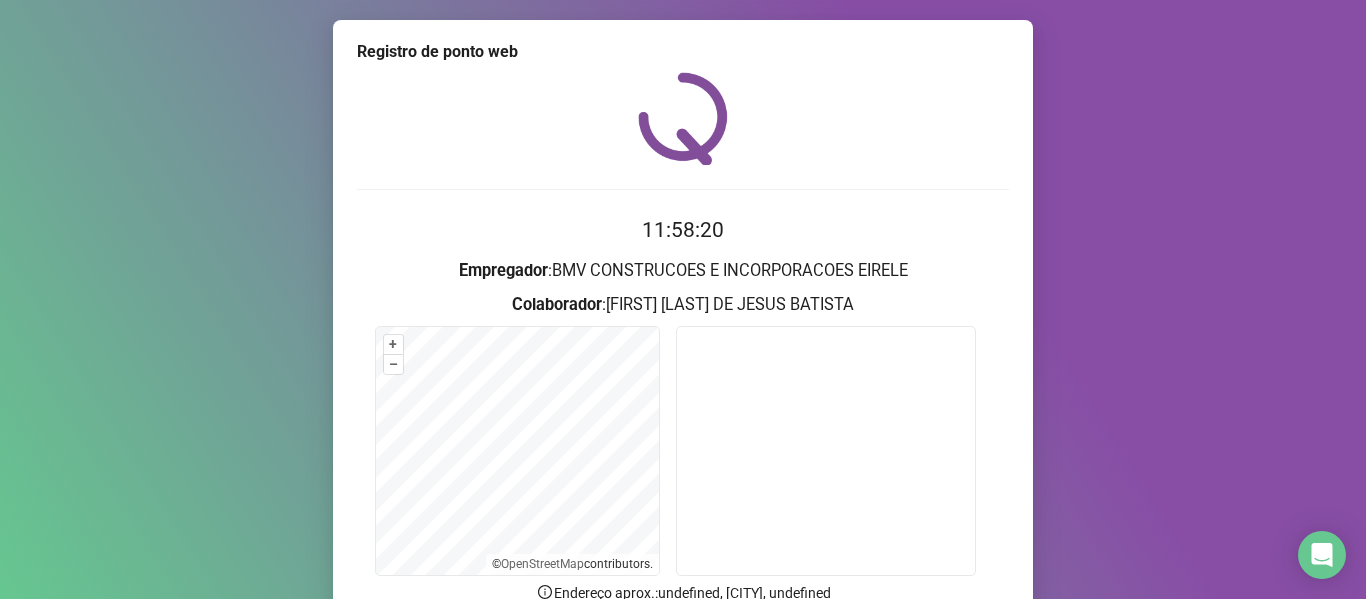 scroll, scrollTop: 182, scrollLeft: 0, axis: vertical 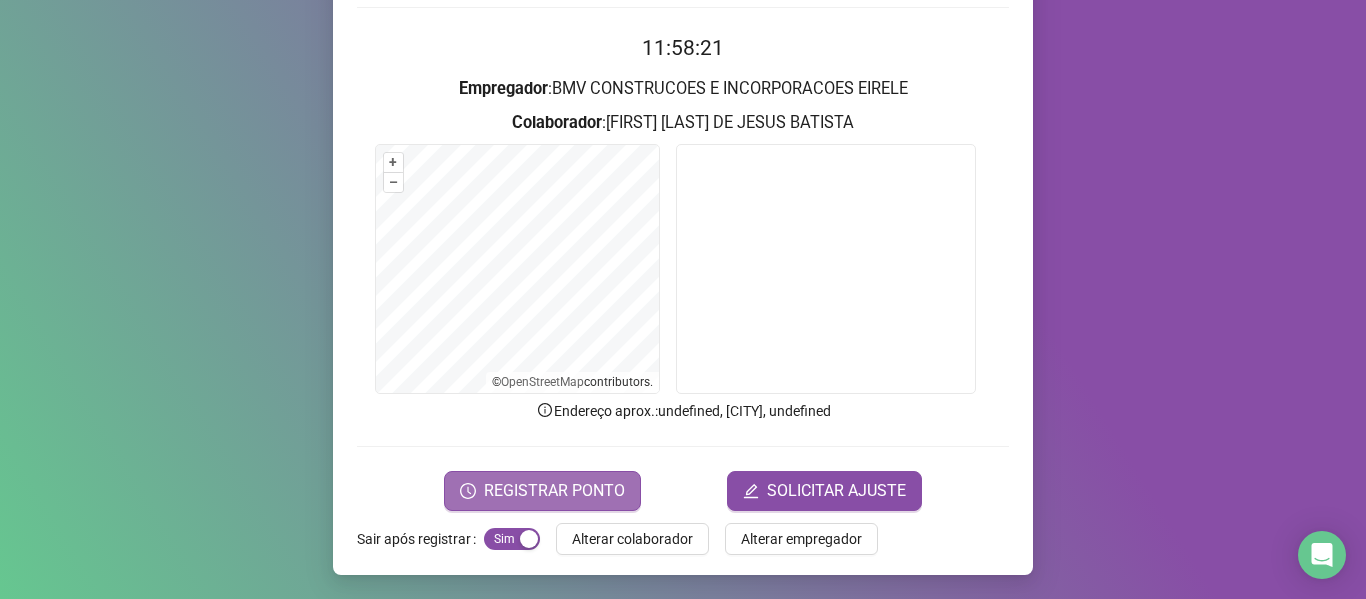 click on "REGISTRAR PONTO" at bounding box center (542, 491) 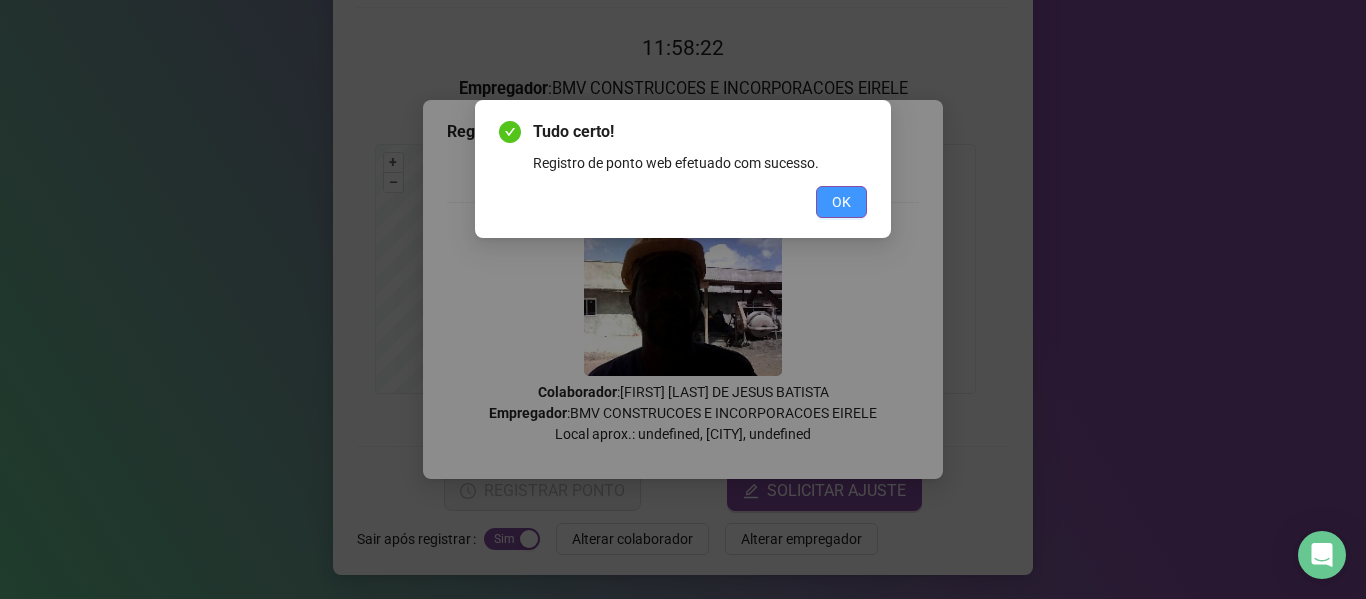 click on "OK" at bounding box center [841, 202] 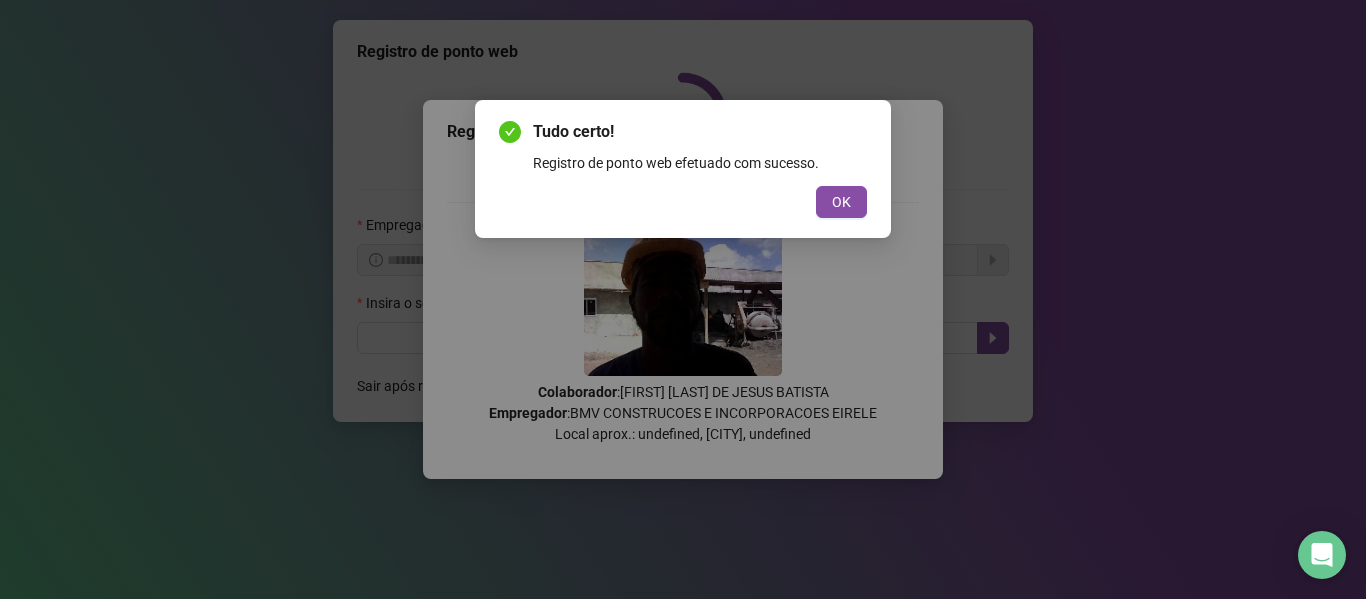 scroll, scrollTop: 0, scrollLeft: 0, axis: both 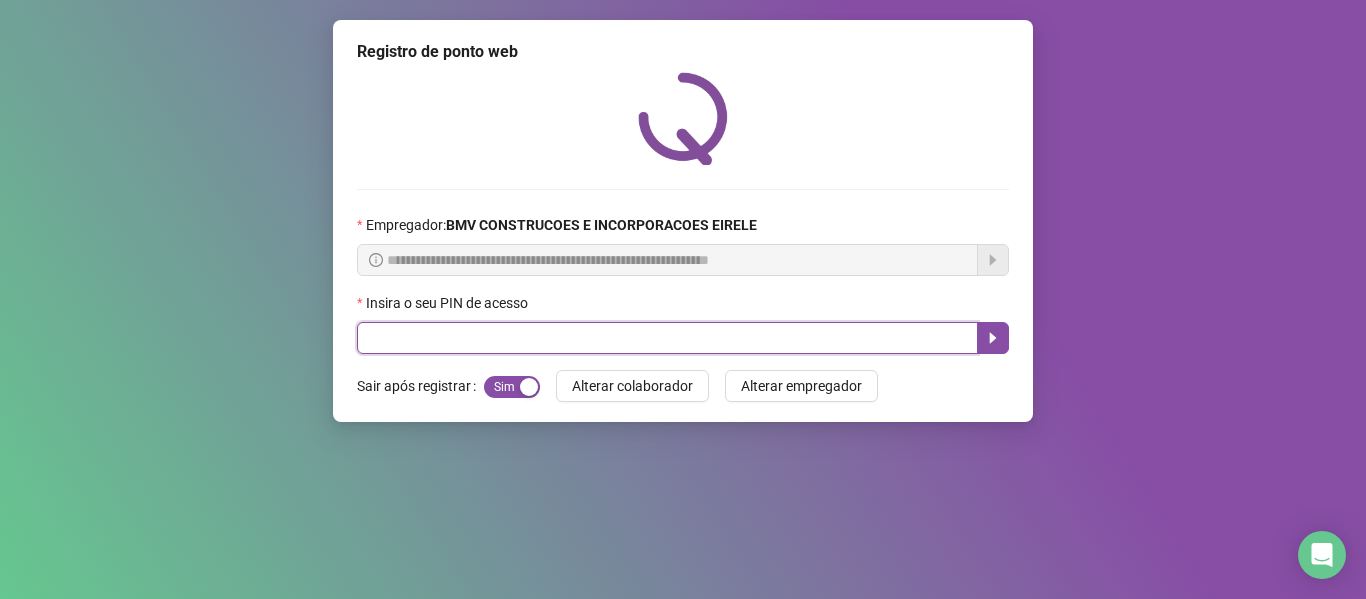 click at bounding box center [667, 338] 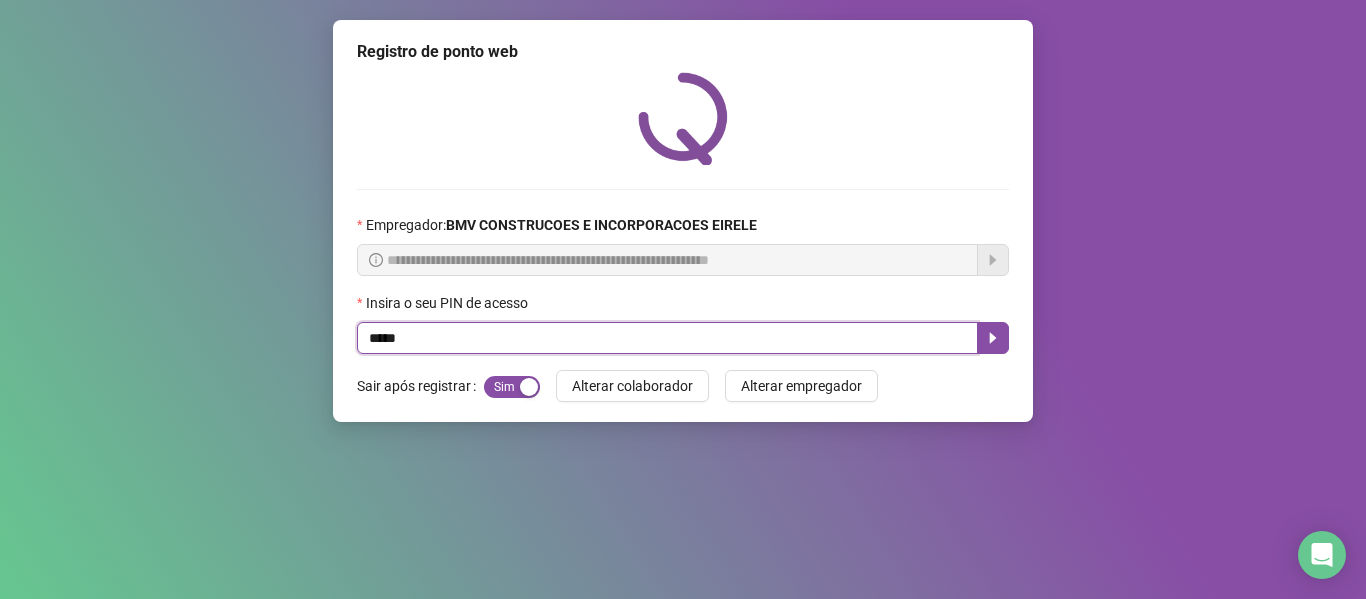 type on "*****" 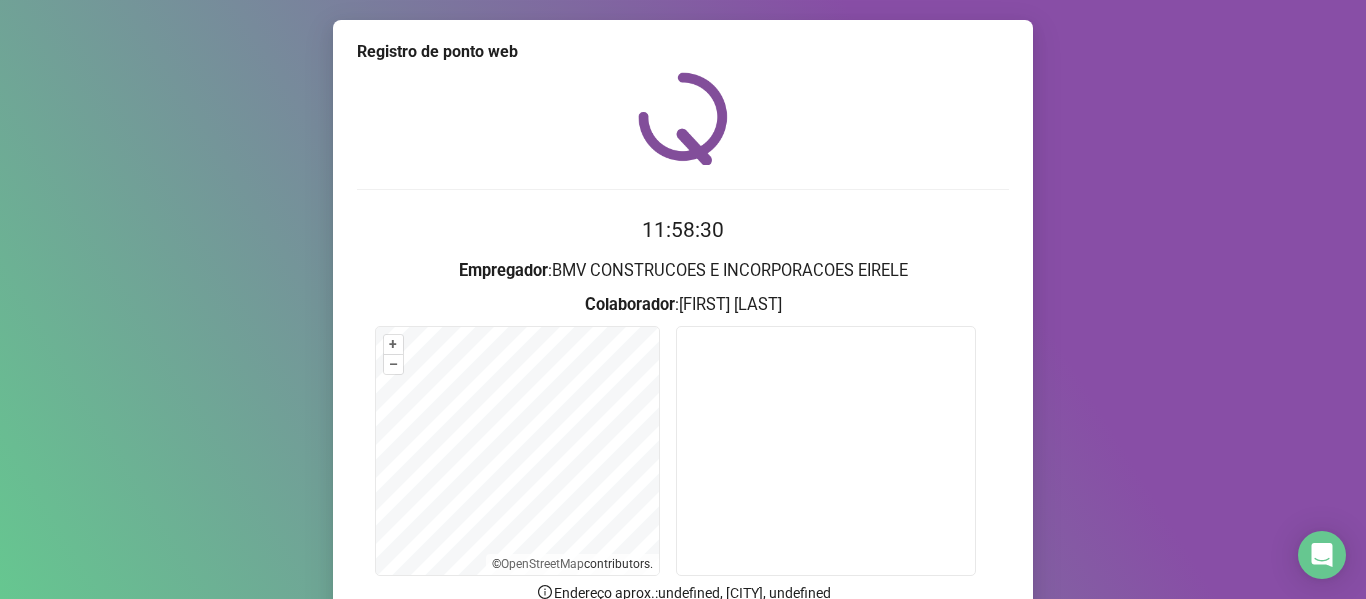 scroll, scrollTop: 182, scrollLeft: 0, axis: vertical 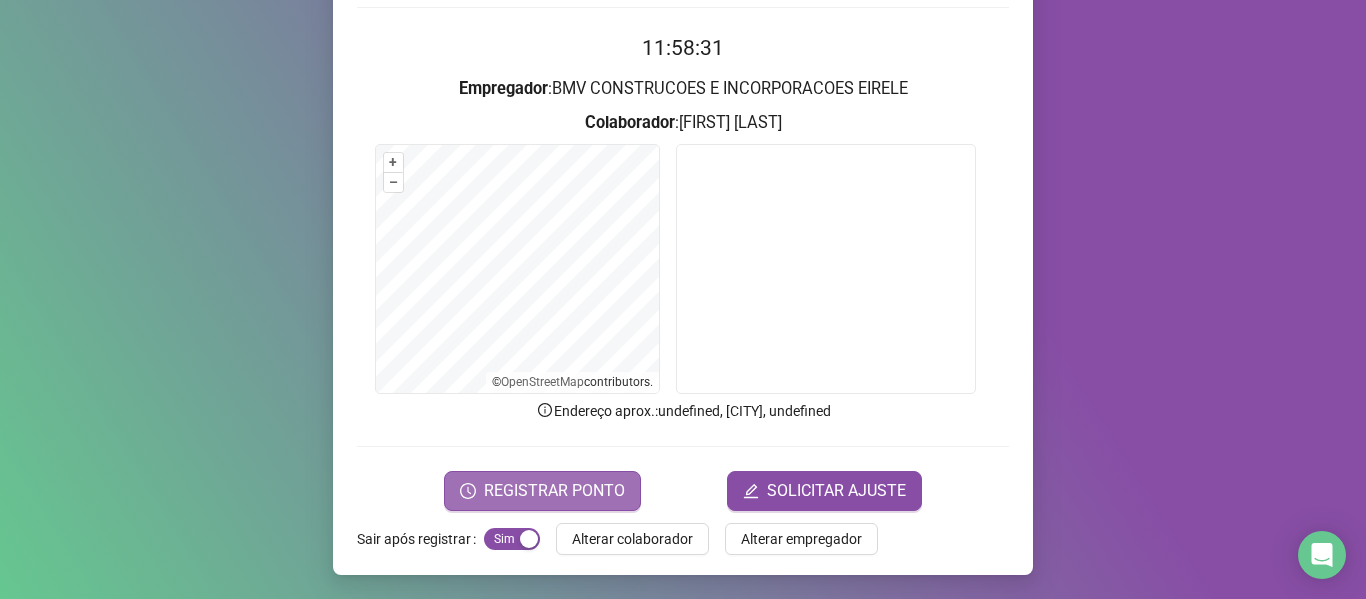 click on "REGISTRAR PONTO" at bounding box center (542, 491) 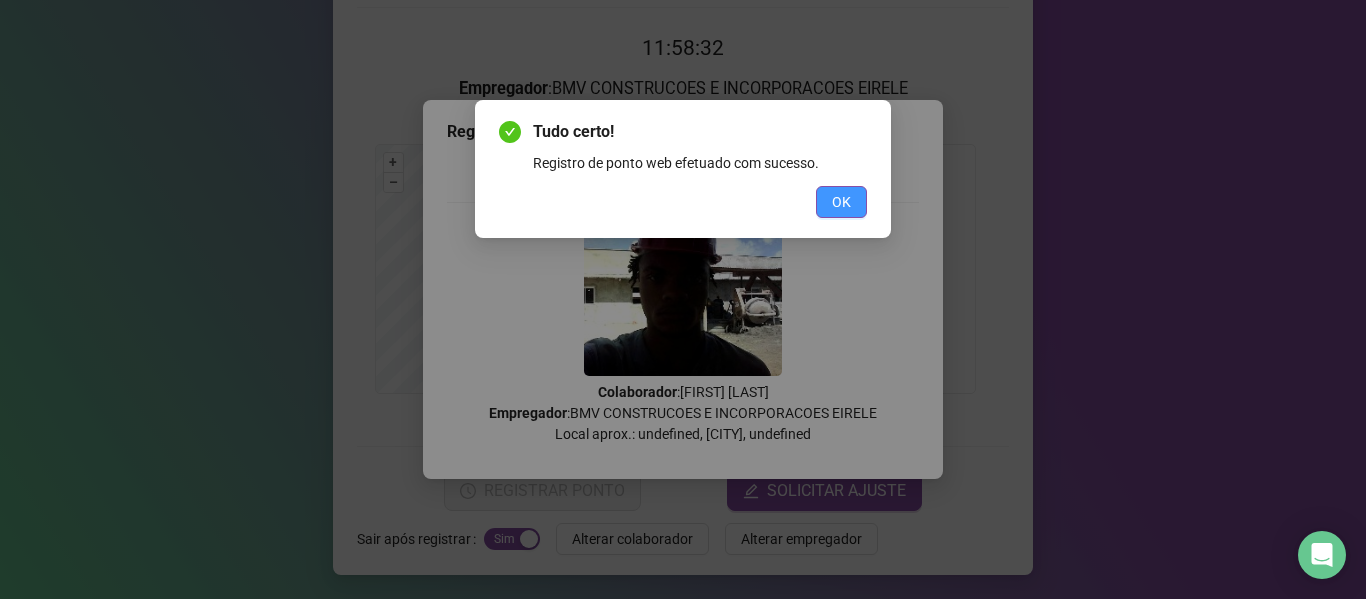 click on "OK" at bounding box center [841, 202] 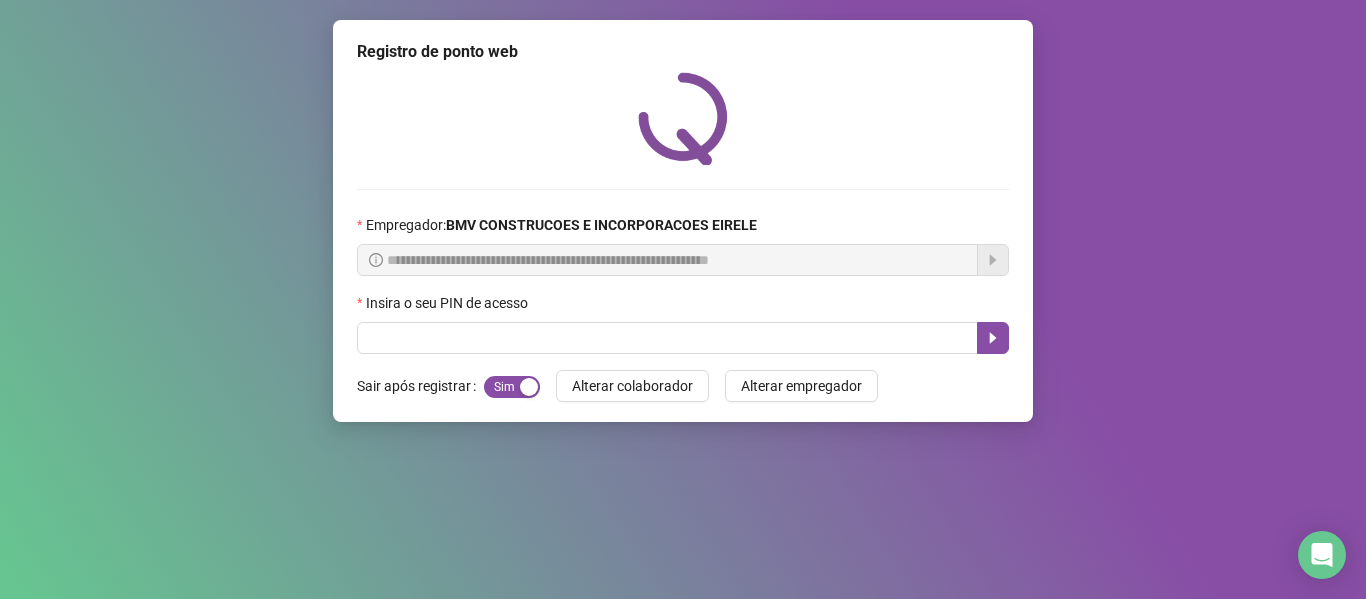 scroll, scrollTop: 0, scrollLeft: 0, axis: both 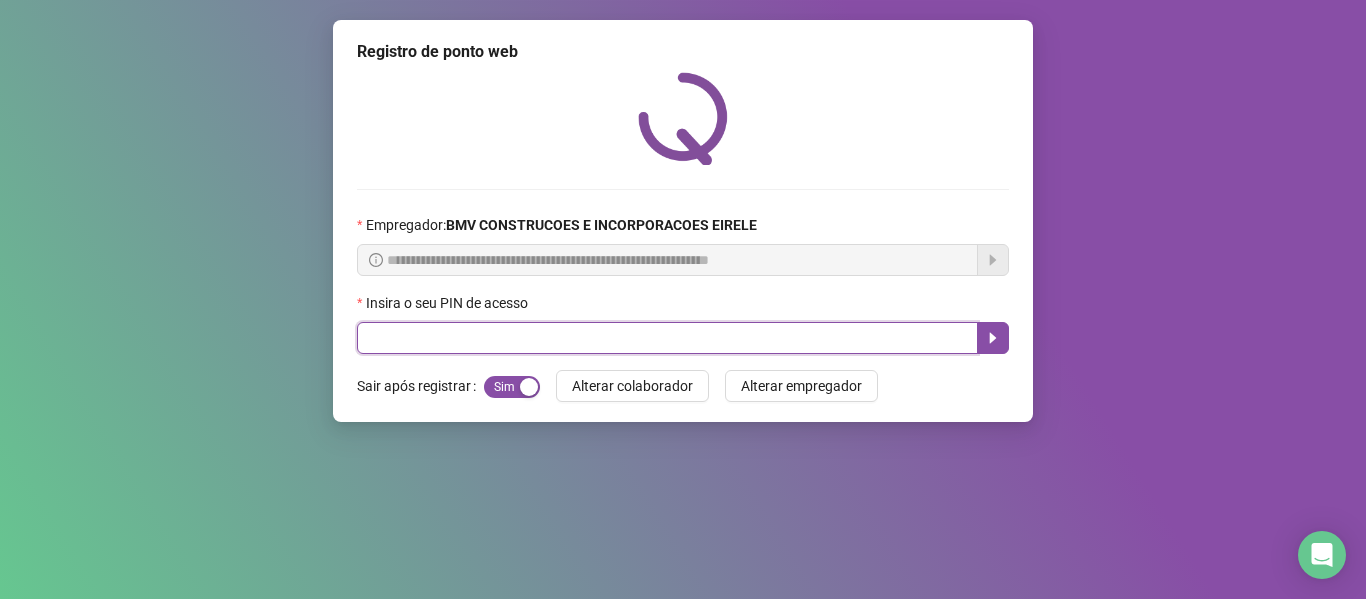 click at bounding box center [667, 338] 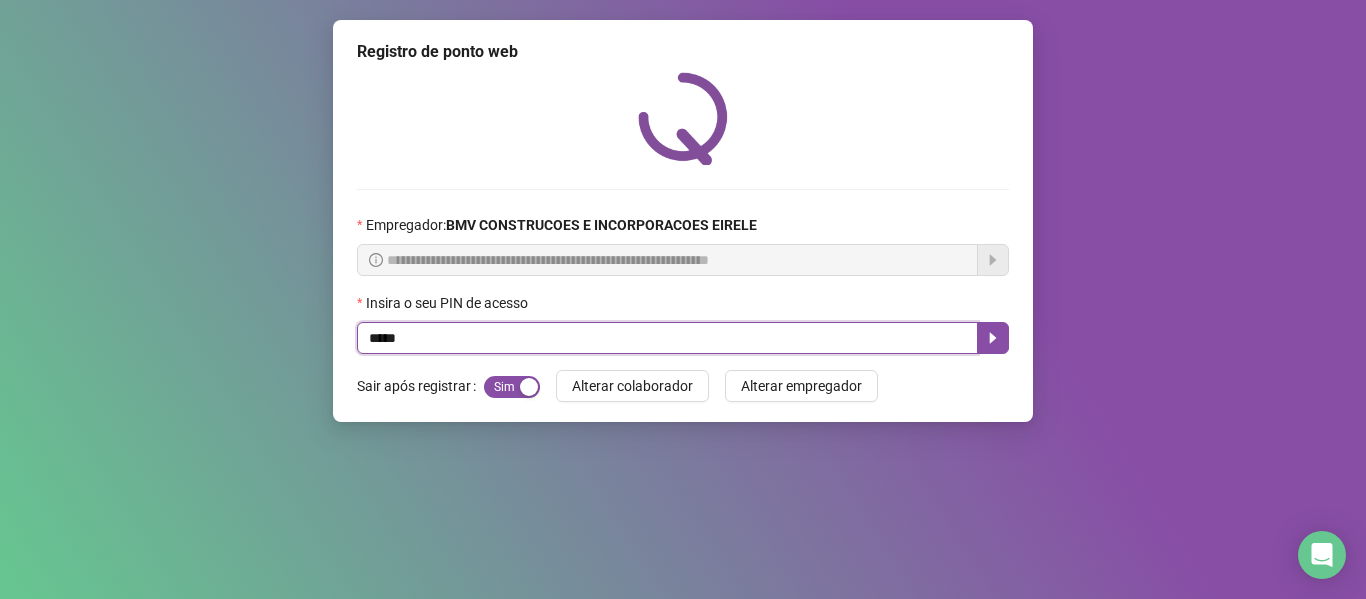 type on "*****" 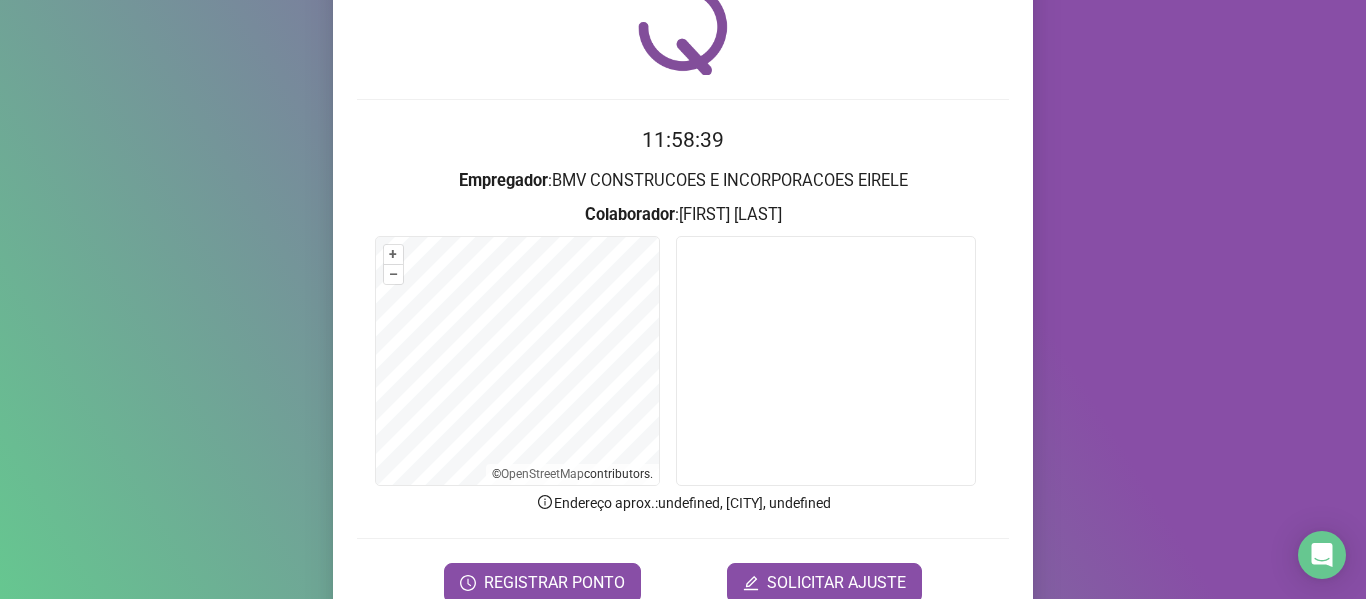scroll, scrollTop: 182, scrollLeft: 0, axis: vertical 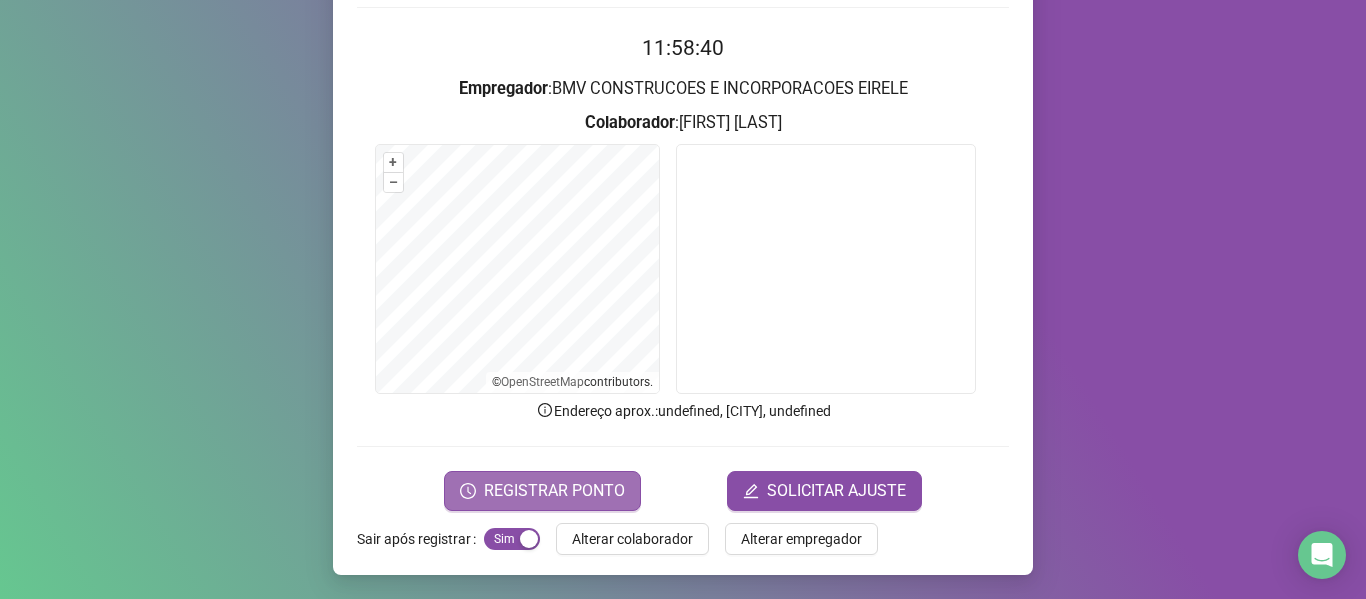 click on "REGISTRAR PONTO" at bounding box center (554, 491) 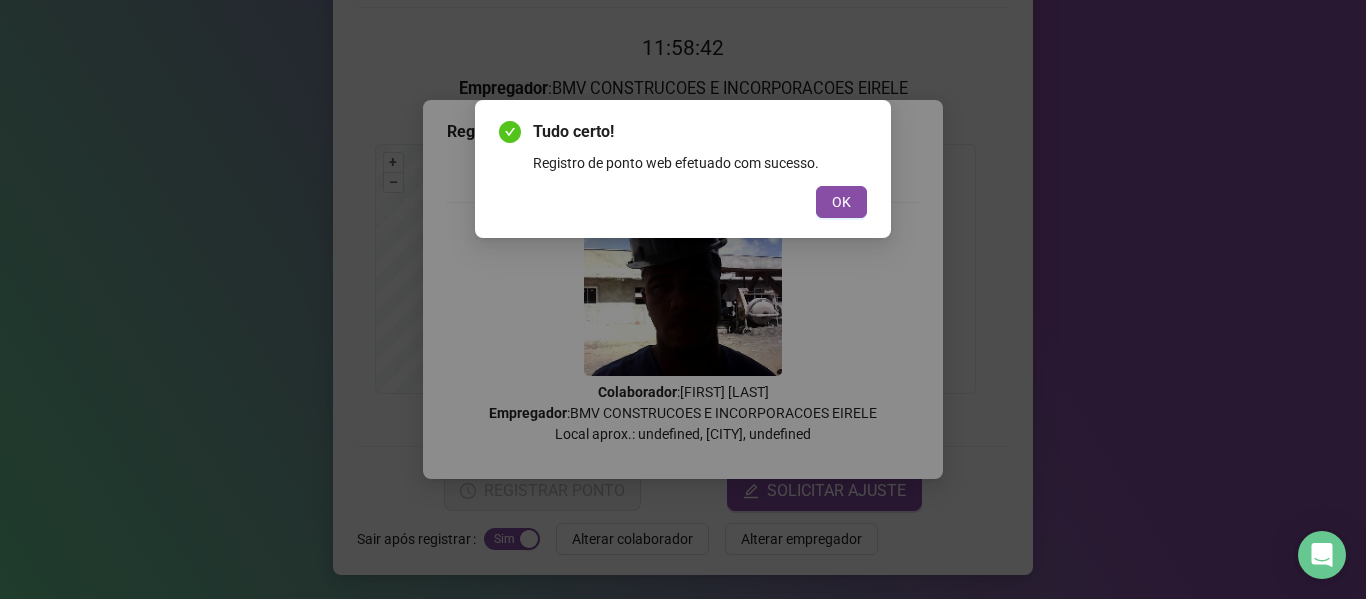 click on "OK" at bounding box center (841, 202) 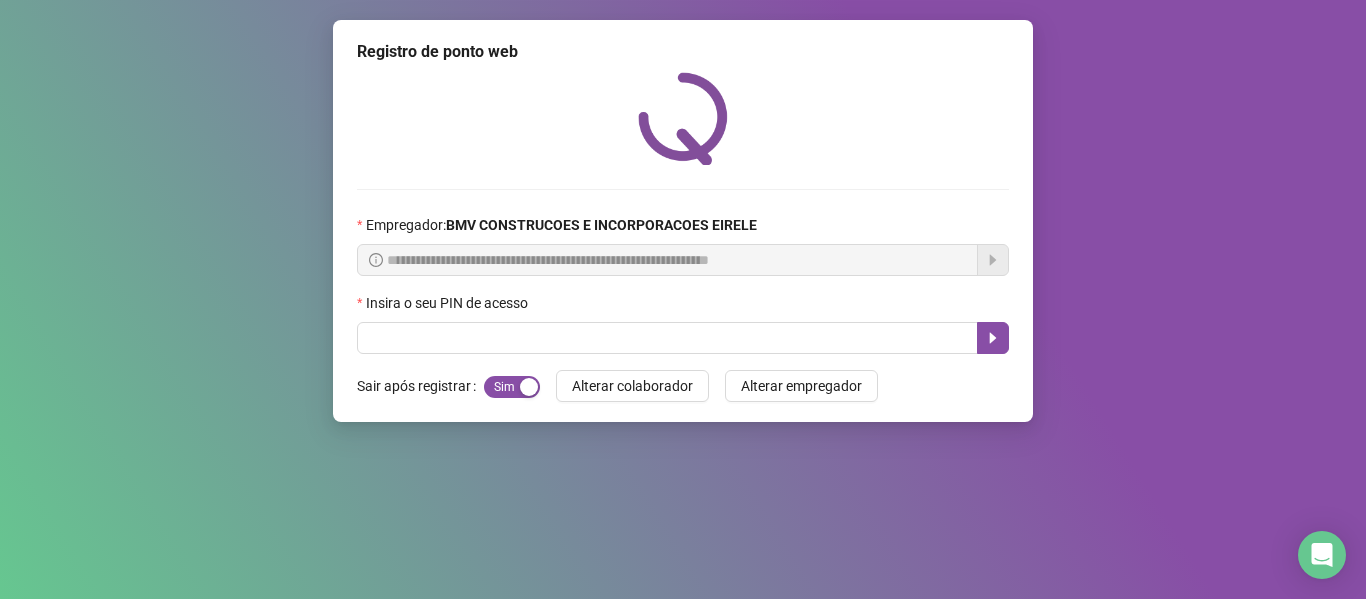 scroll, scrollTop: 0, scrollLeft: 0, axis: both 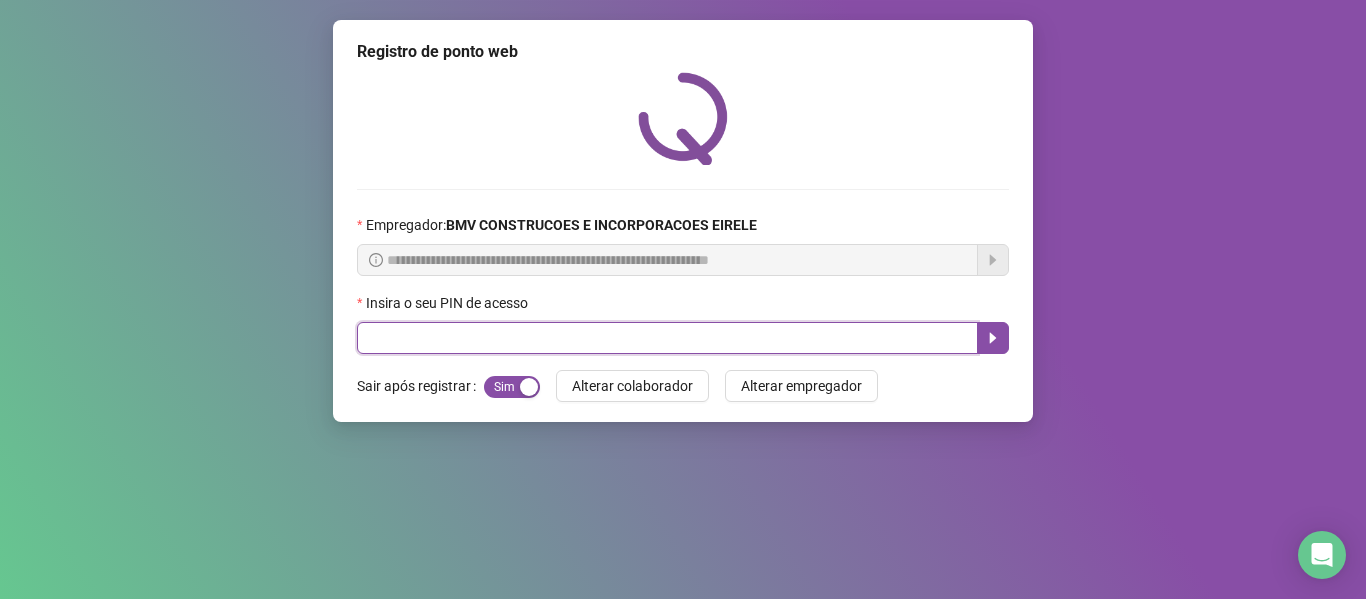 click at bounding box center [667, 338] 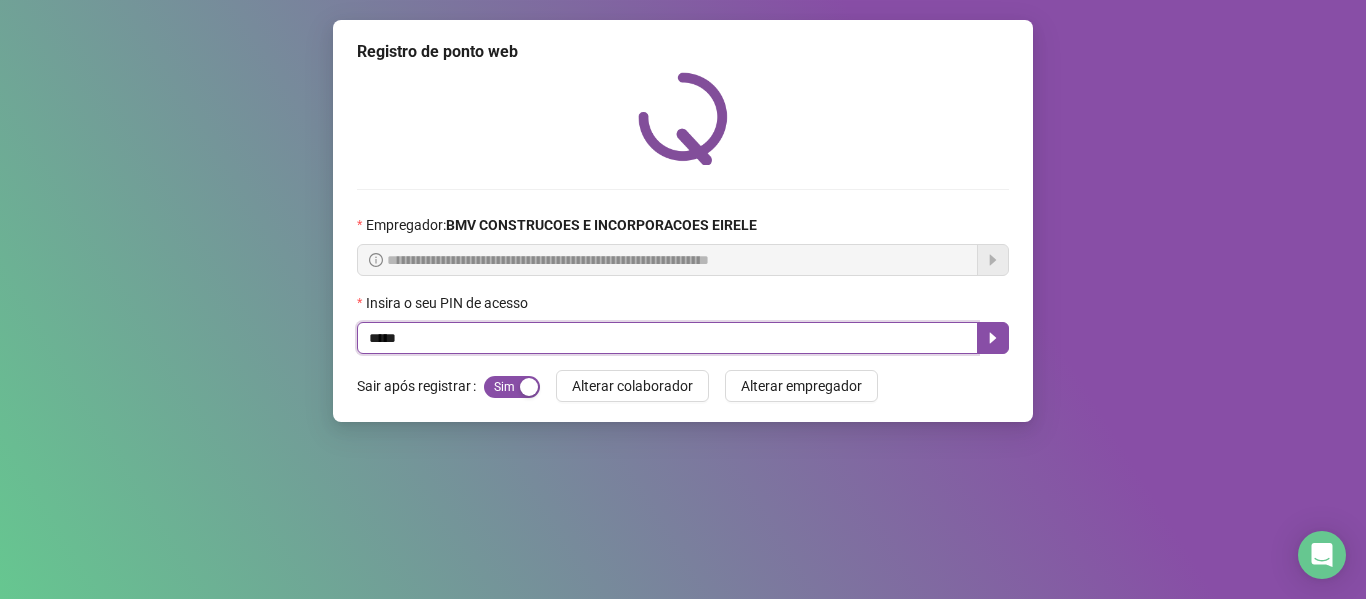 type on "*****" 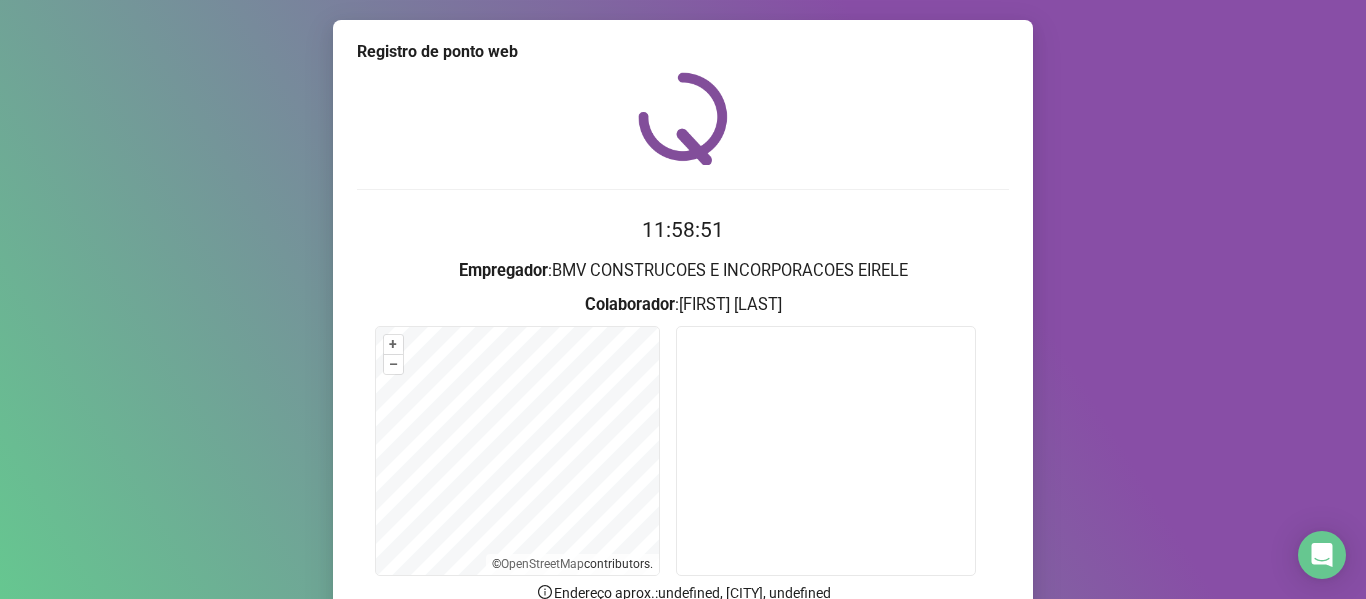scroll, scrollTop: 182, scrollLeft: 0, axis: vertical 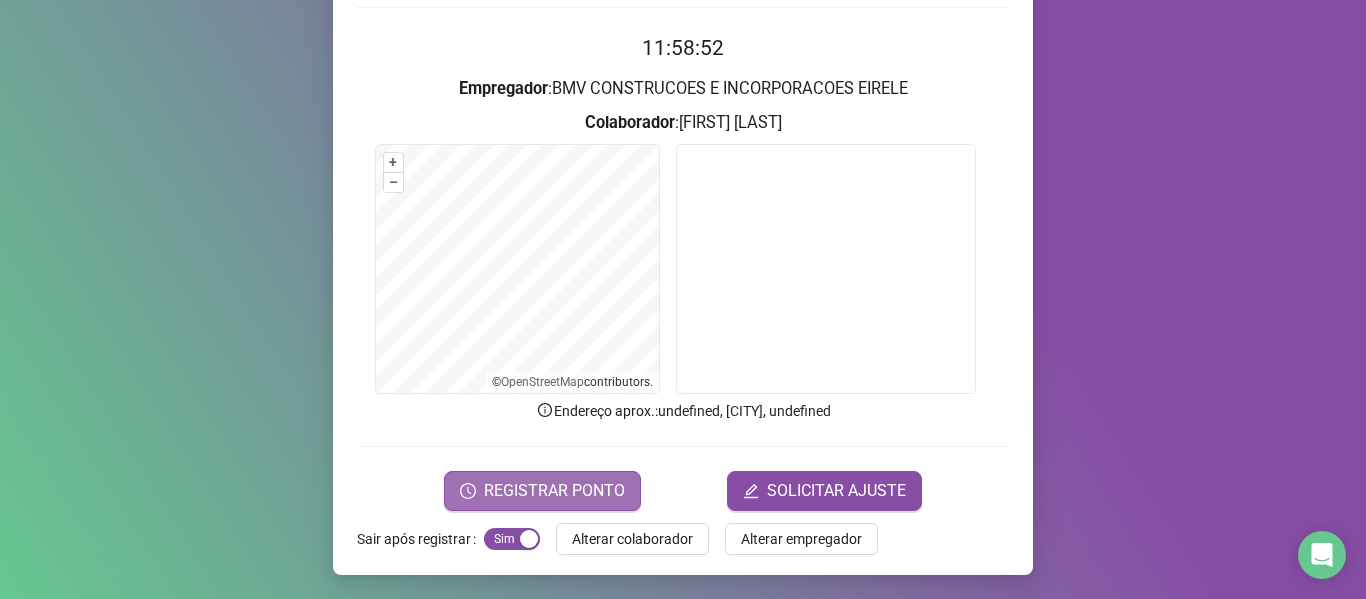 click on "REGISTRAR PONTO" at bounding box center (554, 491) 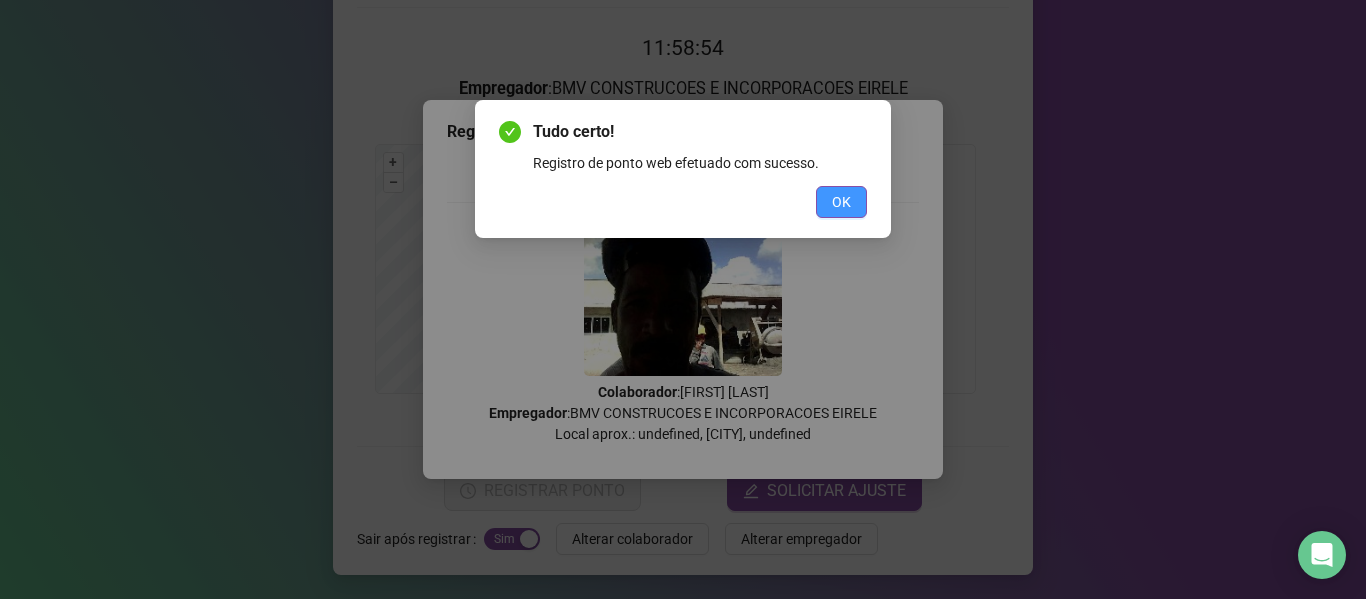 click on "OK" at bounding box center [841, 202] 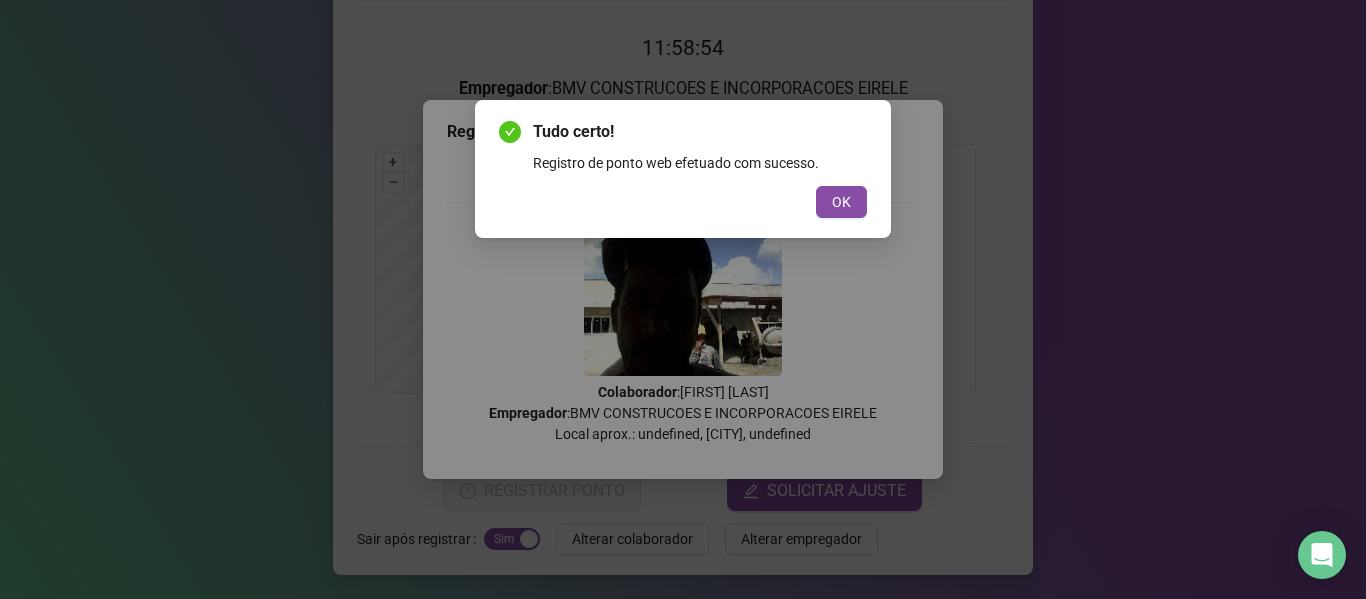 scroll, scrollTop: 0, scrollLeft: 0, axis: both 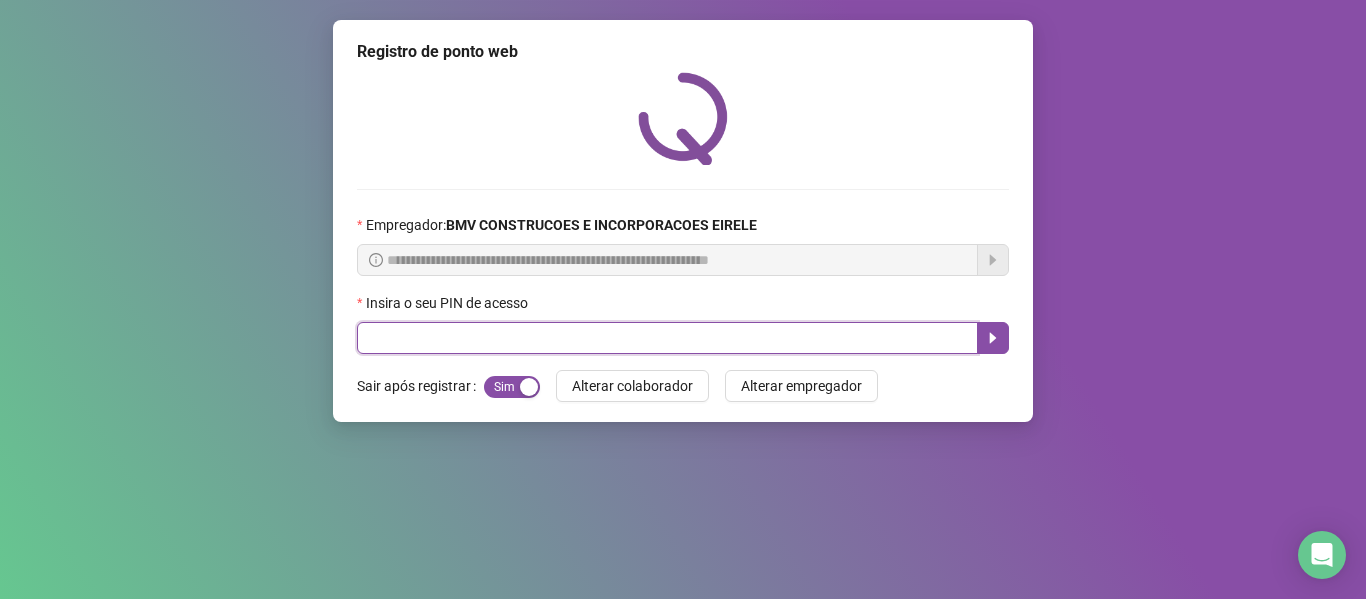 click at bounding box center (667, 338) 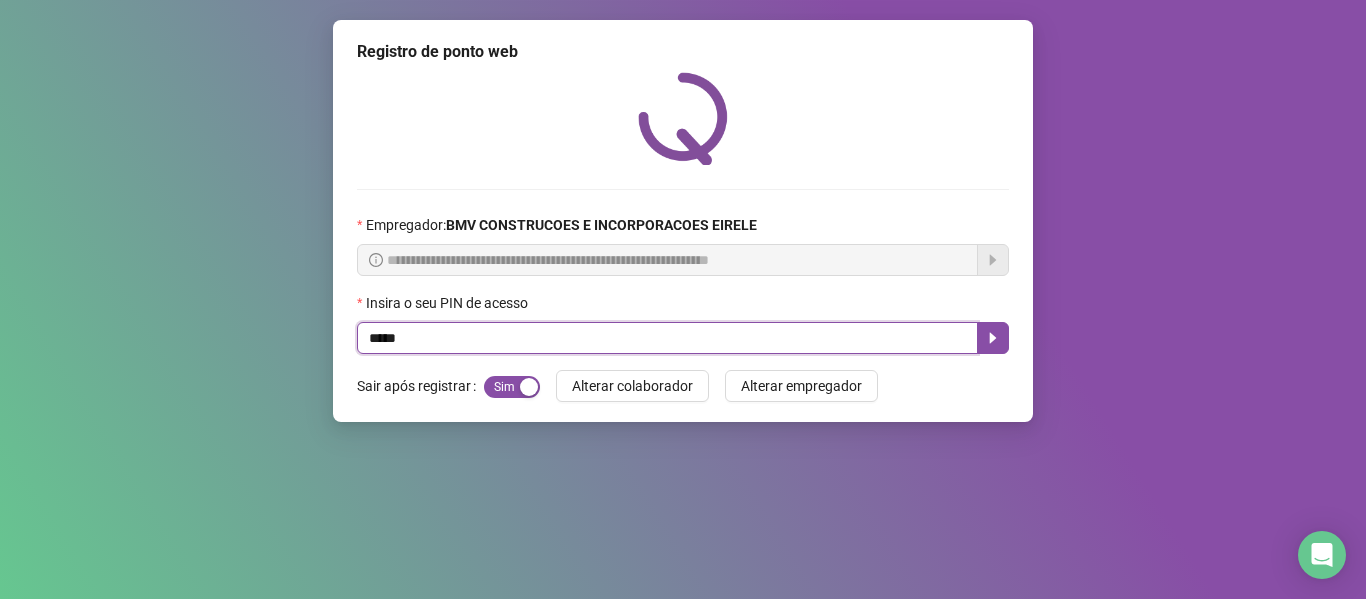 type on "*****" 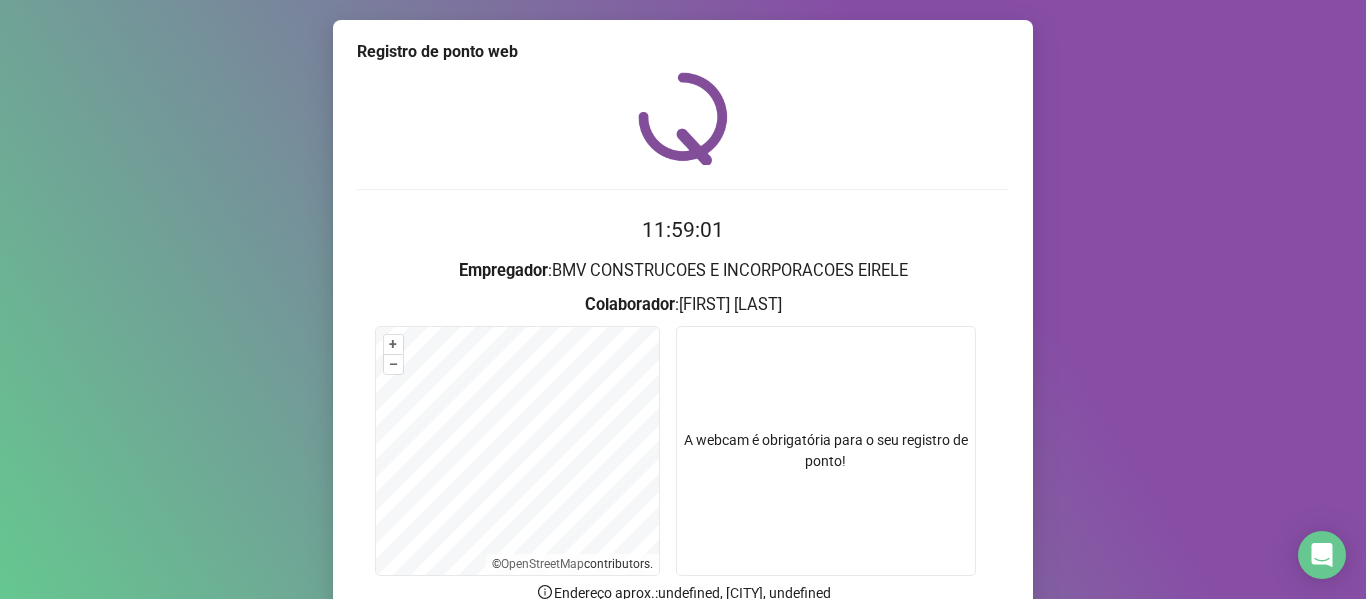 scroll, scrollTop: 182, scrollLeft: 0, axis: vertical 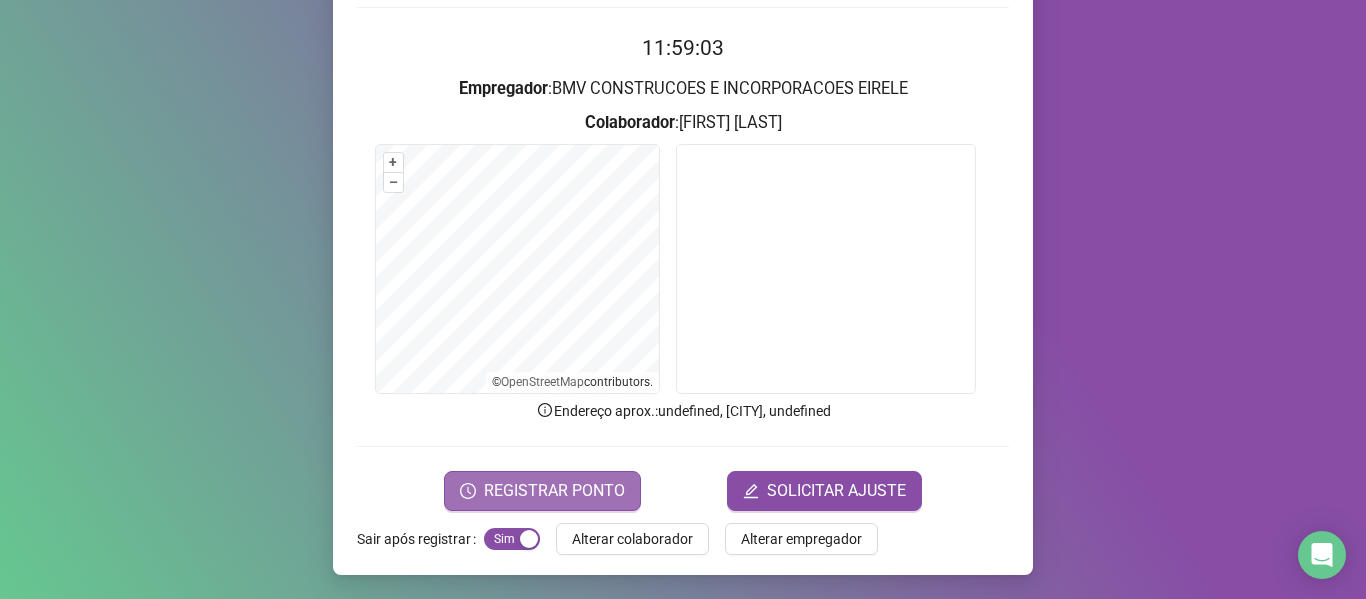 click on "REGISTRAR PONTO" at bounding box center (554, 491) 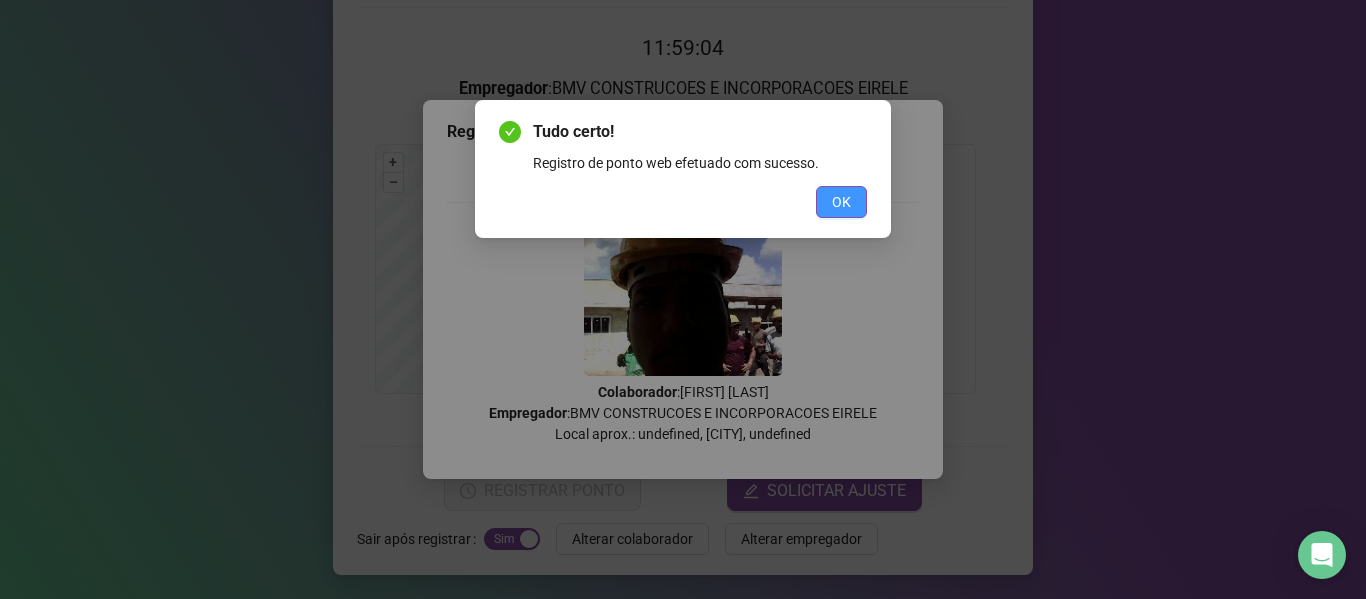 click on "OK" at bounding box center (841, 202) 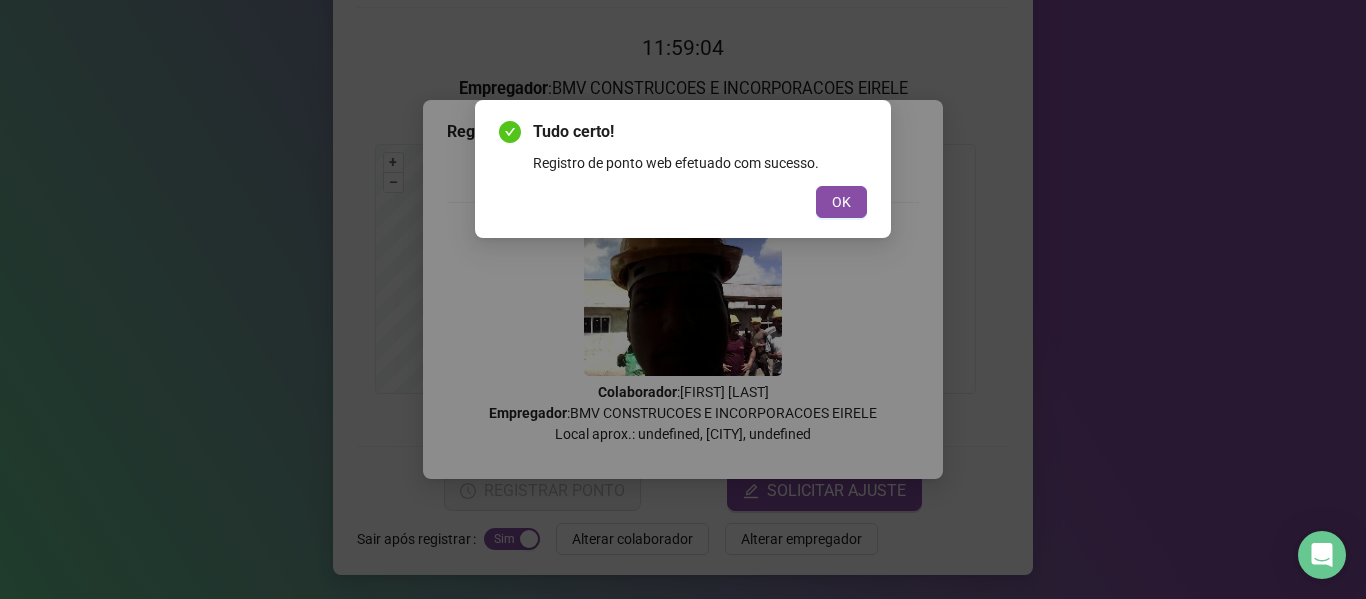 scroll, scrollTop: 0, scrollLeft: 0, axis: both 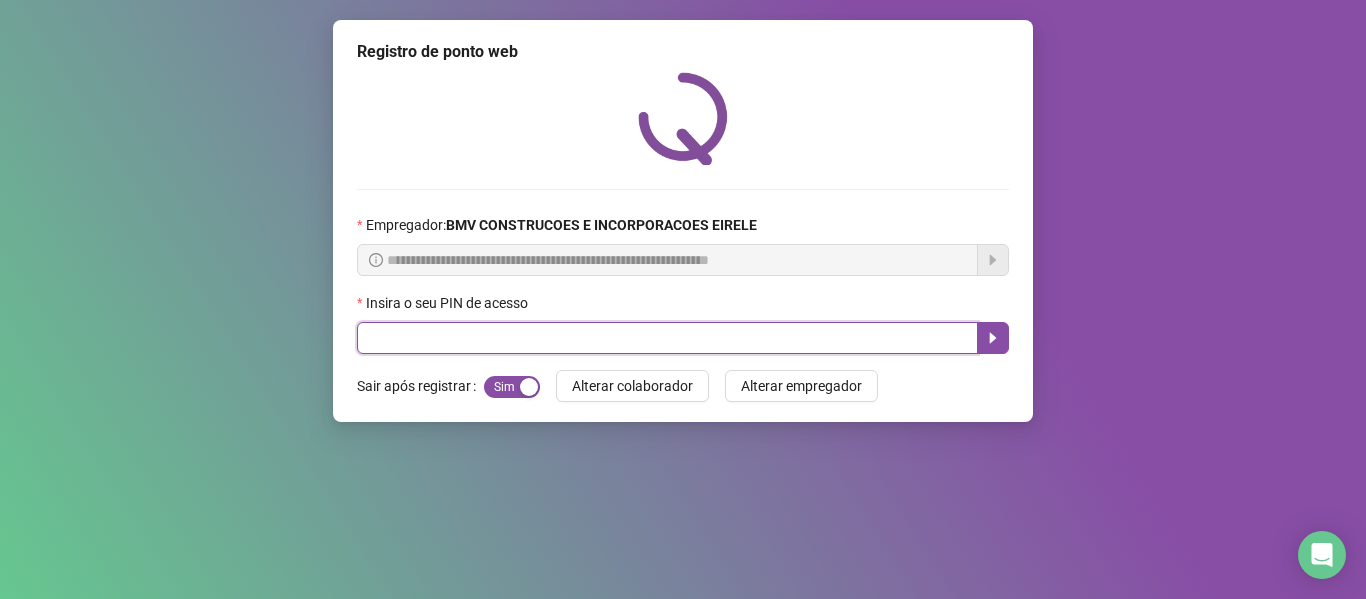 click at bounding box center [667, 338] 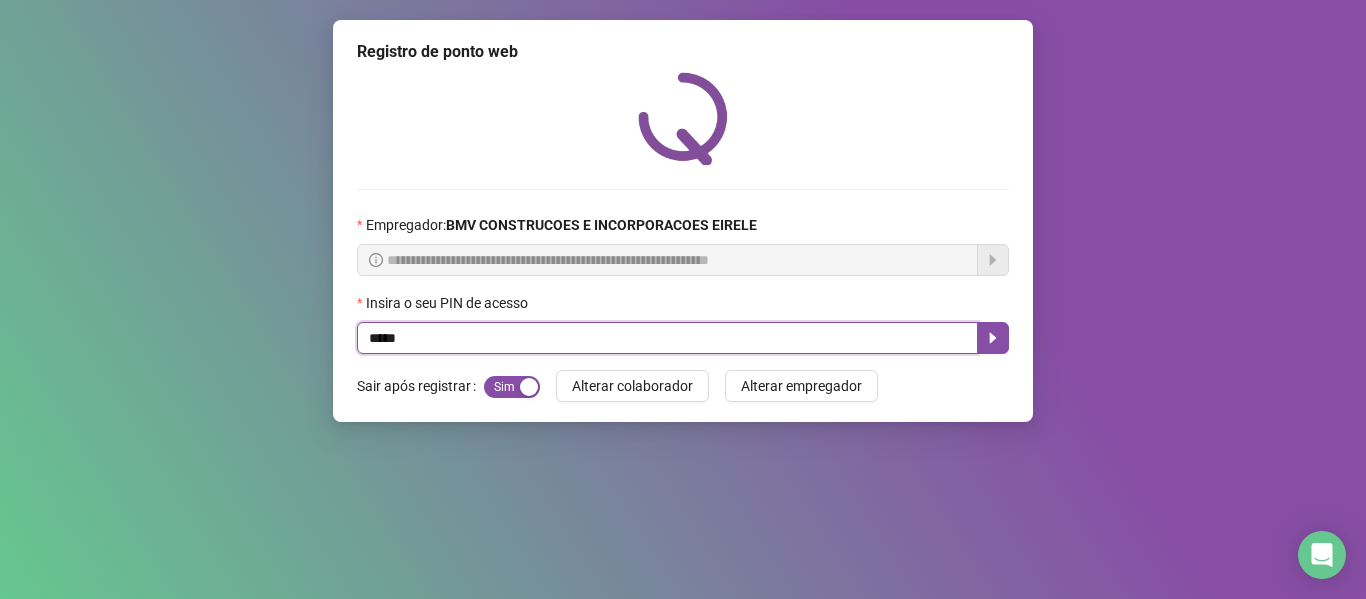 type on "*****" 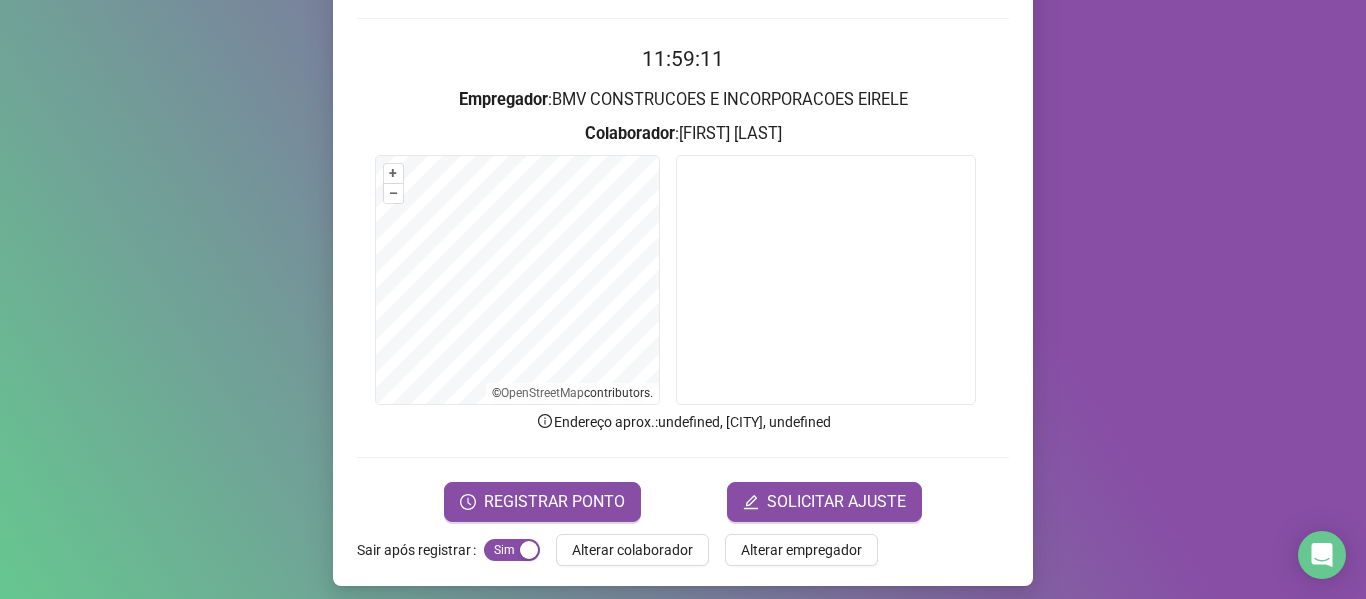 scroll, scrollTop: 182, scrollLeft: 0, axis: vertical 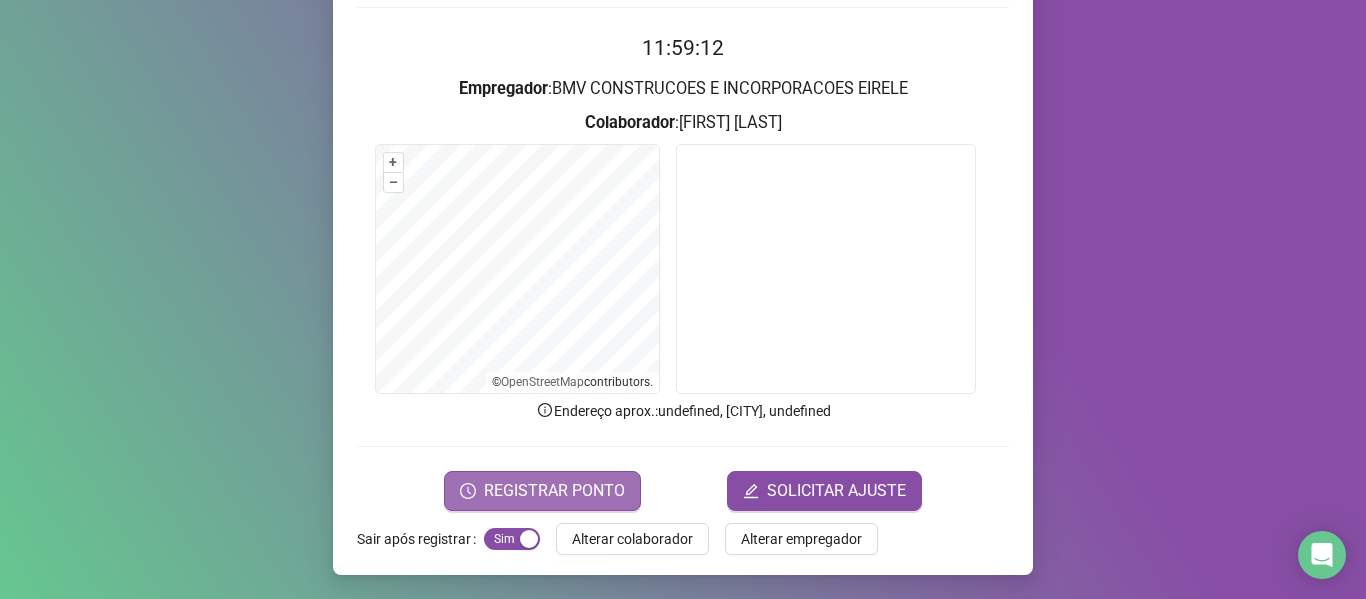 click on "REGISTRAR PONTO" at bounding box center (554, 491) 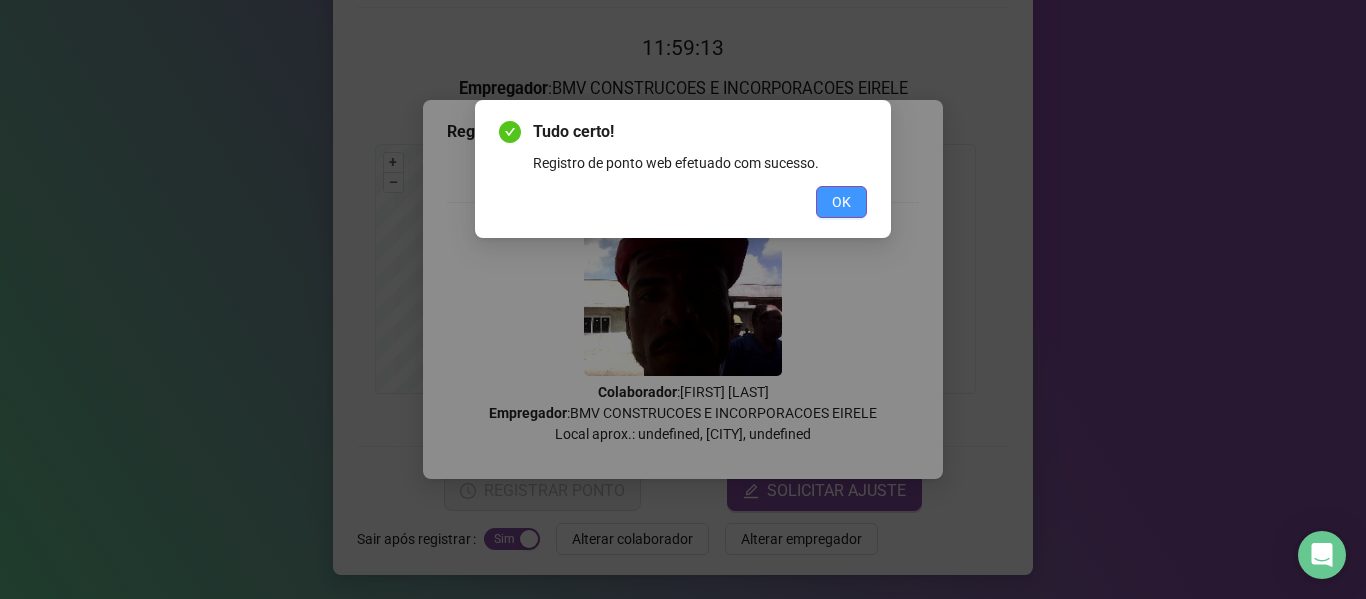 drag, startPoint x: 838, startPoint y: 217, endPoint x: 840, endPoint y: 205, distance: 12.165525 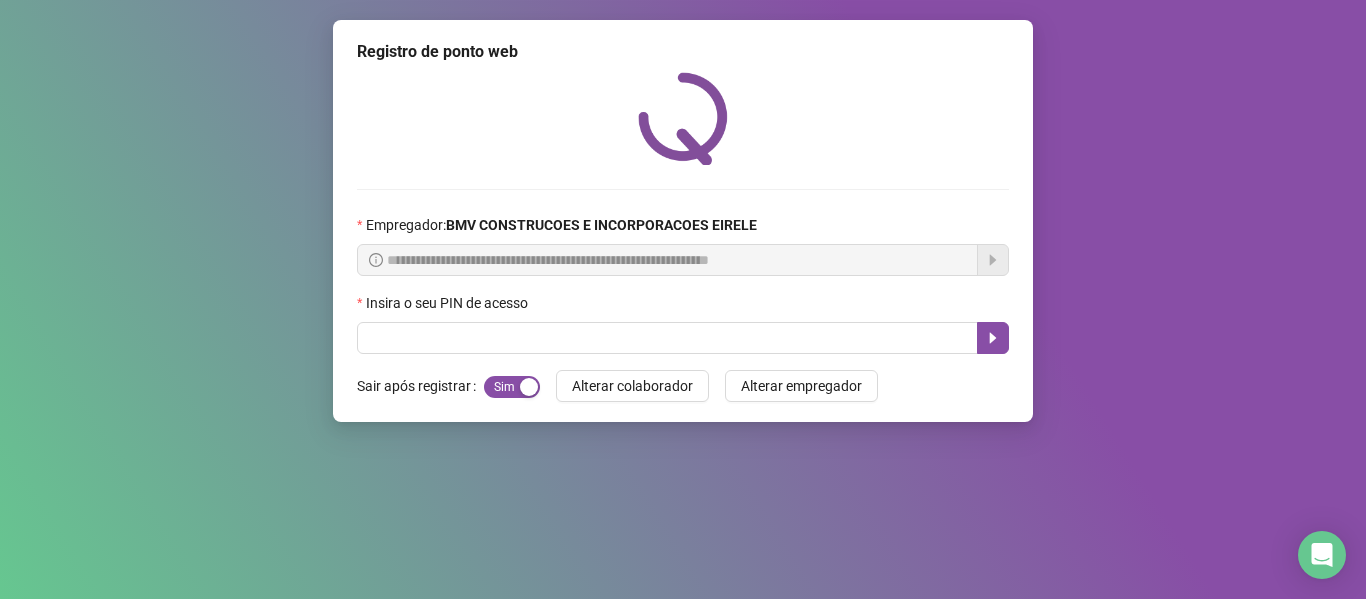 scroll, scrollTop: 0, scrollLeft: 0, axis: both 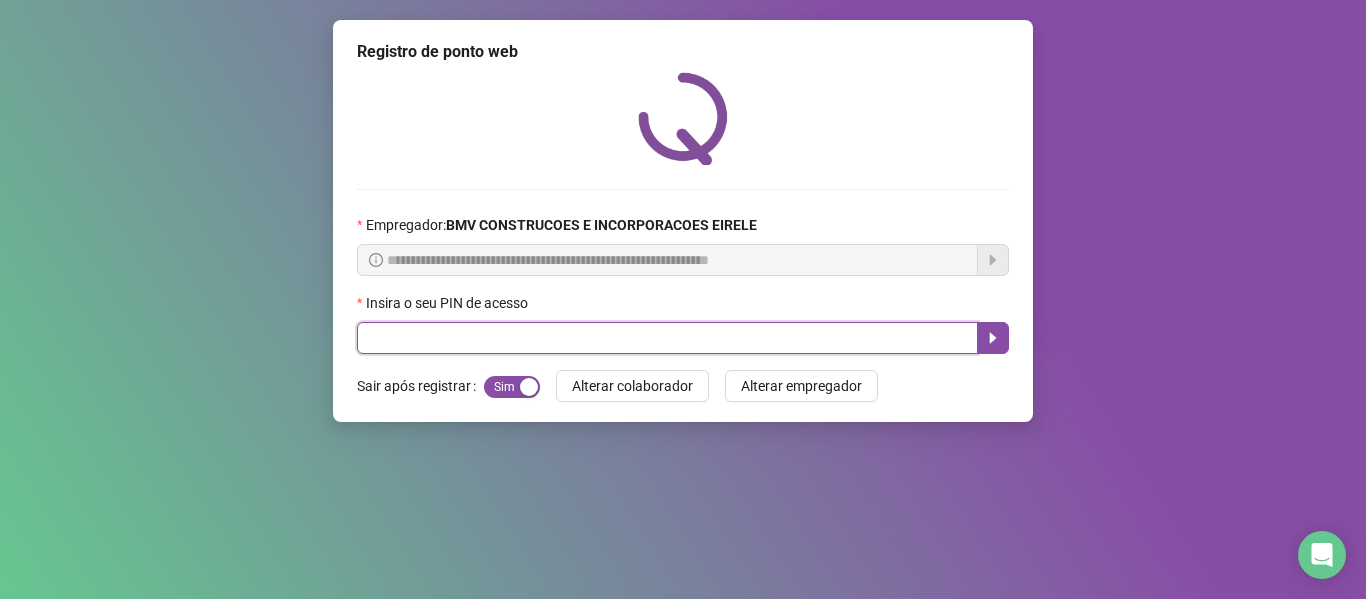 click at bounding box center (667, 338) 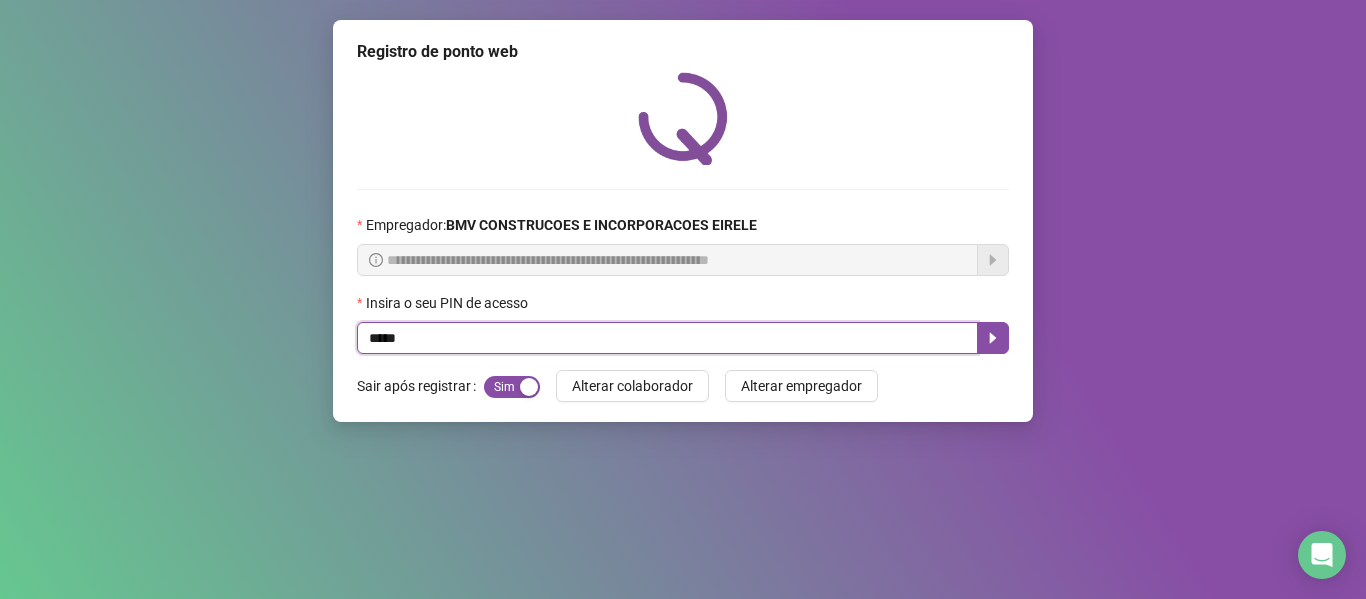 type on "*****" 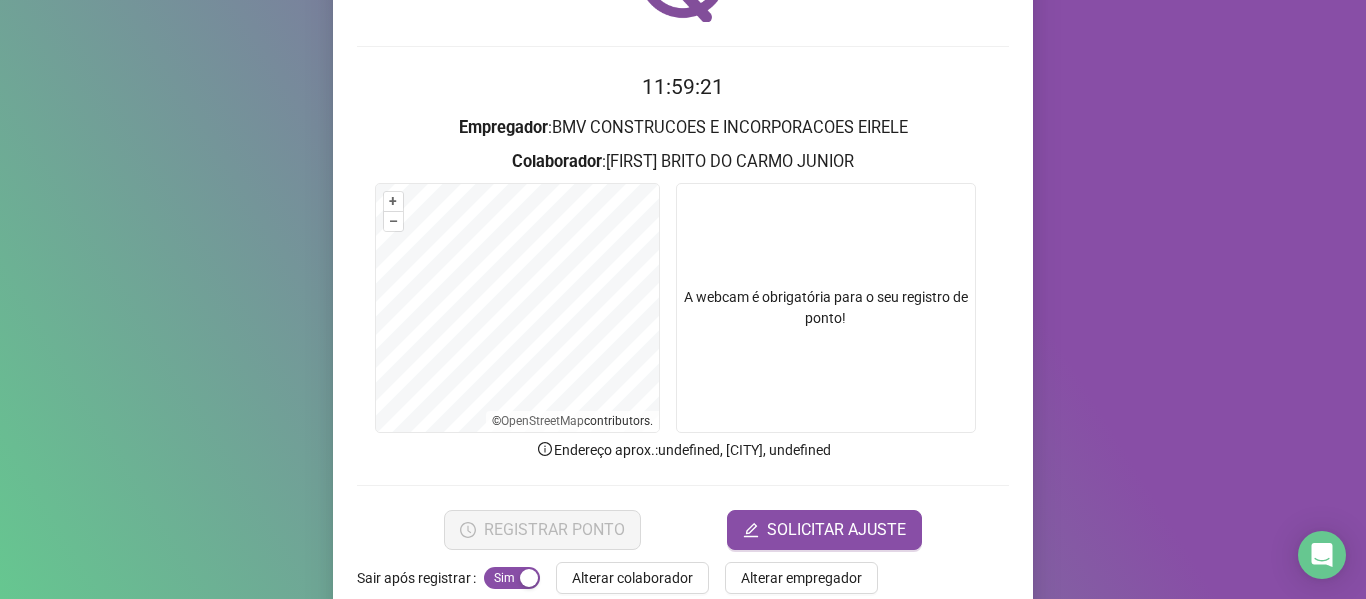scroll, scrollTop: 182, scrollLeft: 0, axis: vertical 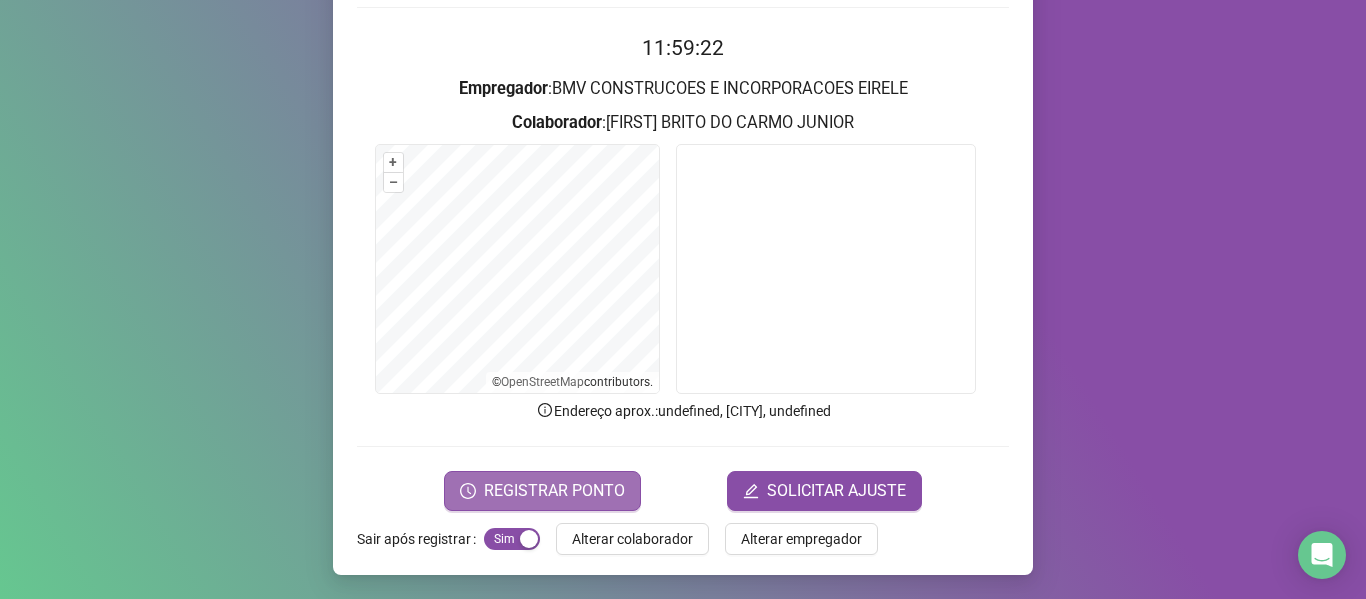 click on "REGISTRAR PONTO" at bounding box center (554, 491) 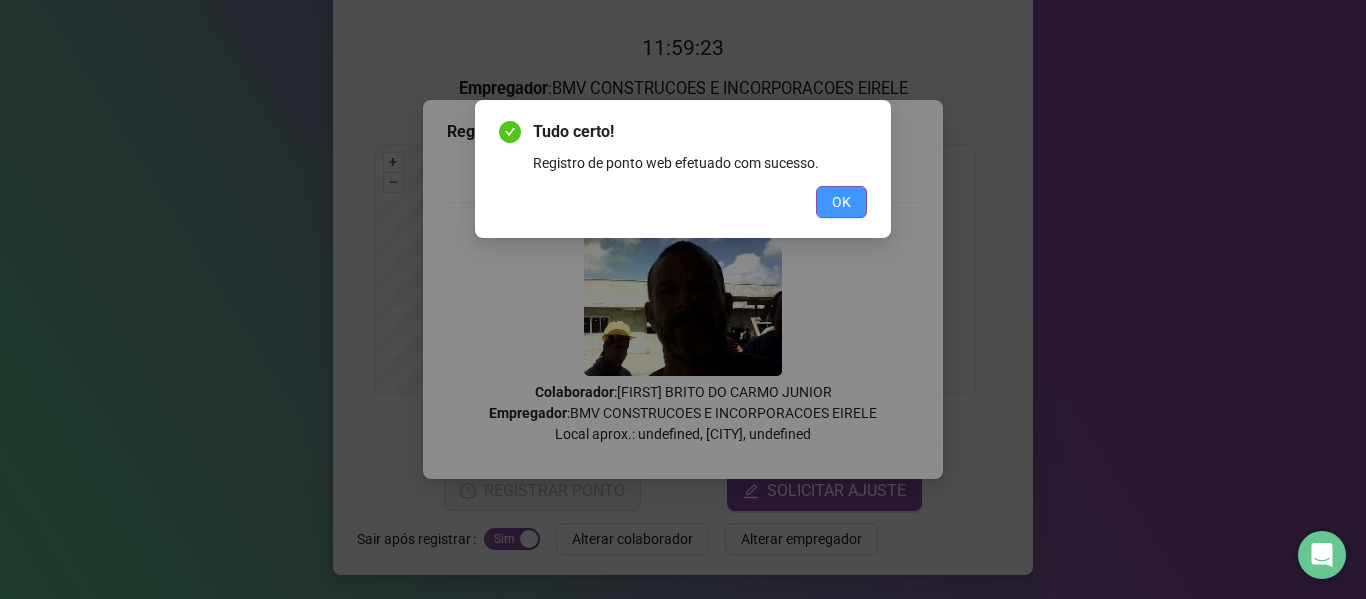 click on "OK" at bounding box center [841, 202] 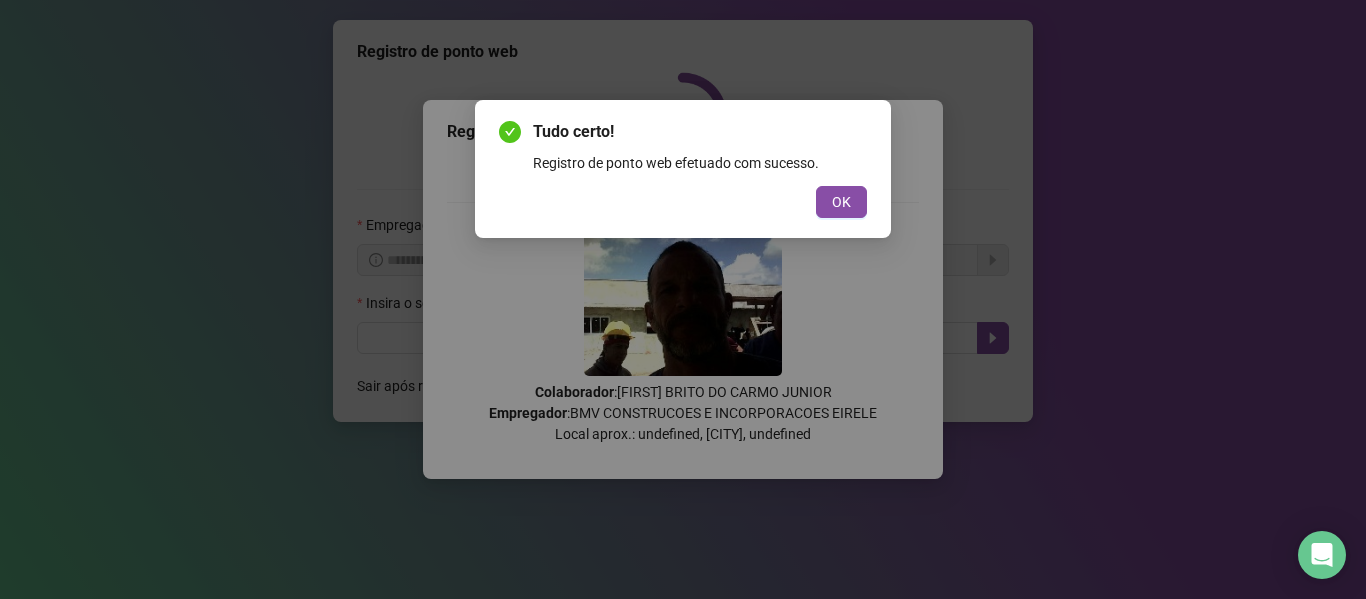scroll, scrollTop: 0, scrollLeft: 0, axis: both 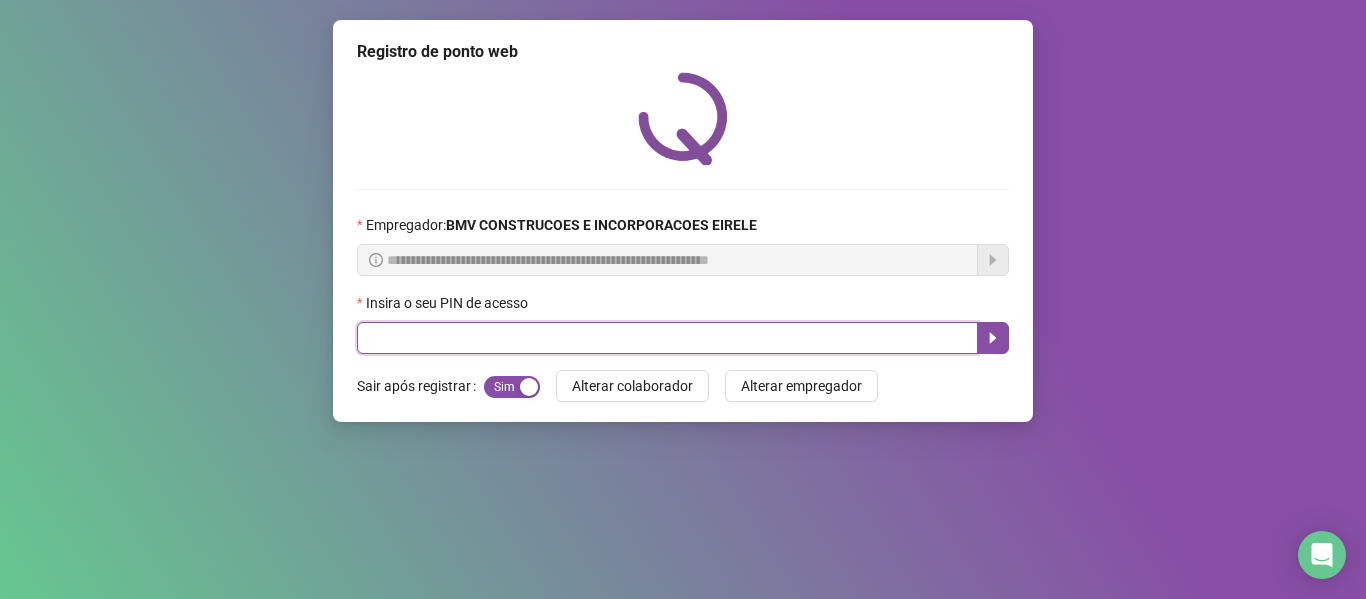 click at bounding box center (667, 338) 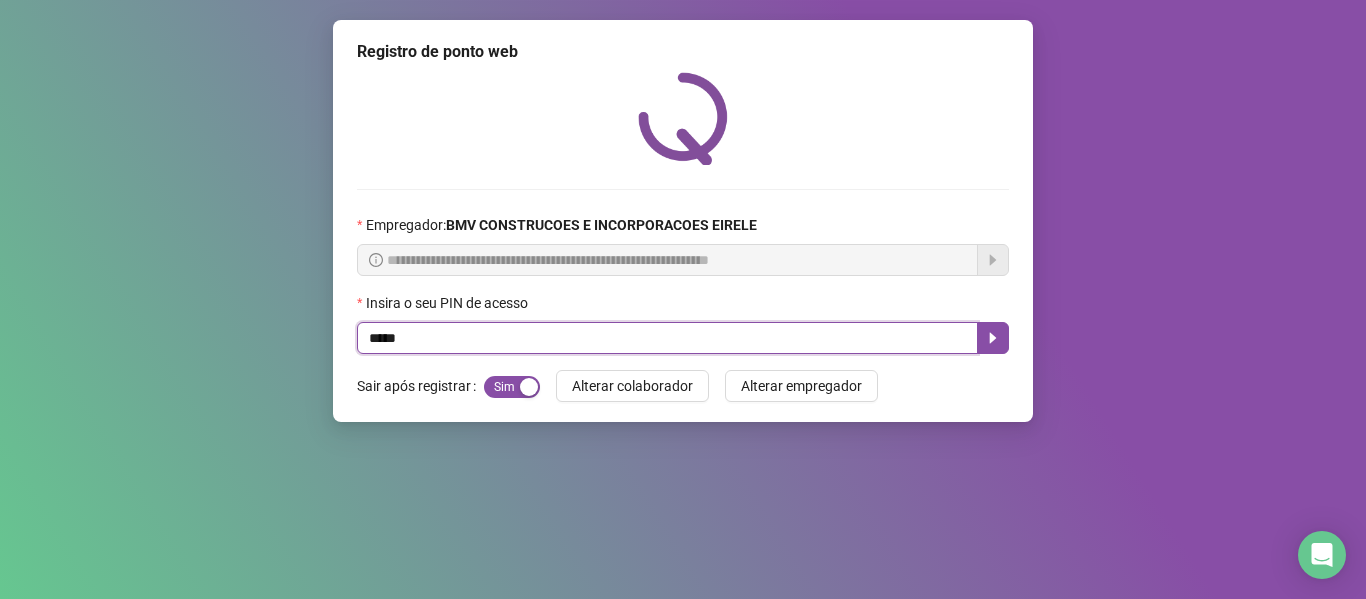type on "*****" 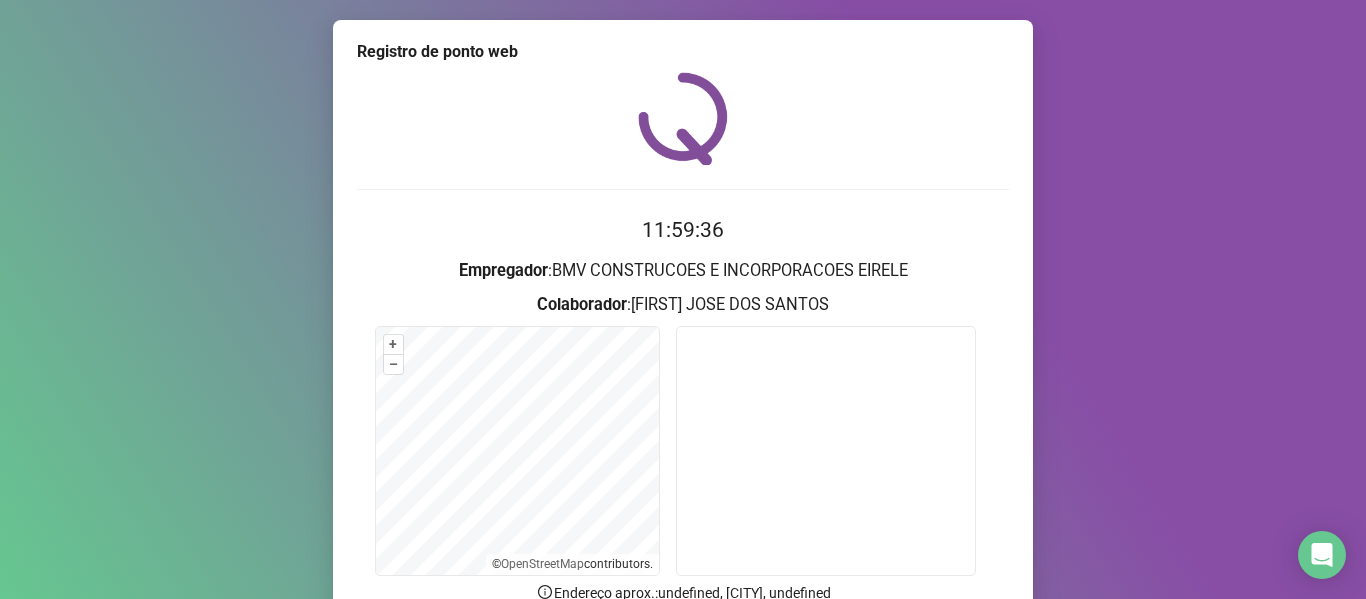 scroll, scrollTop: 182, scrollLeft: 0, axis: vertical 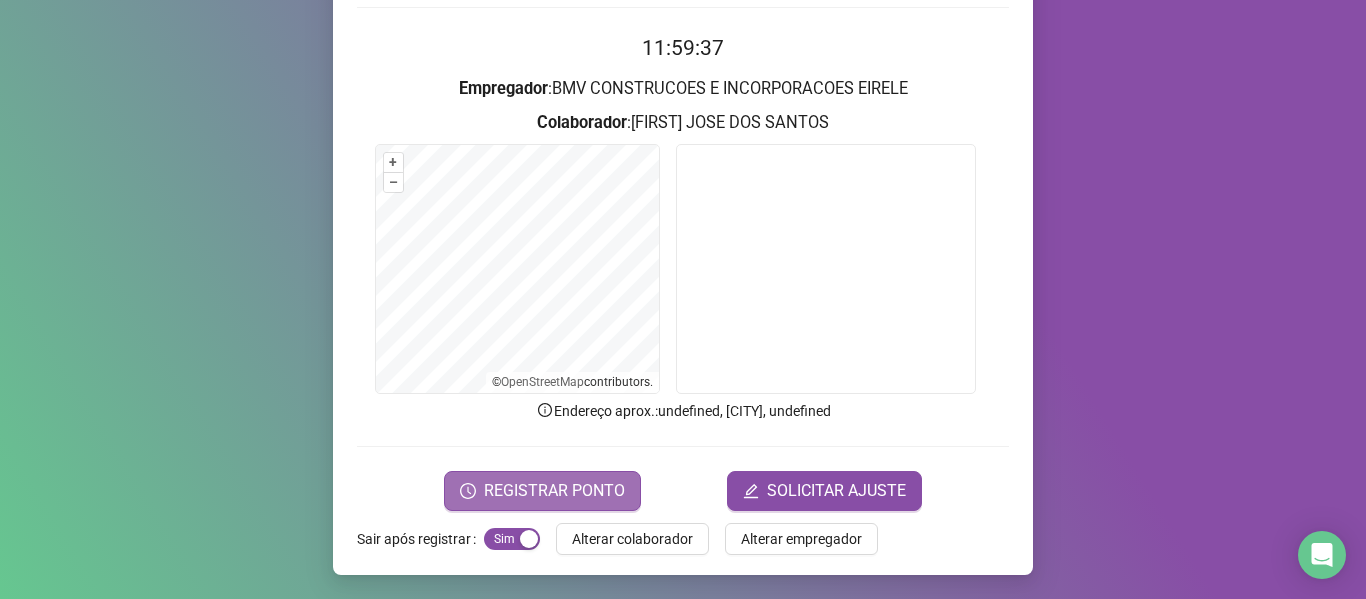 click on "REGISTRAR PONTO" at bounding box center (554, 491) 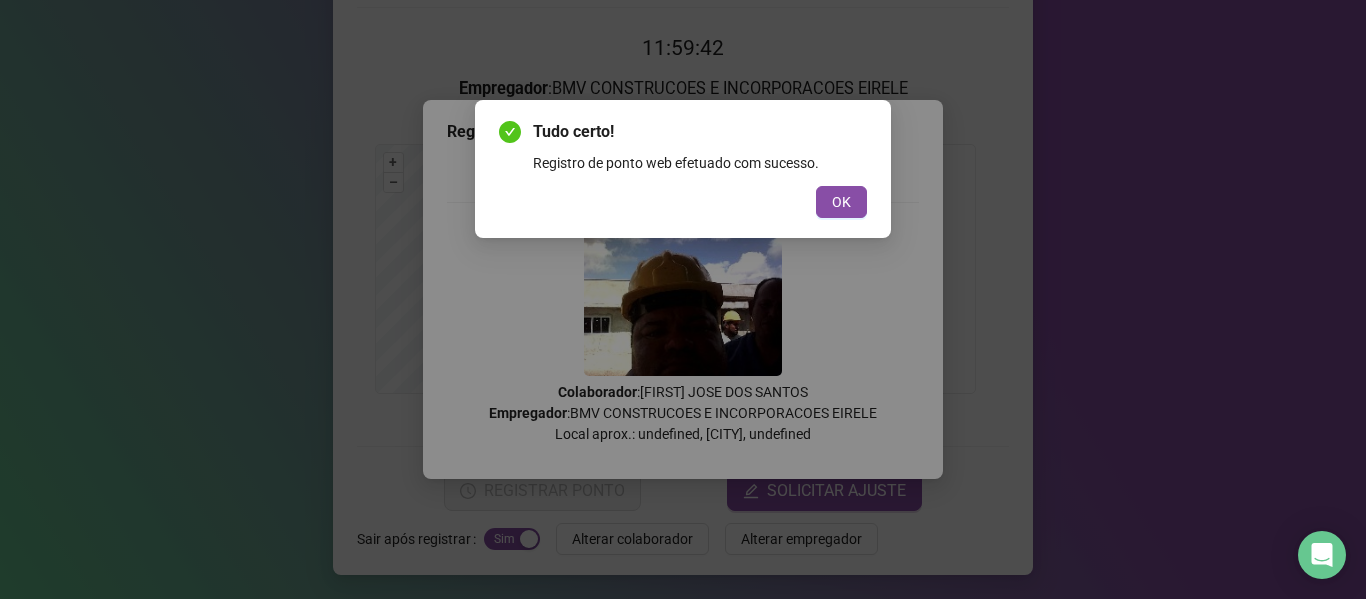 click on "OK" at bounding box center [841, 202] 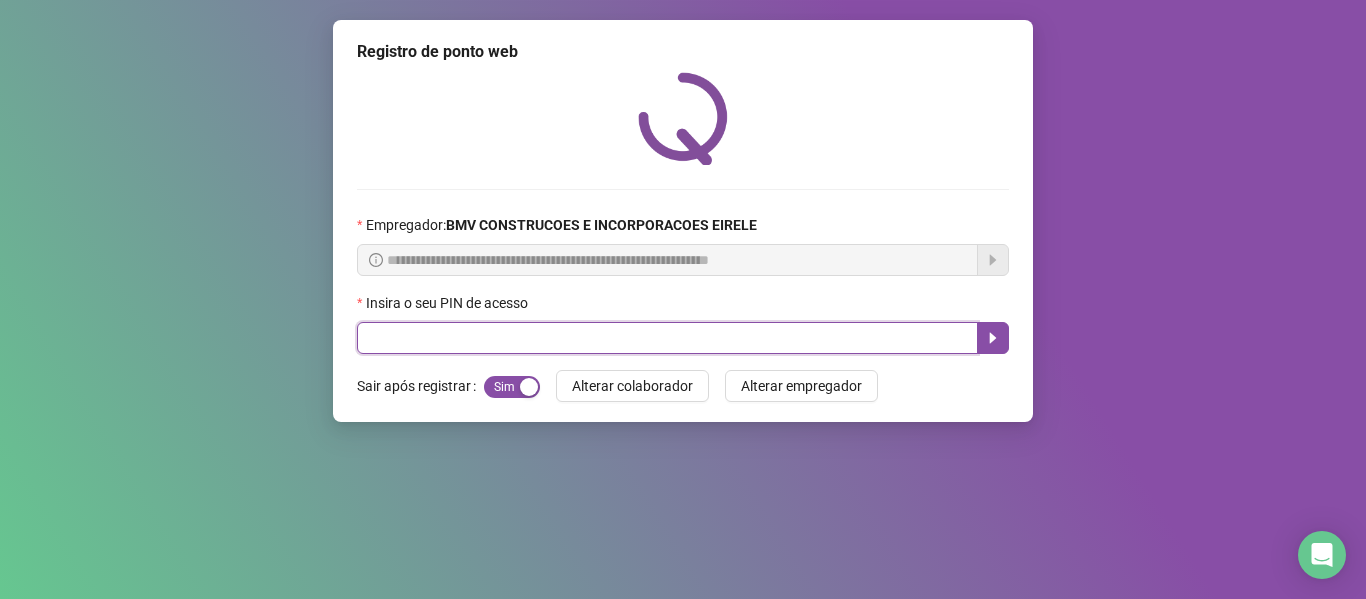 click at bounding box center [667, 338] 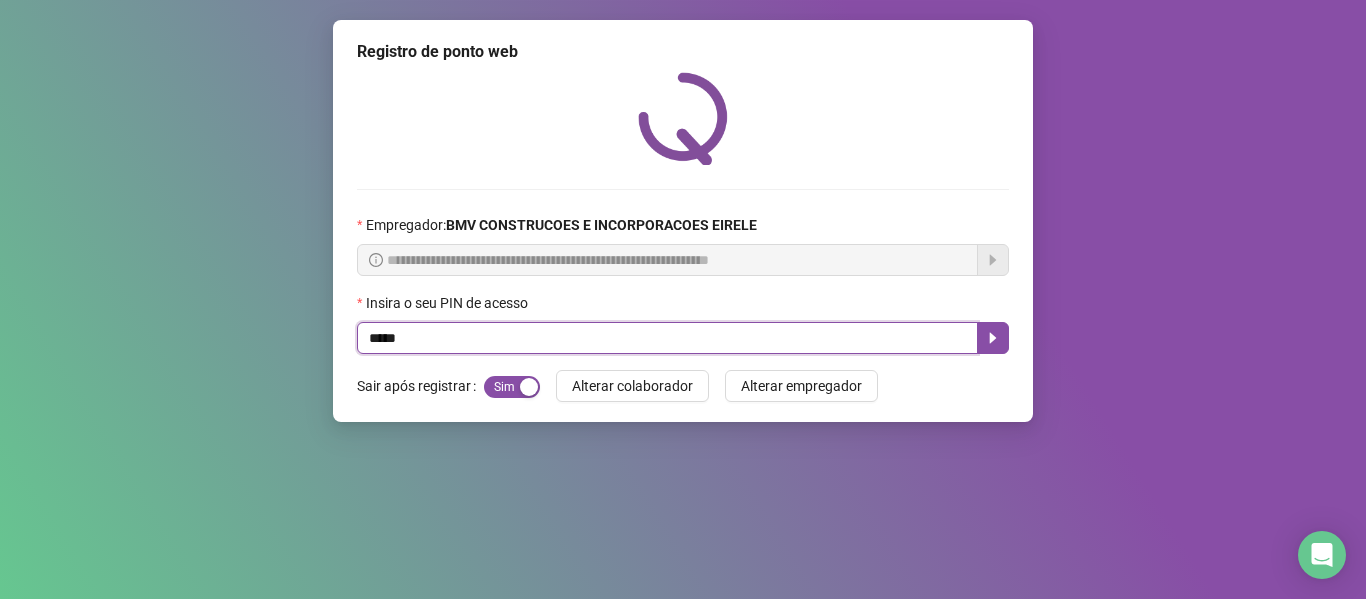 type on "*****" 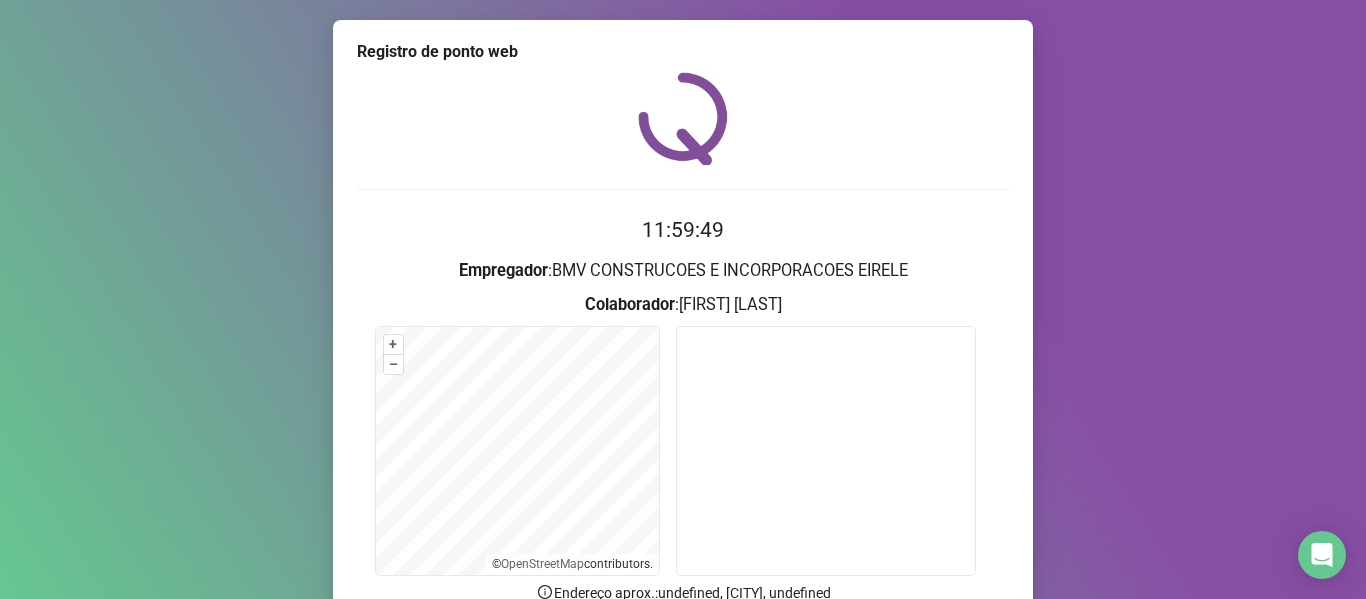 scroll, scrollTop: 182, scrollLeft: 0, axis: vertical 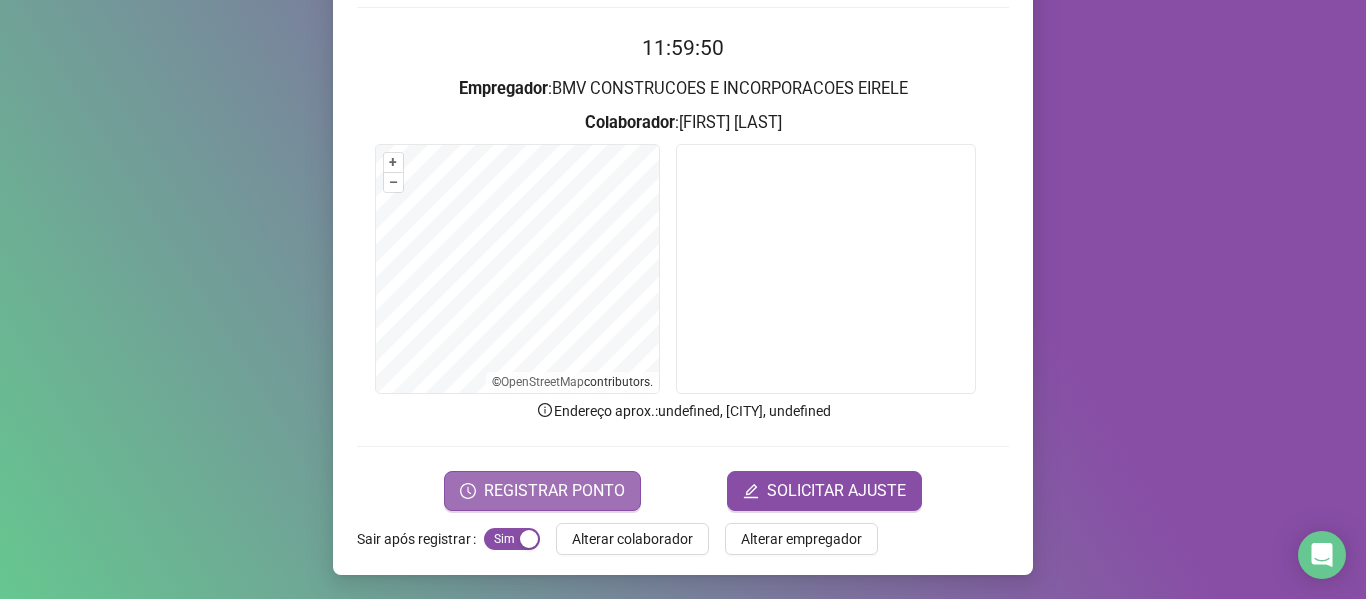 click on "REGISTRAR PONTO" at bounding box center (554, 491) 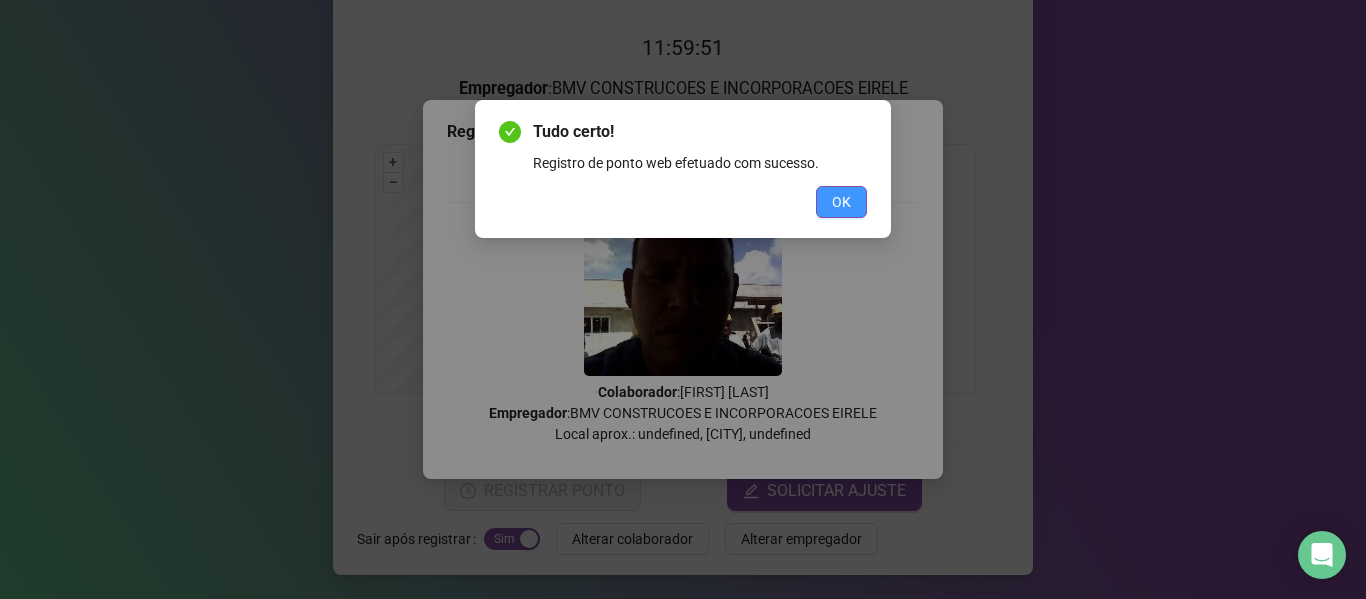 click on "OK" at bounding box center [841, 202] 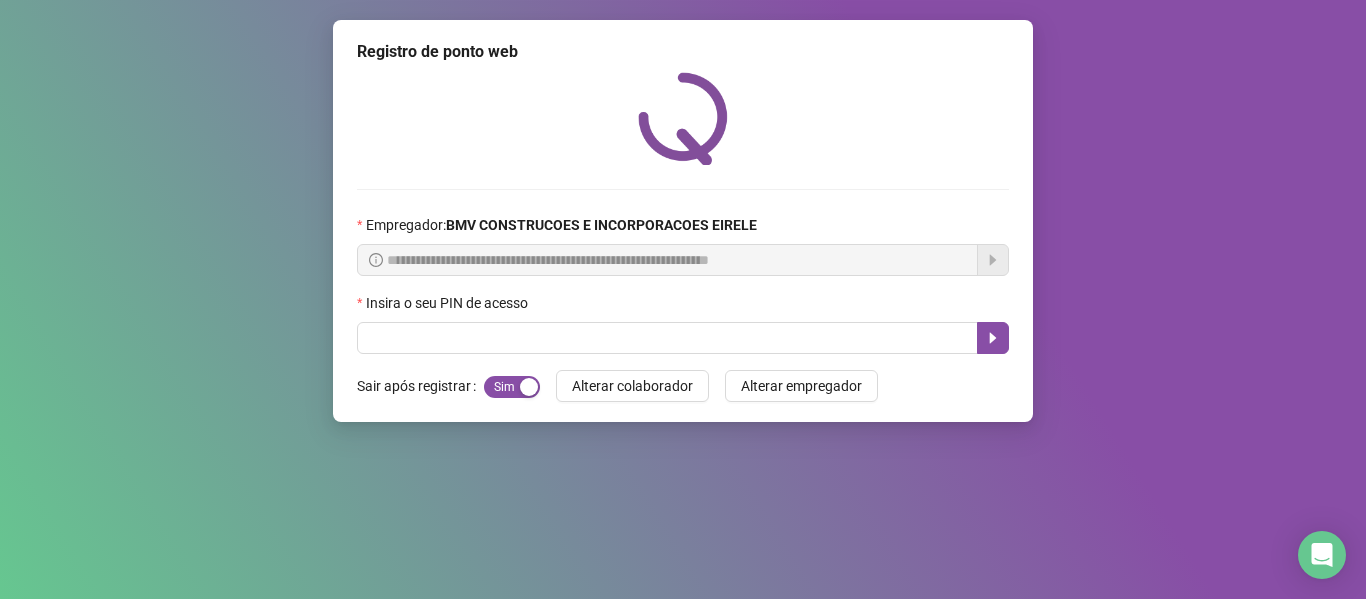 scroll, scrollTop: 0, scrollLeft: 0, axis: both 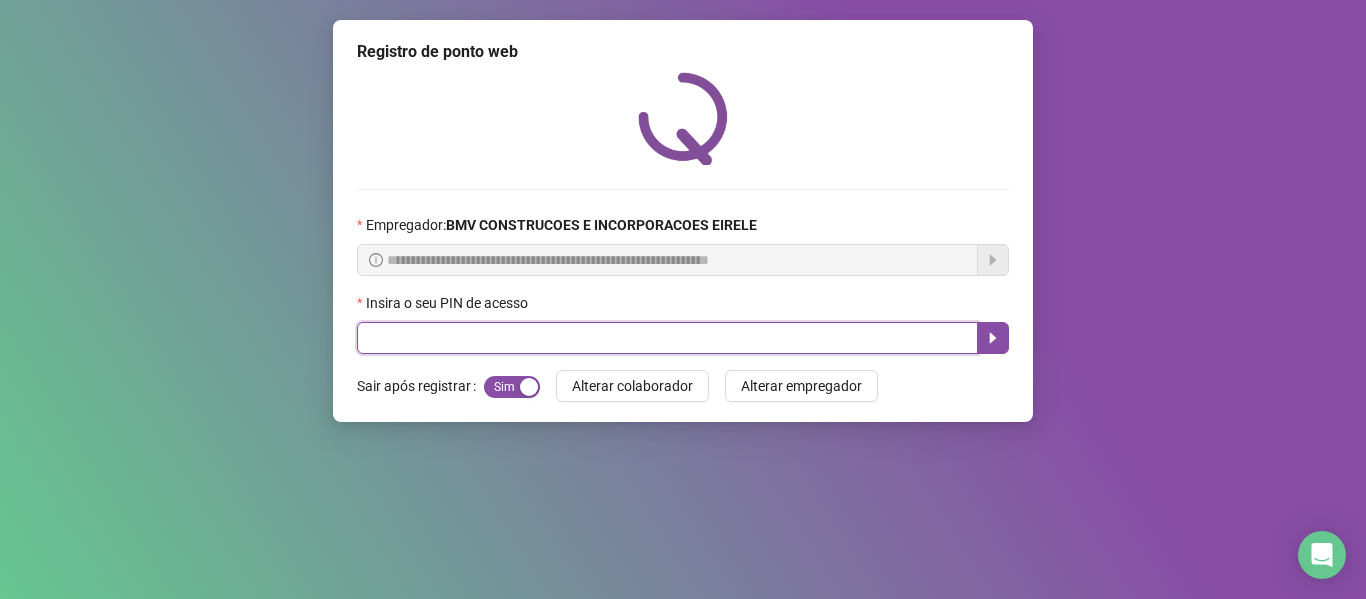 click at bounding box center [667, 338] 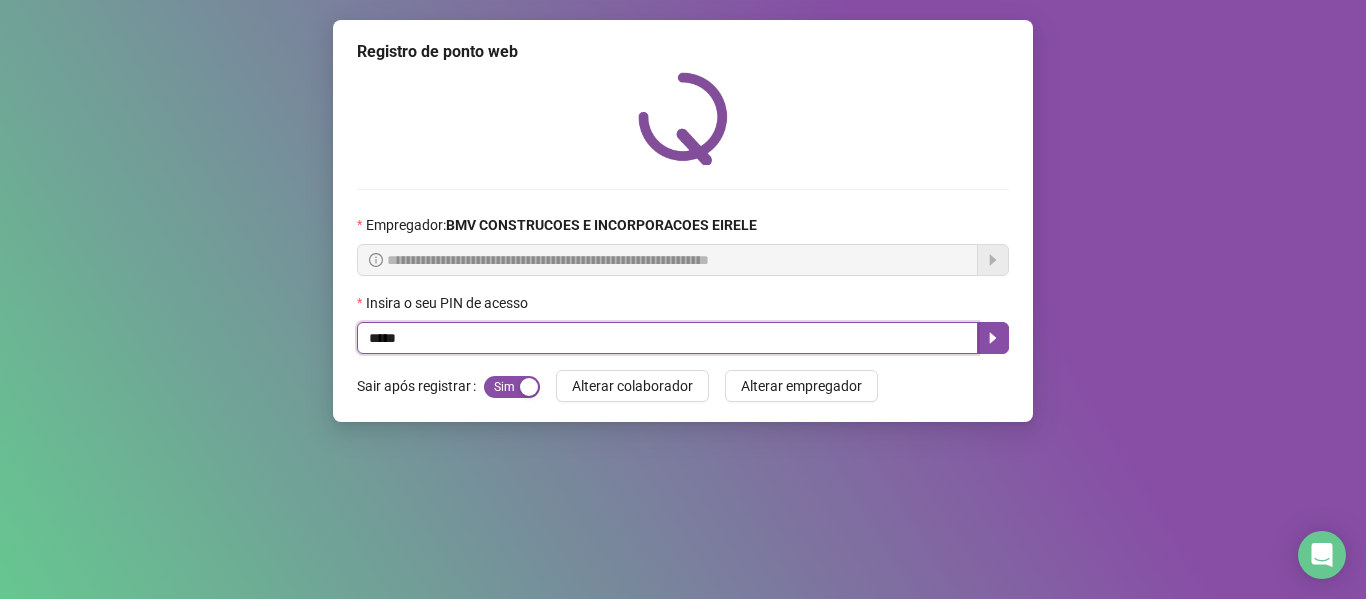 type on "*****" 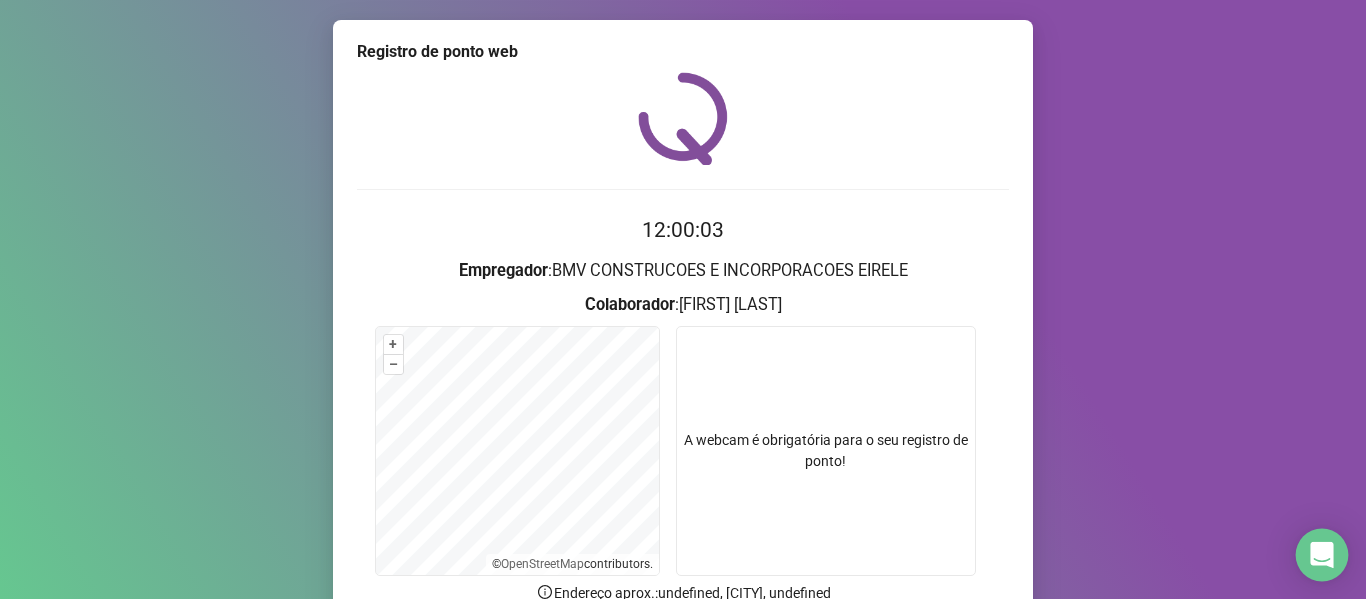 scroll, scrollTop: 182, scrollLeft: 0, axis: vertical 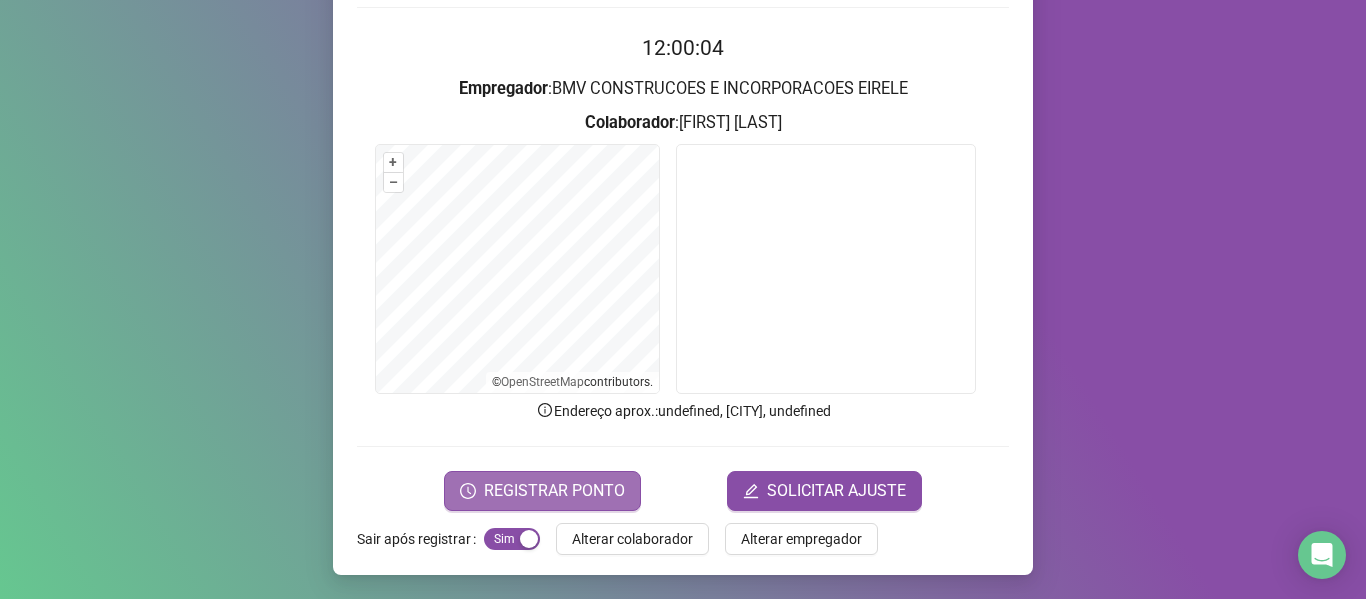 click on "REGISTRAR PONTO" at bounding box center (554, 491) 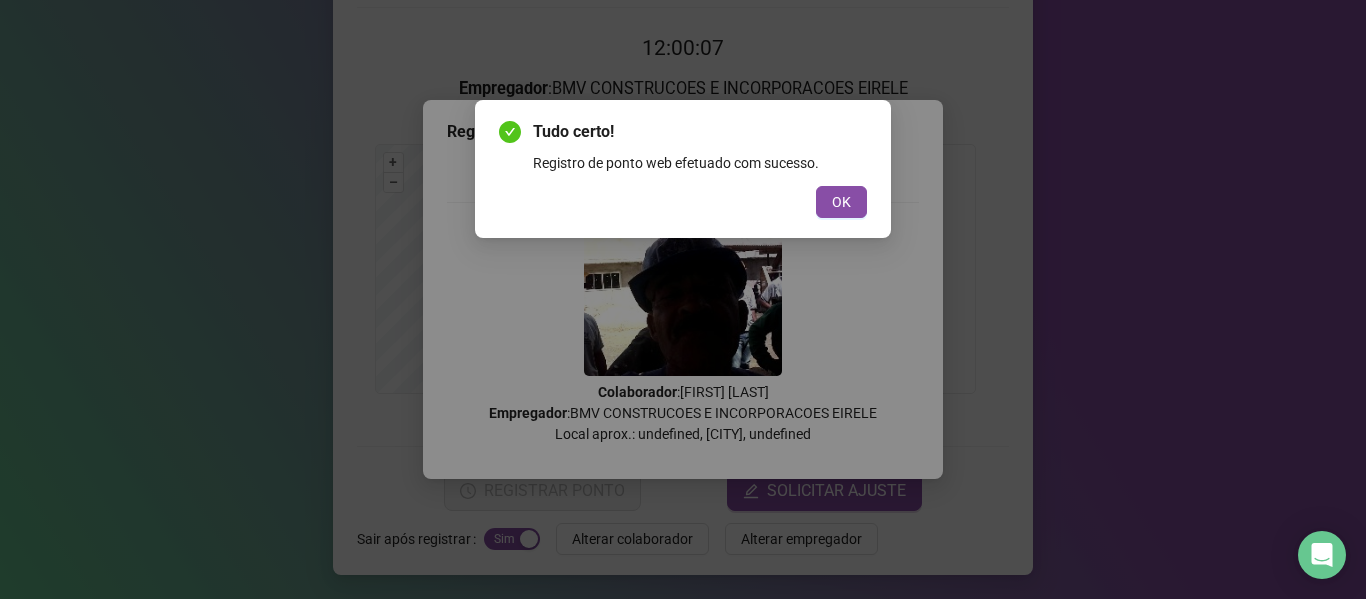 click on "OK" at bounding box center (841, 202) 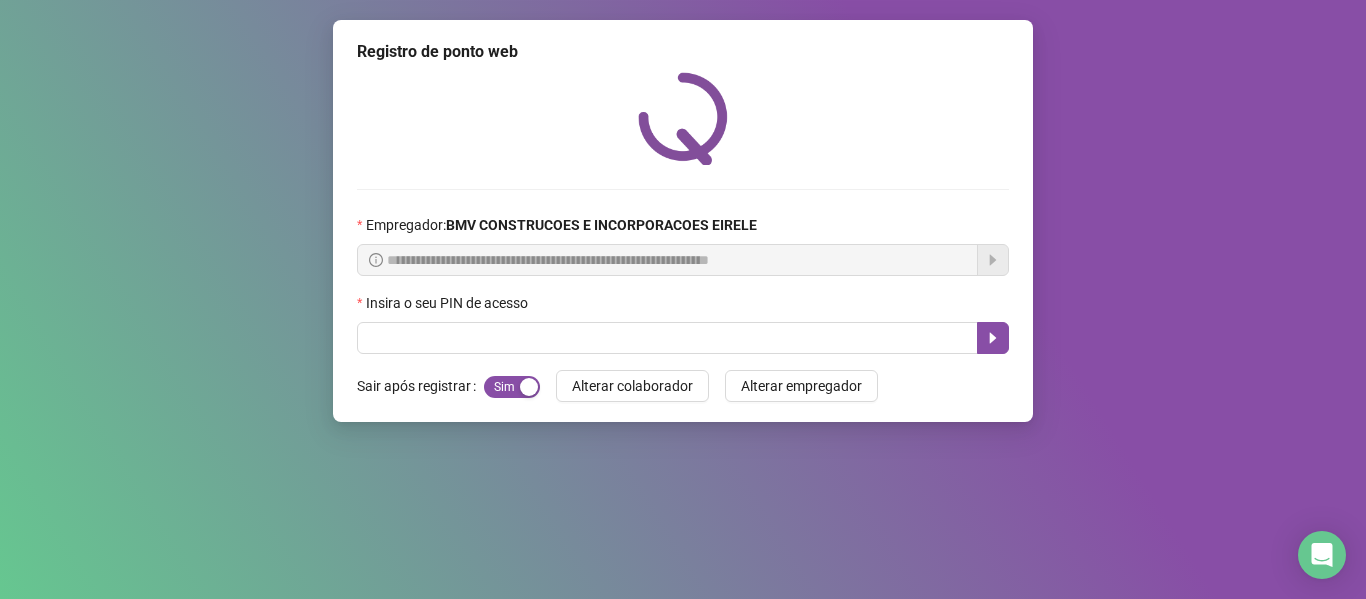 scroll, scrollTop: 0, scrollLeft: 0, axis: both 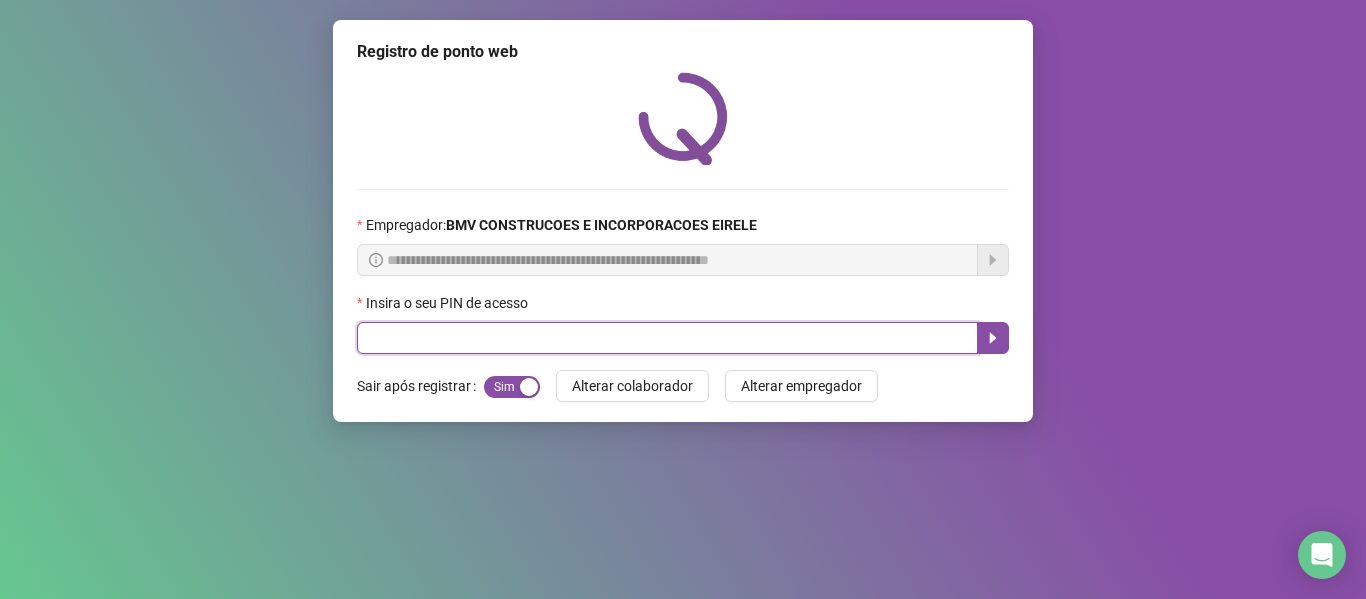 click at bounding box center (667, 338) 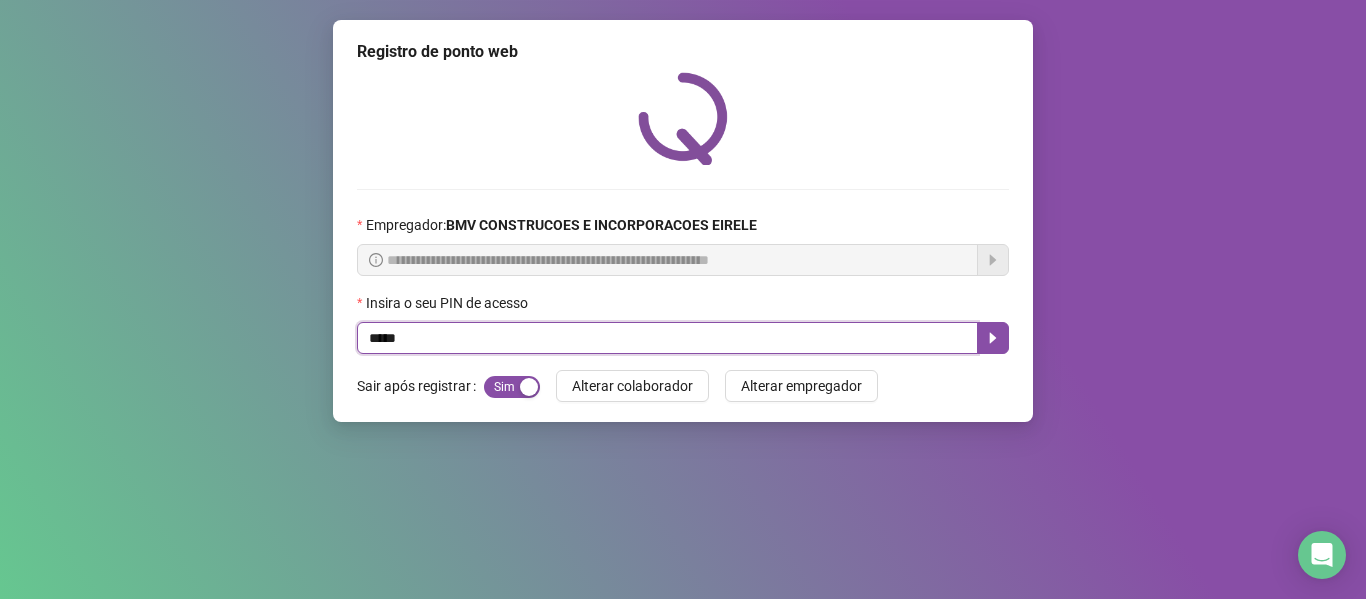 type on "*****" 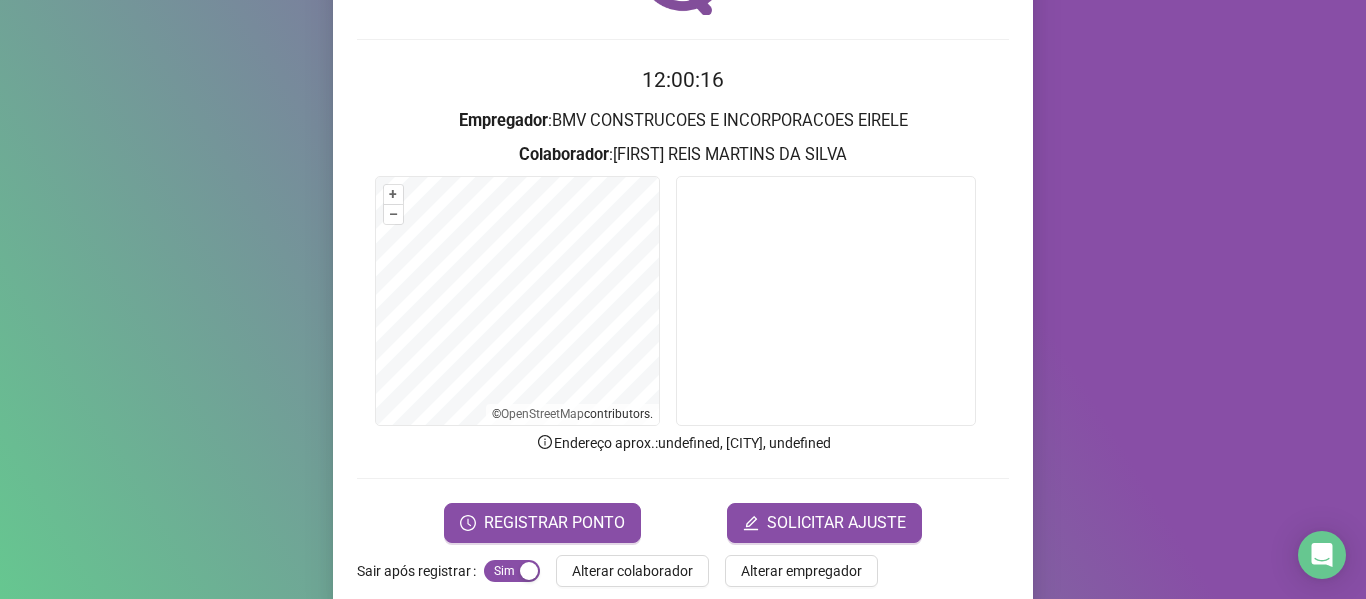 scroll, scrollTop: 182, scrollLeft: 0, axis: vertical 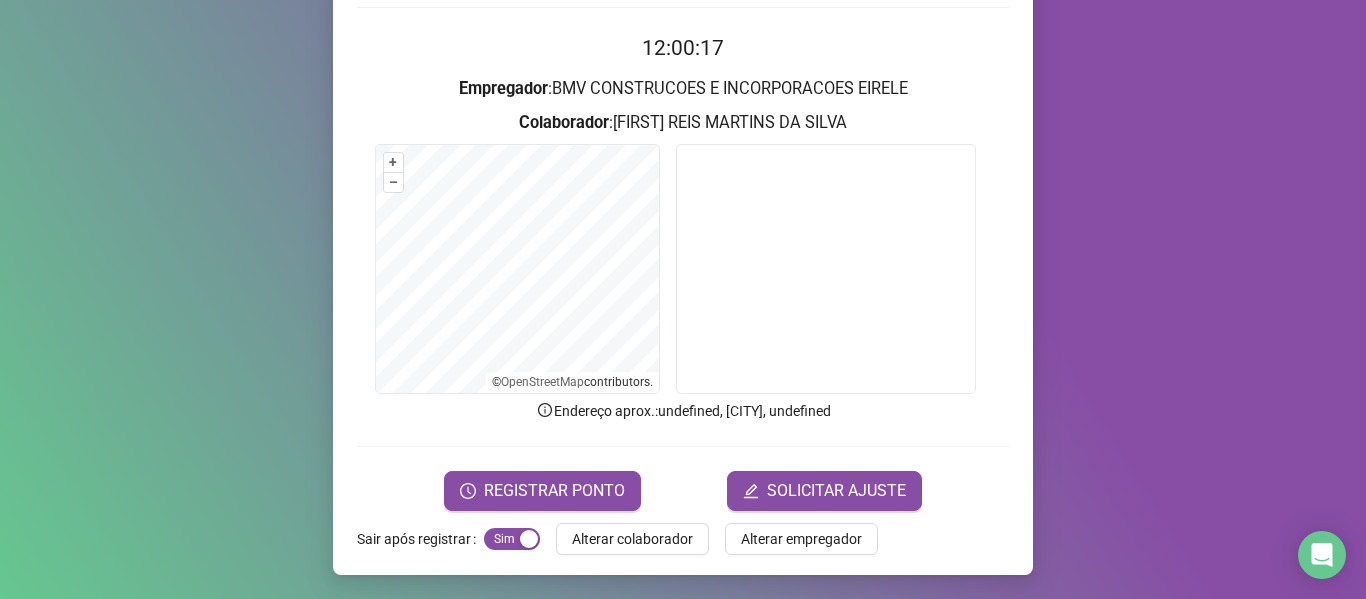 click on "REGISTRAR PONTO SOLICITAR AJUSTE" at bounding box center [683, 491] 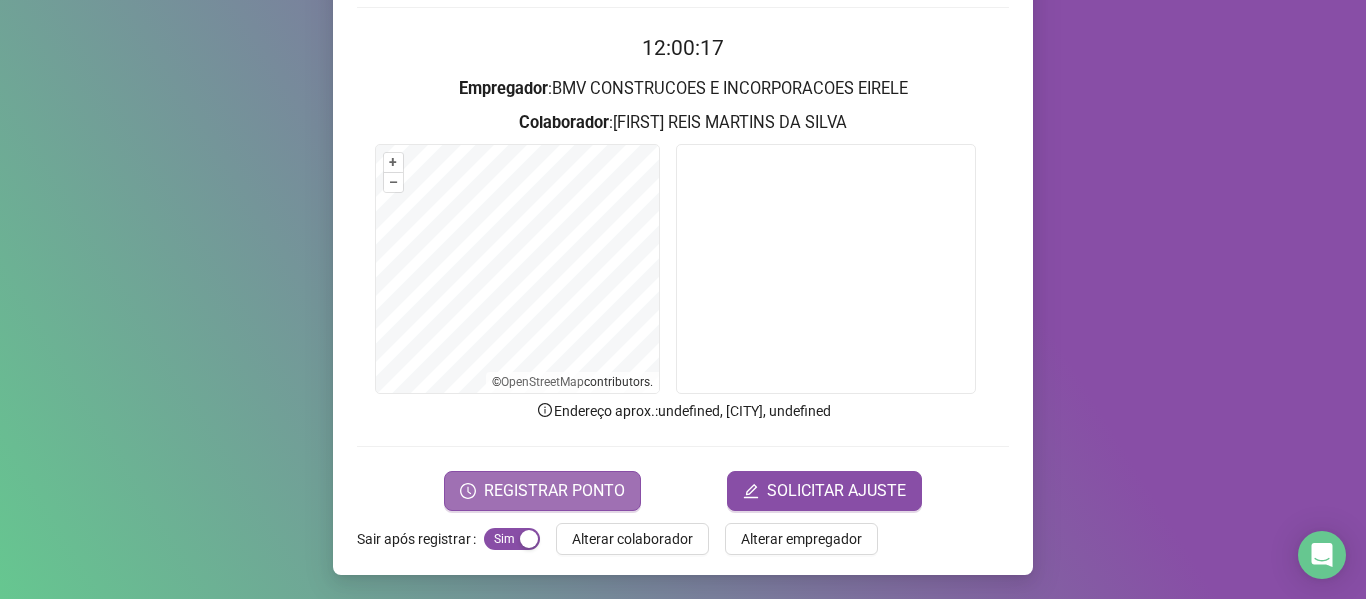 click on "REGISTRAR PONTO" at bounding box center [554, 491] 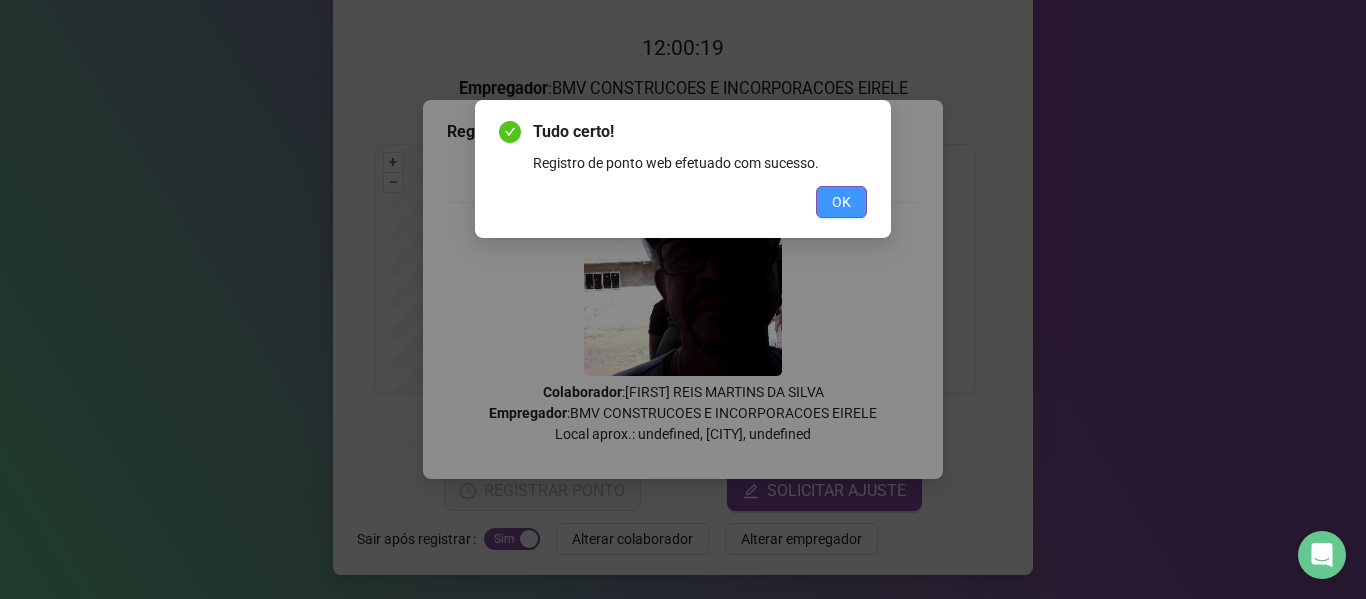 click on "OK" at bounding box center [841, 202] 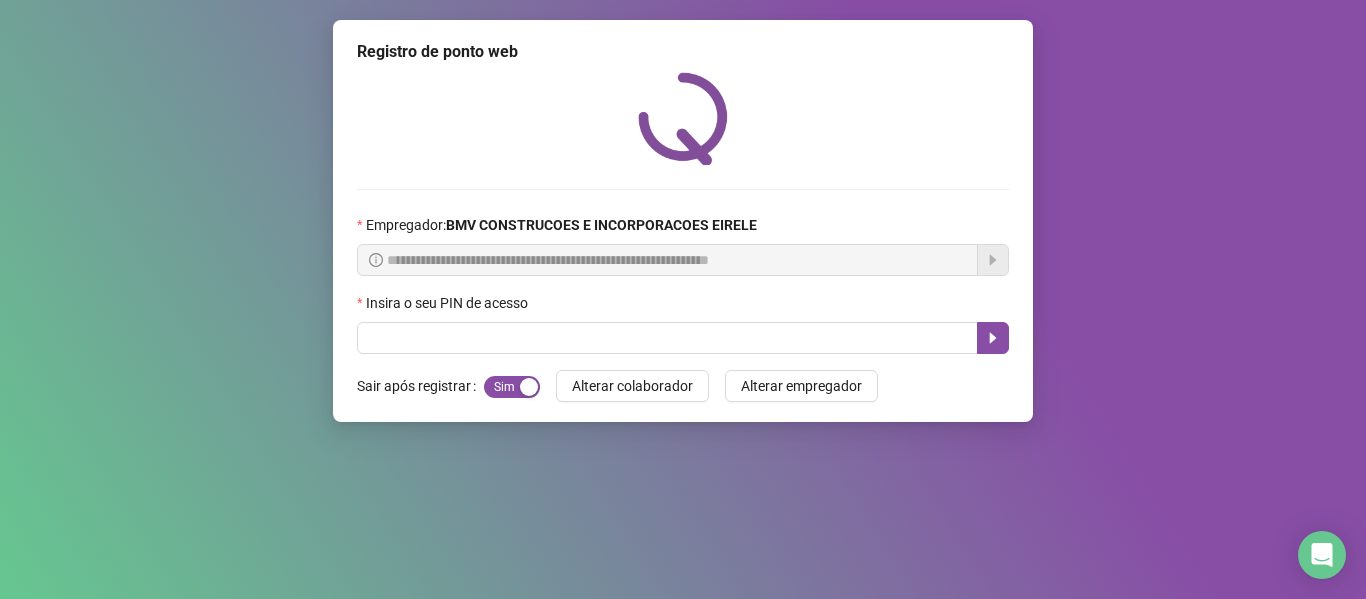 scroll, scrollTop: 0, scrollLeft: 0, axis: both 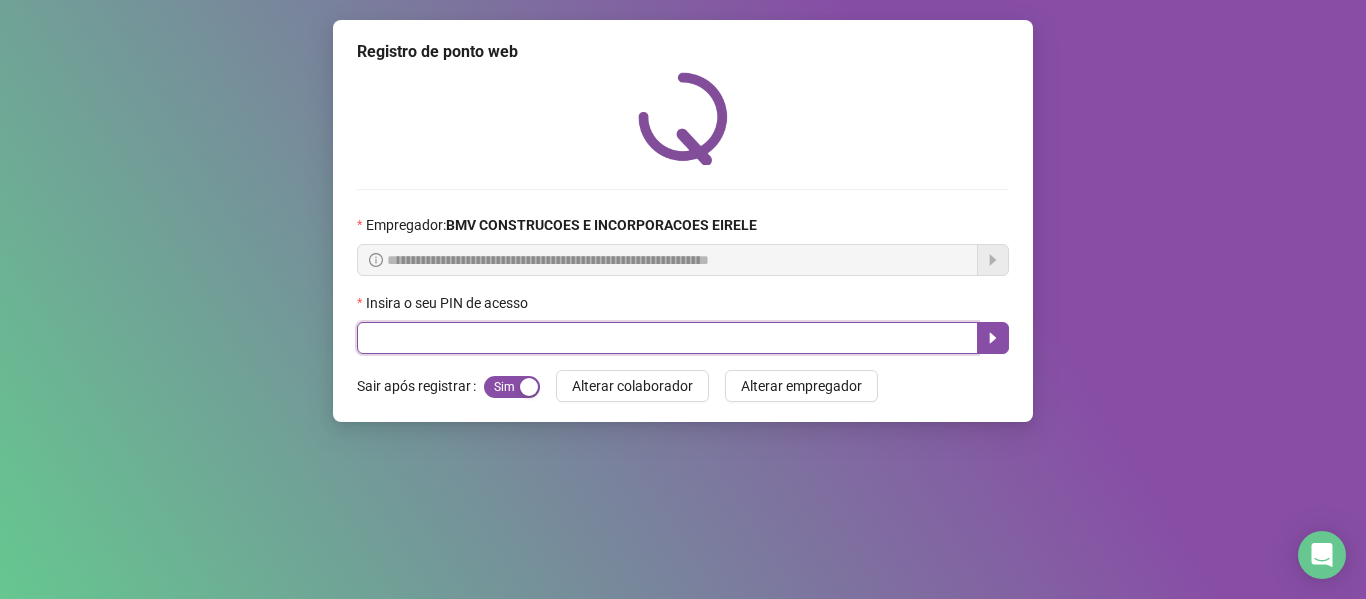 click at bounding box center [667, 338] 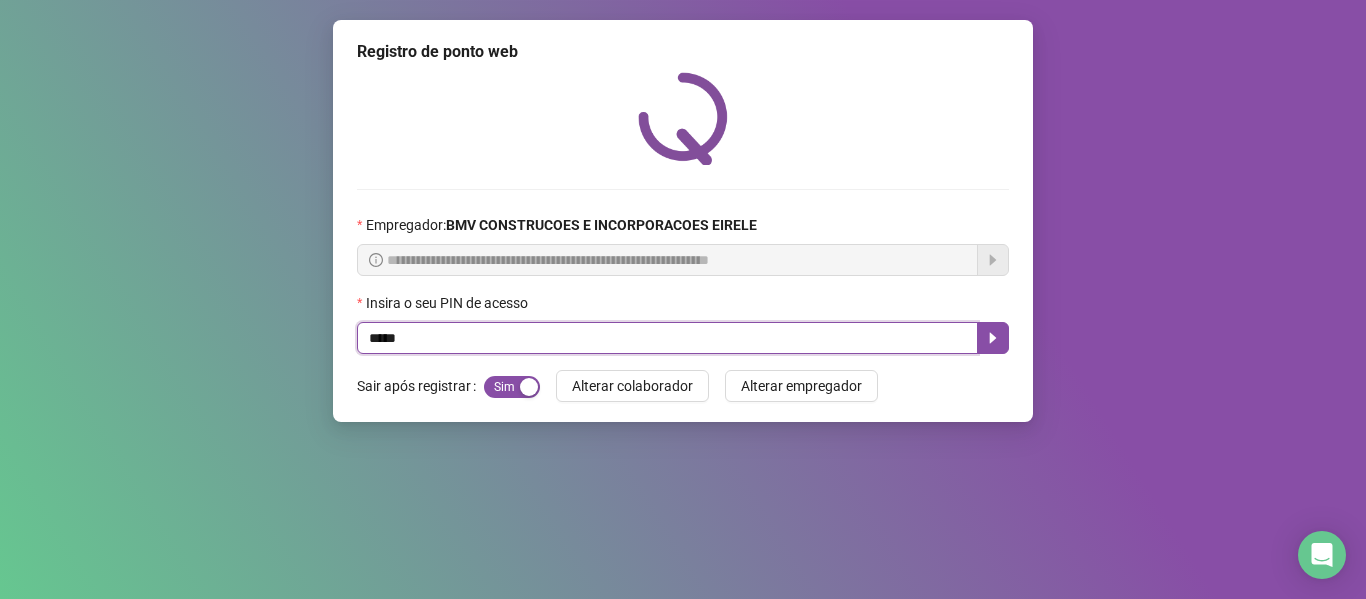 type on "*****" 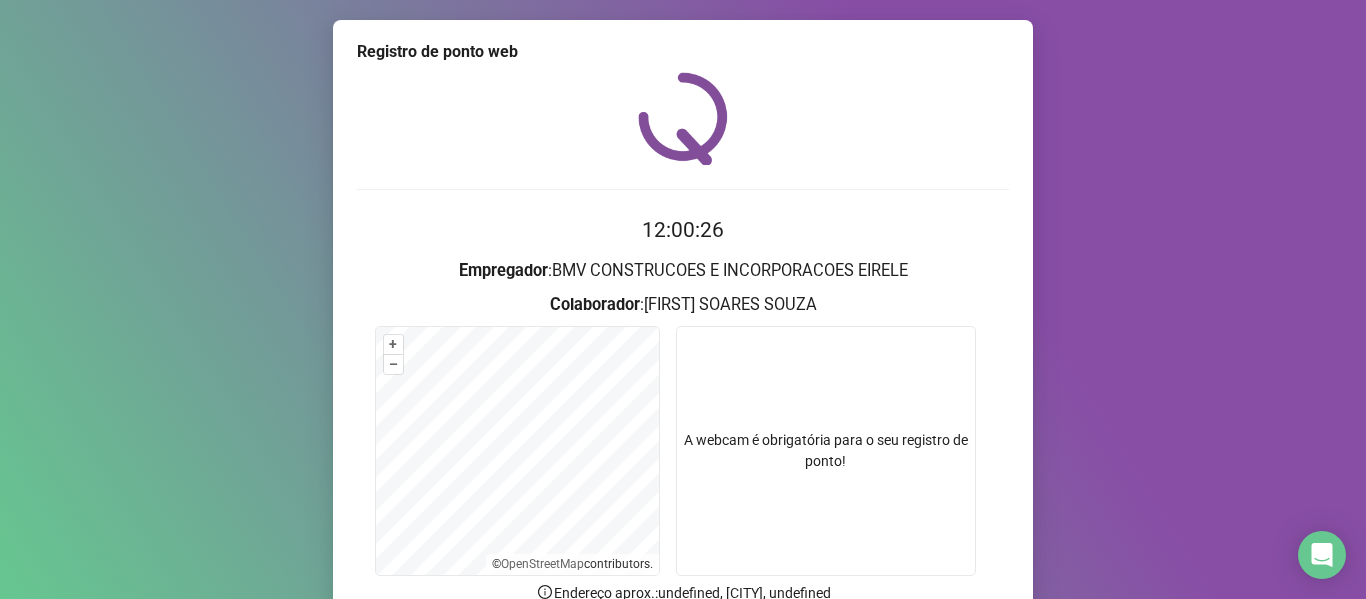 scroll, scrollTop: 182, scrollLeft: 0, axis: vertical 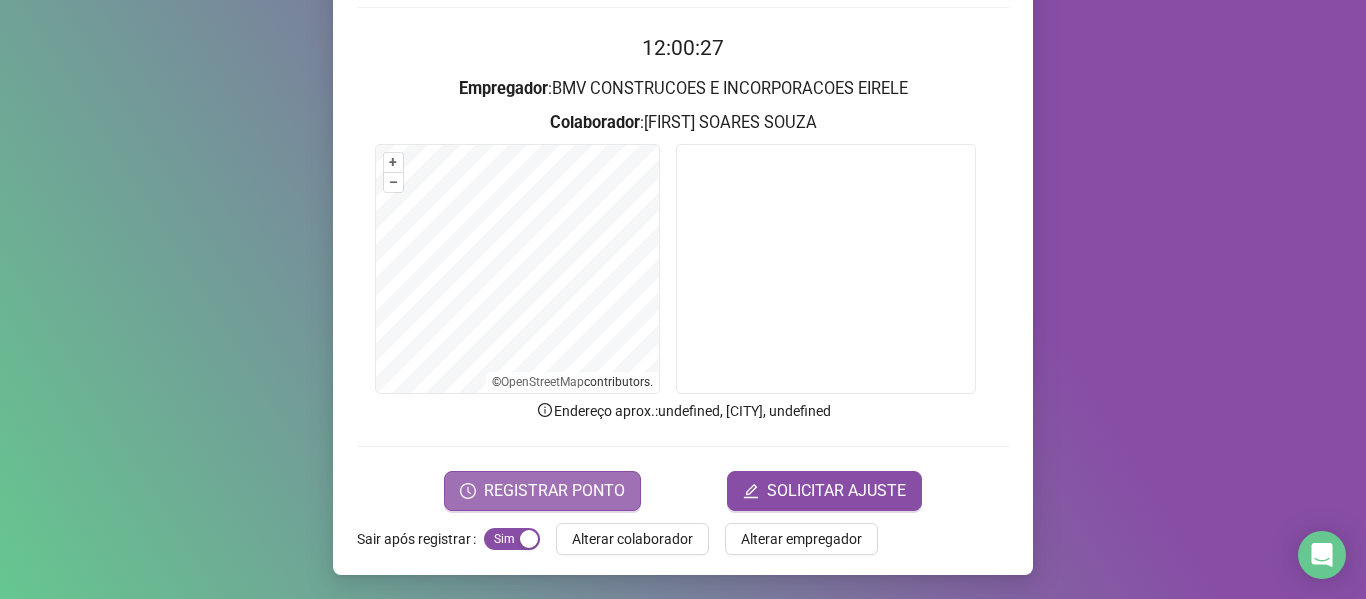 click on "REGISTRAR PONTO" at bounding box center [554, 491] 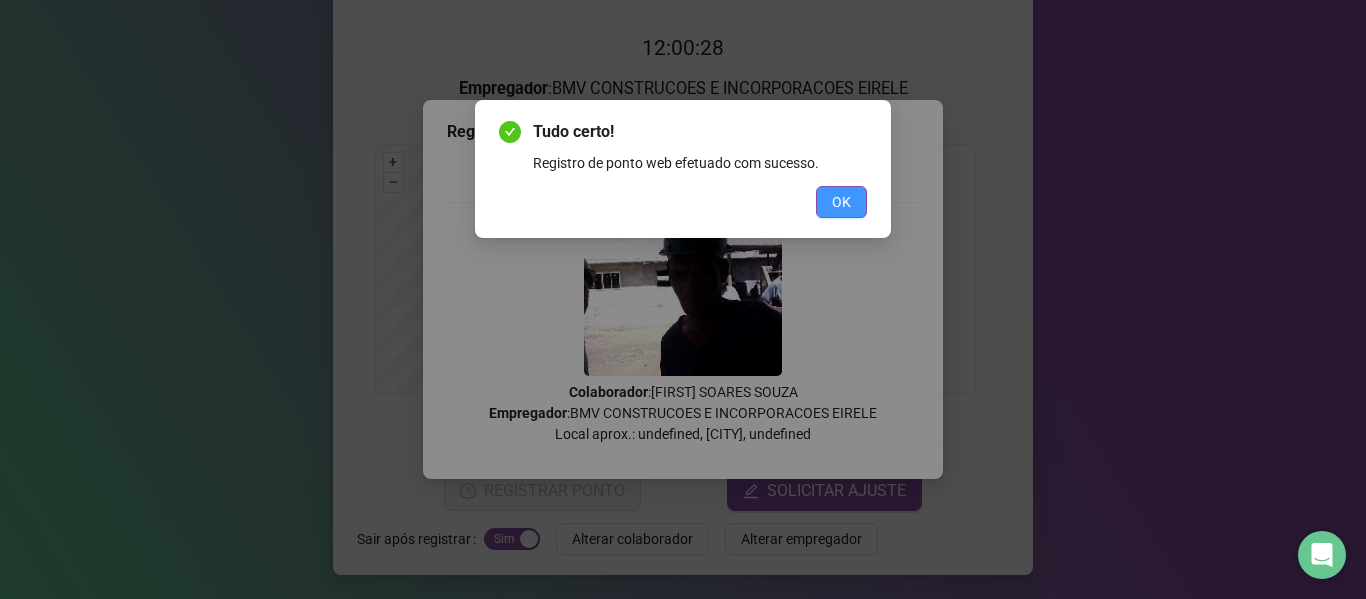 click on "OK" at bounding box center [841, 202] 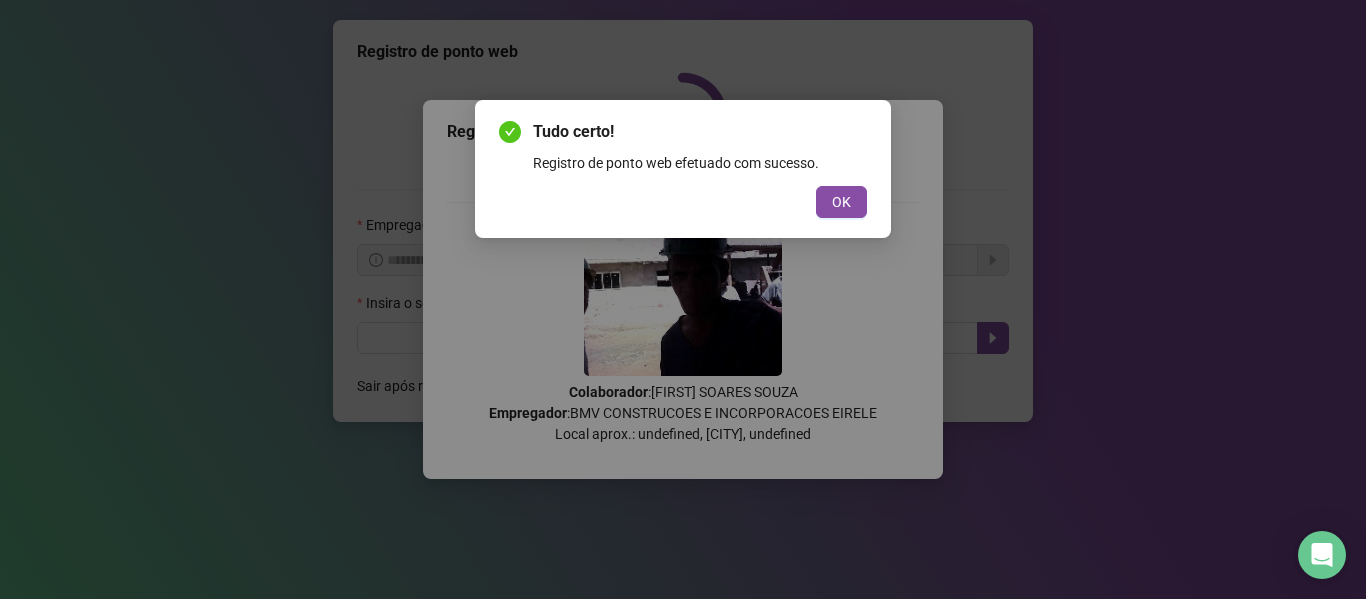 scroll, scrollTop: 0, scrollLeft: 0, axis: both 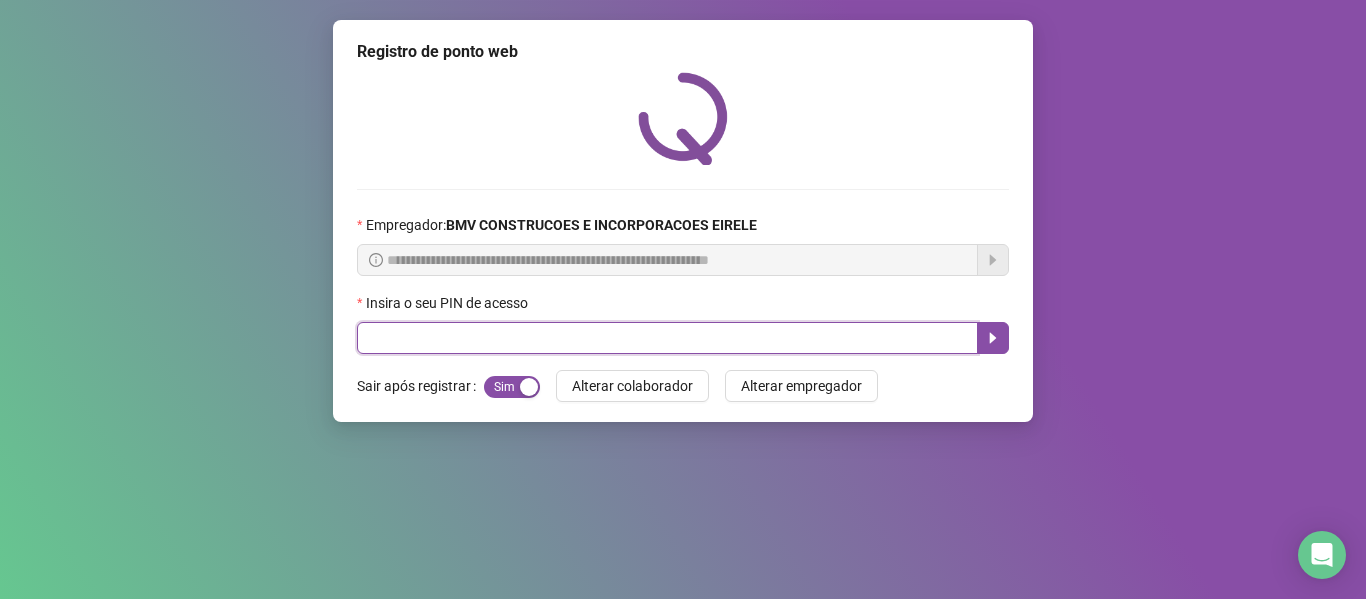 click at bounding box center [667, 338] 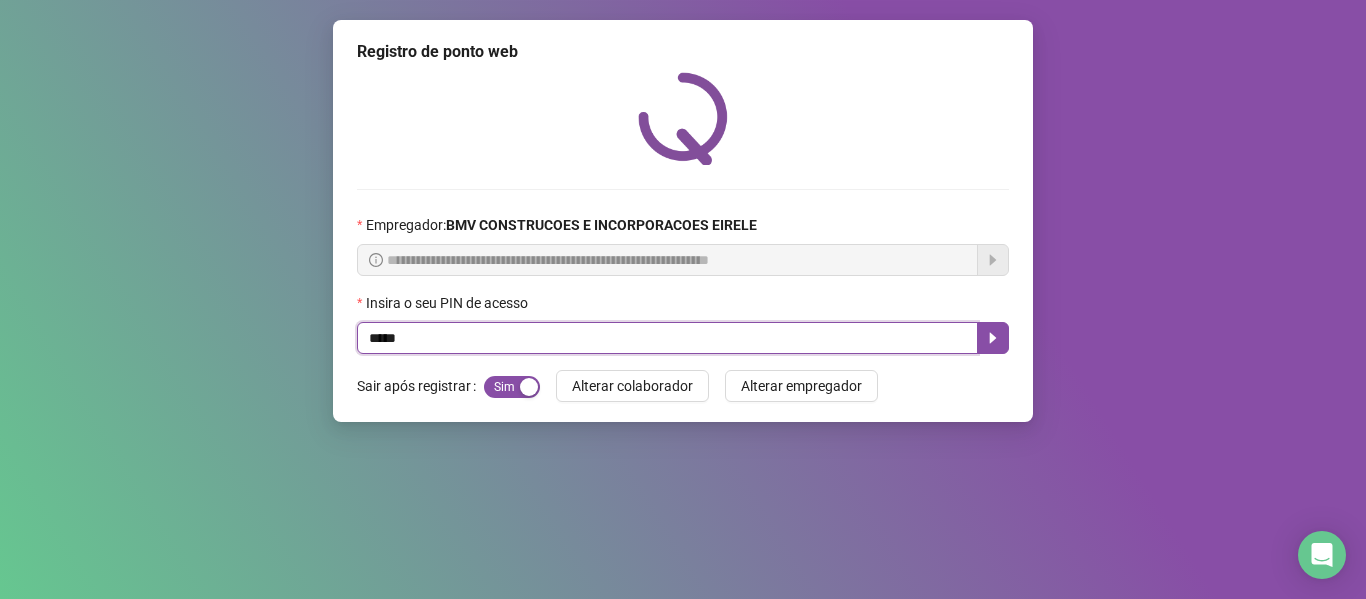 type on "*****" 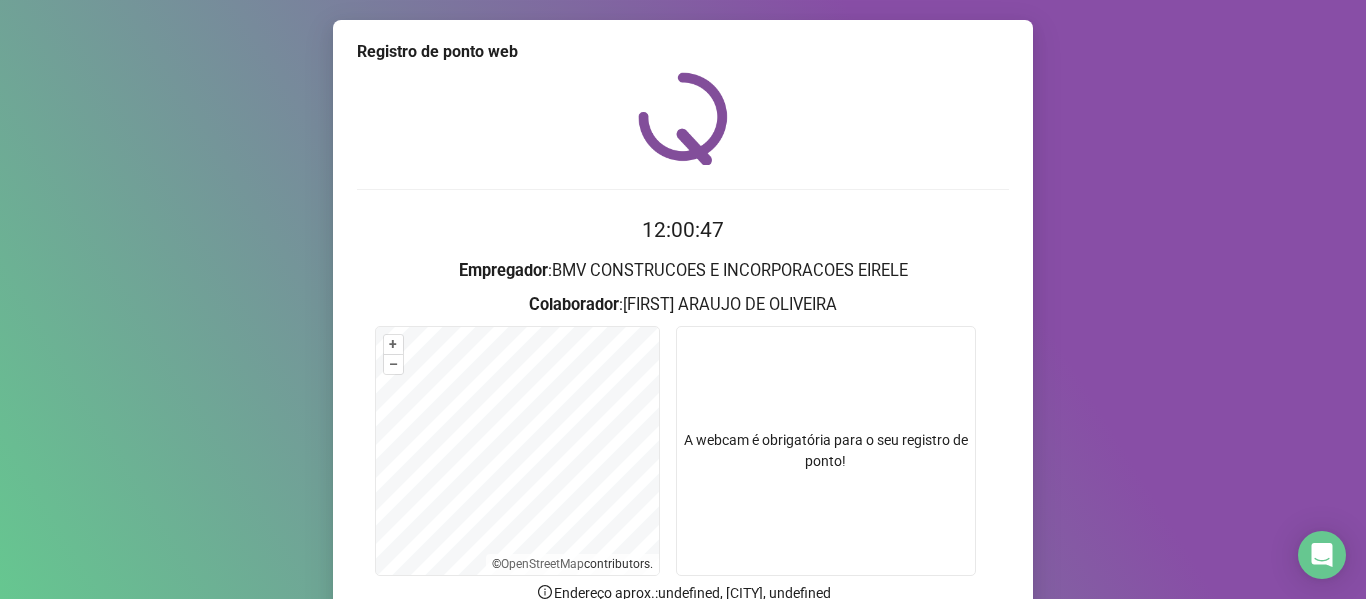 scroll, scrollTop: 182, scrollLeft: 0, axis: vertical 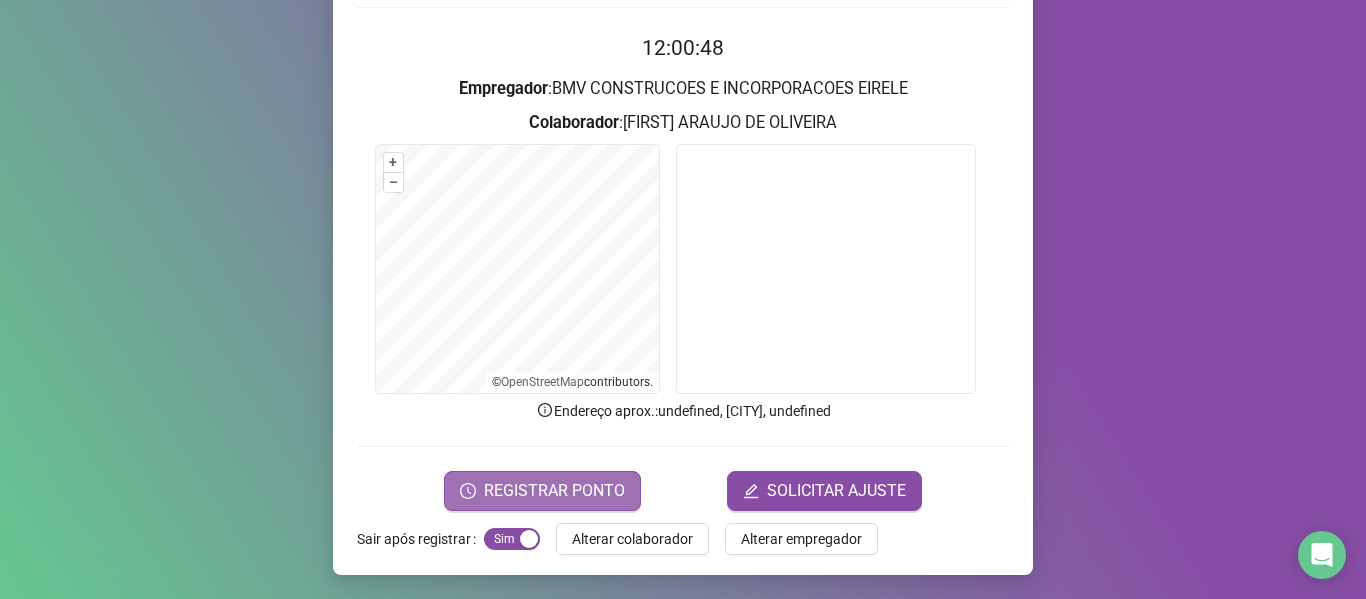click on "REGISTRAR PONTO" at bounding box center (554, 491) 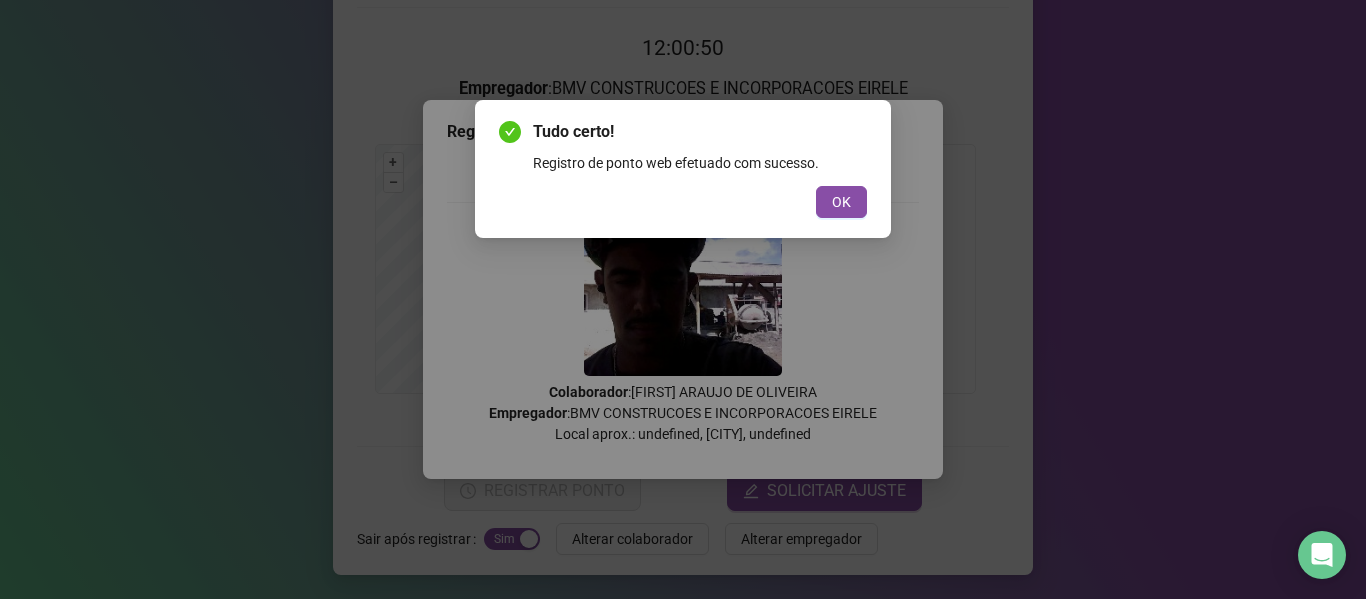 click on "OK" at bounding box center (841, 202) 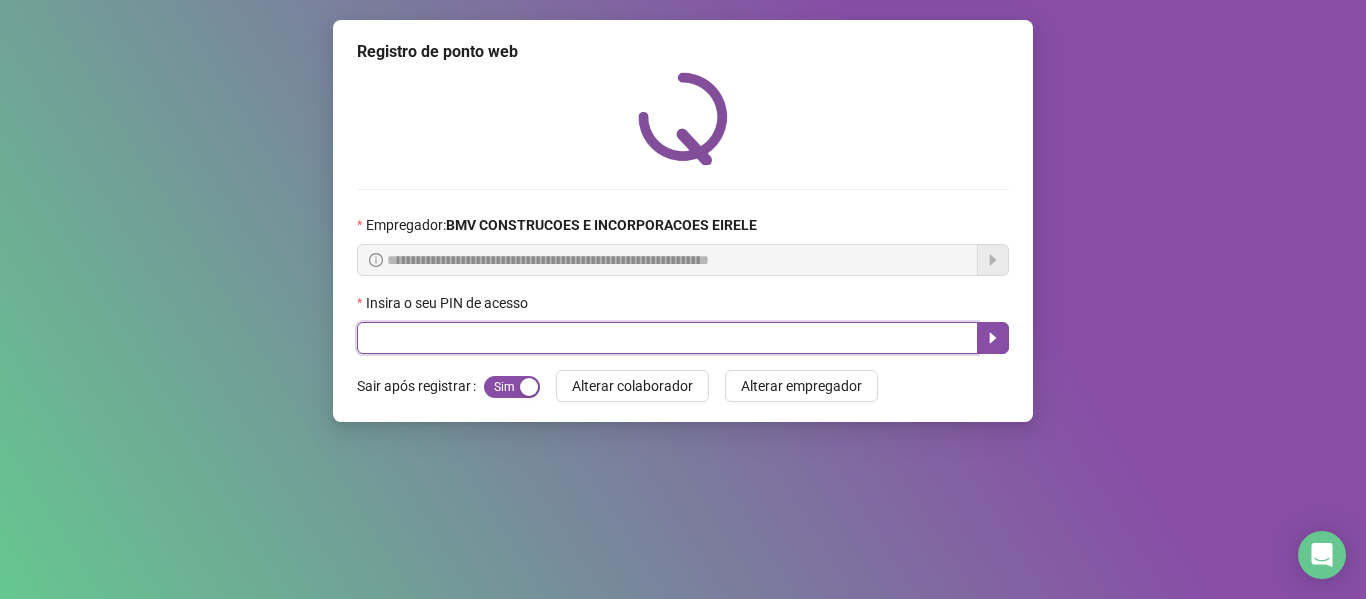 click at bounding box center (667, 338) 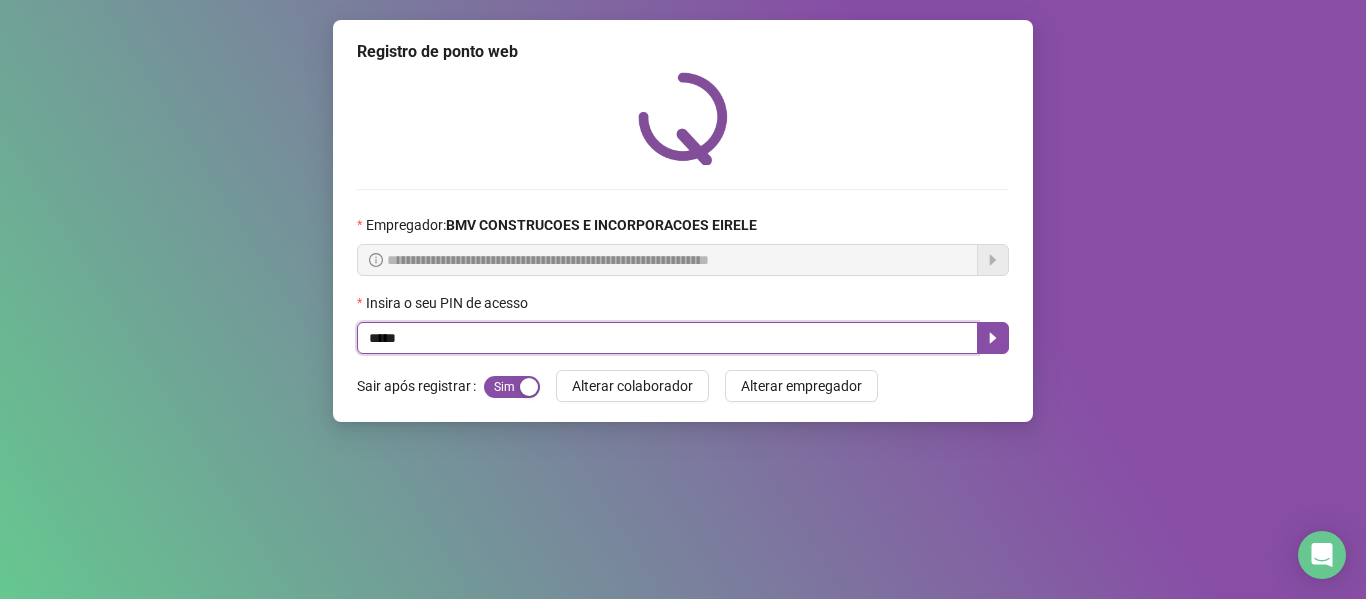 type on "*****" 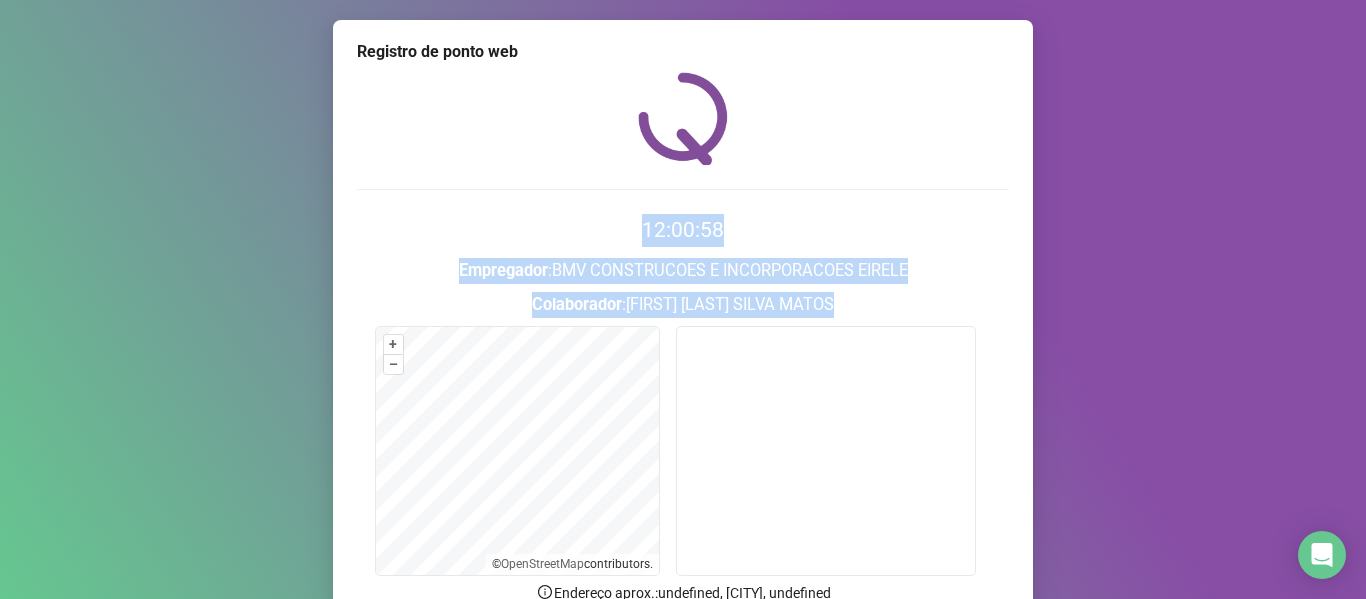 drag, startPoint x: 985, startPoint y: 290, endPoint x: 1004, endPoint y: 383, distance: 94.92102 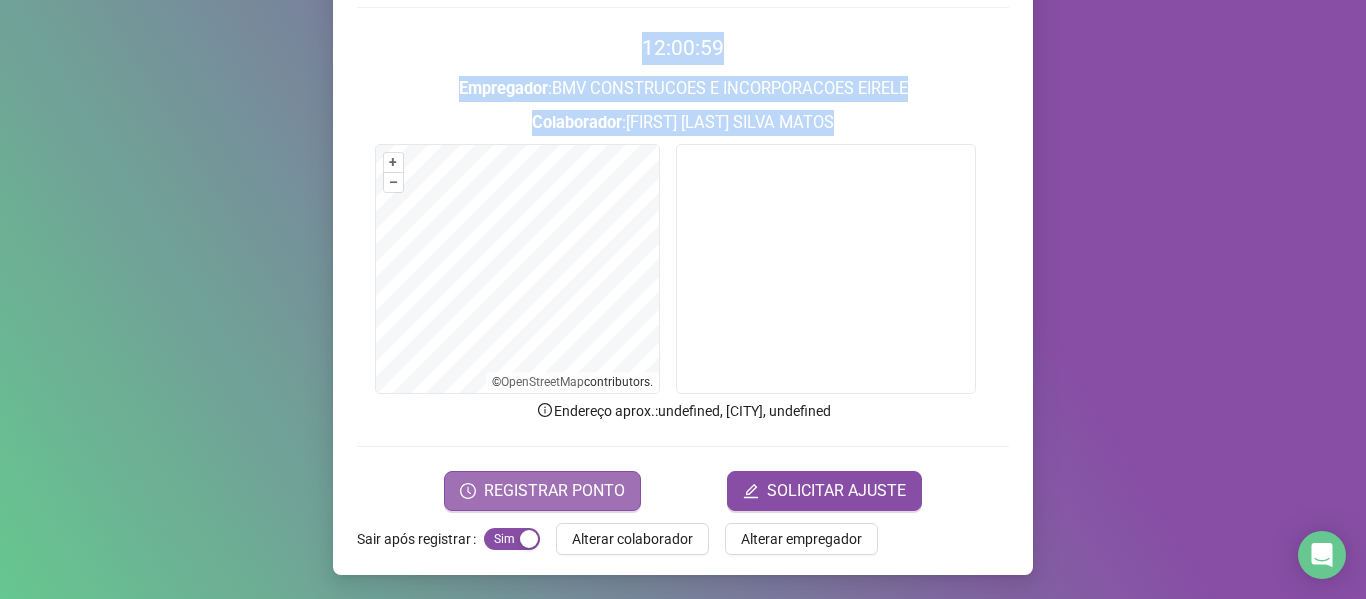 click on "REGISTRAR PONTO" at bounding box center [542, 491] 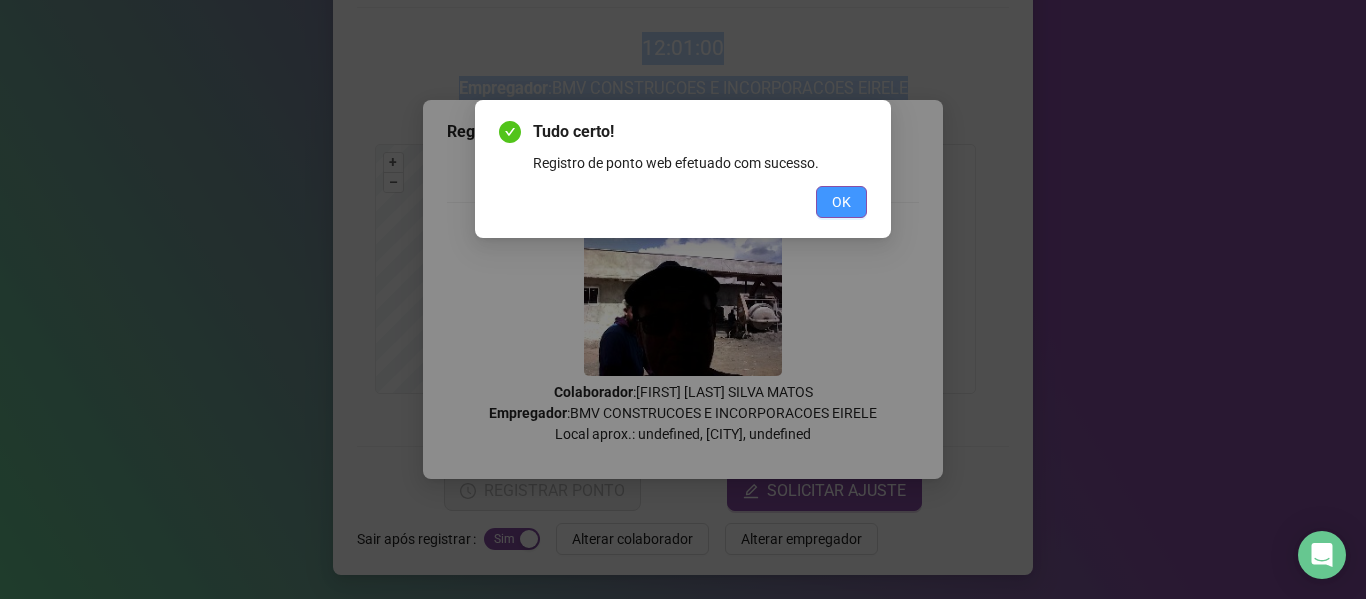 click on "OK" at bounding box center [841, 202] 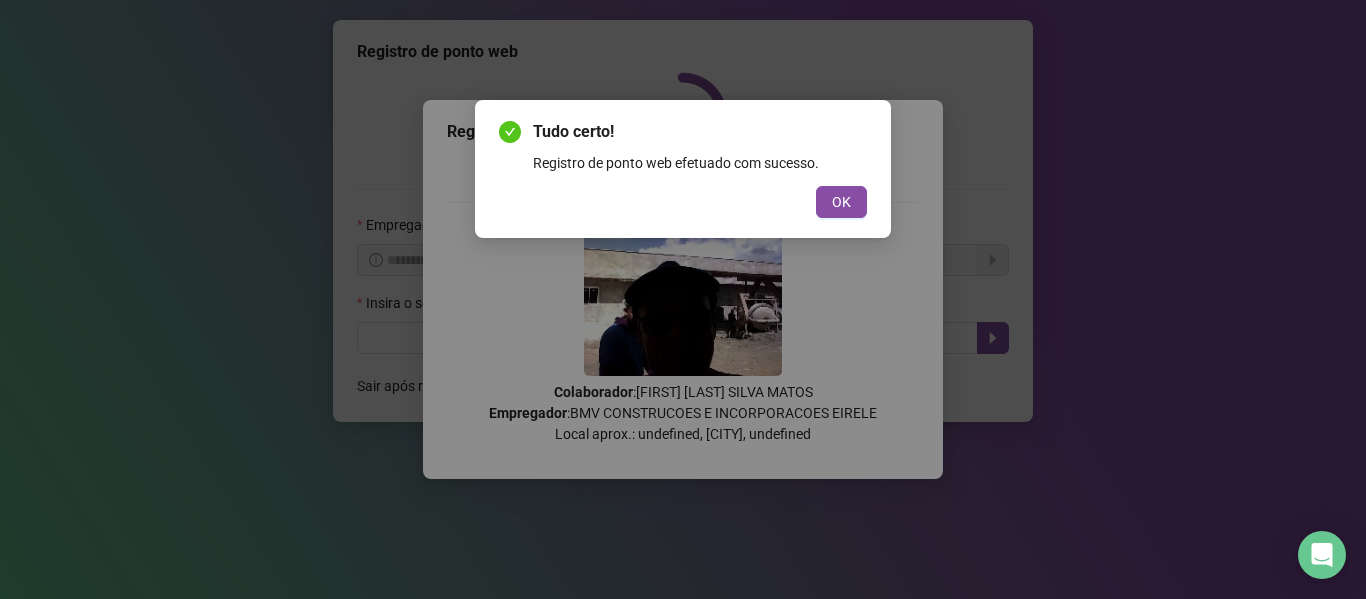 scroll, scrollTop: 0, scrollLeft: 0, axis: both 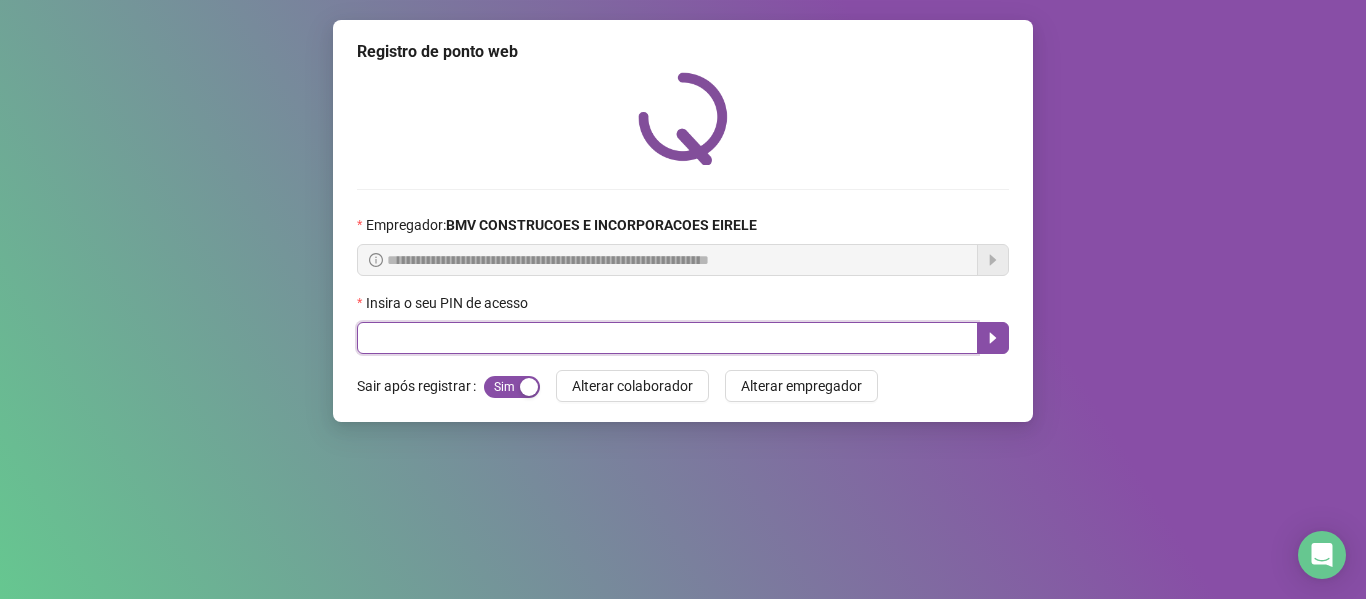 click at bounding box center (667, 338) 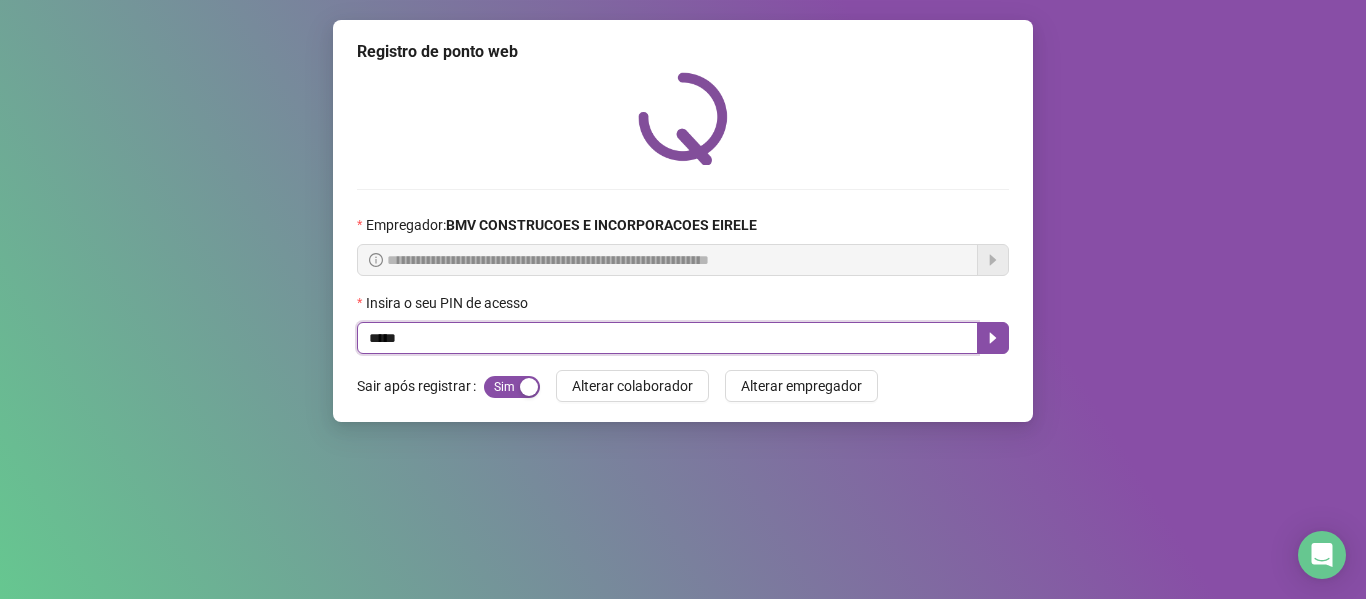 type on "*****" 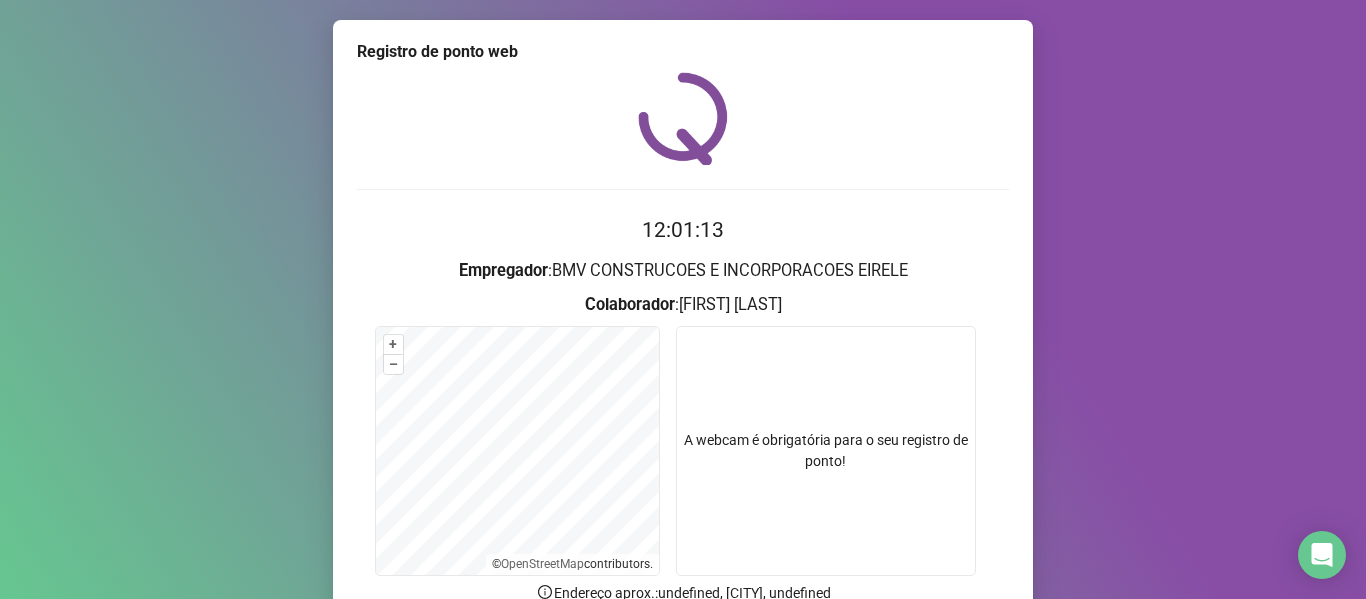 scroll, scrollTop: 182, scrollLeft: 0, axis: vertical 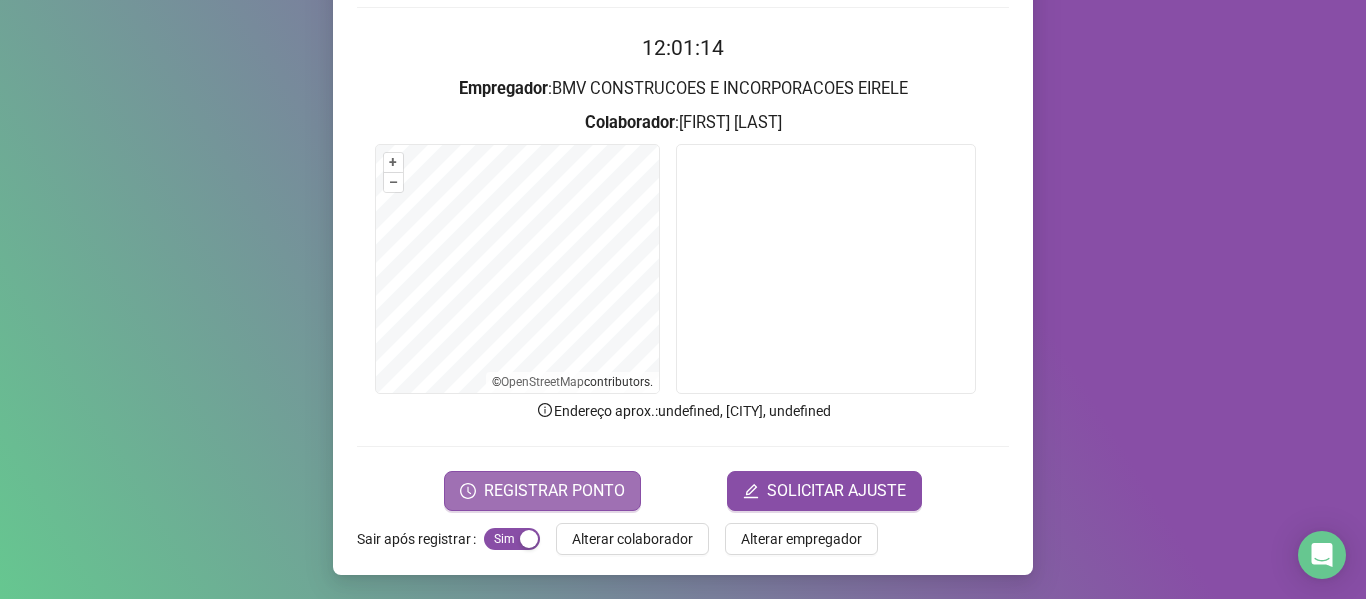 click on "REGISTRAR PONTO" at bounding box center [554, 491] 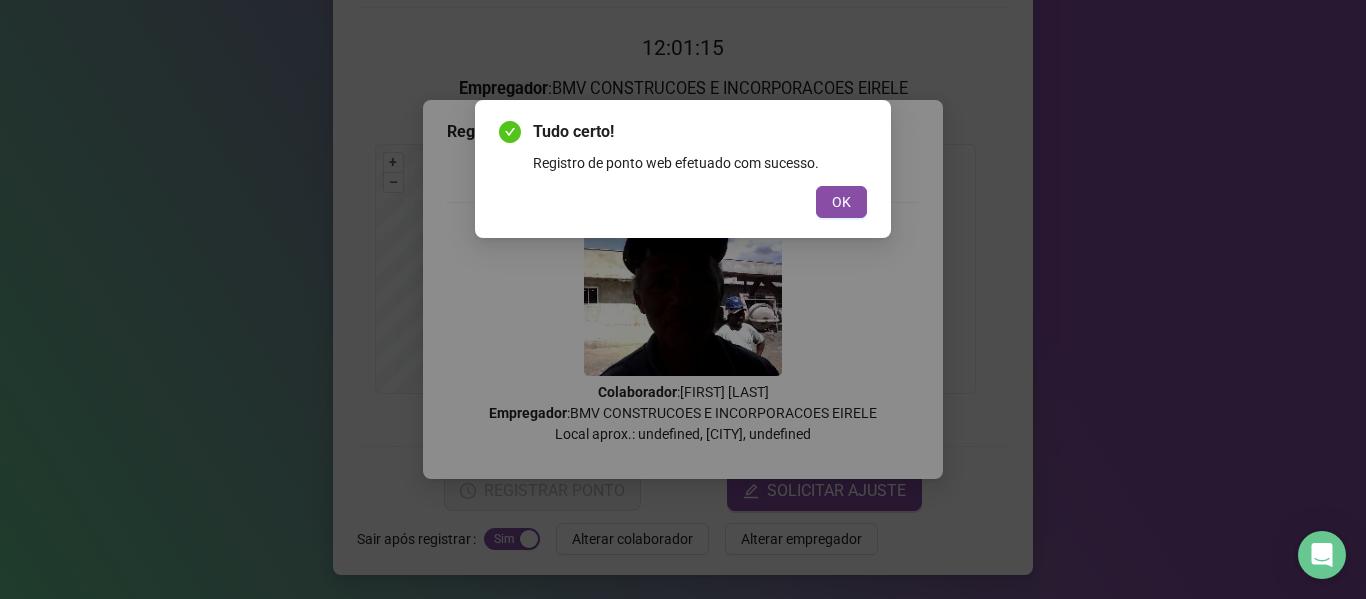 drag, startPoint x: 820, startPoint y: 200, endPoint x: 796, endPoint y: 225, distance: 34.655445 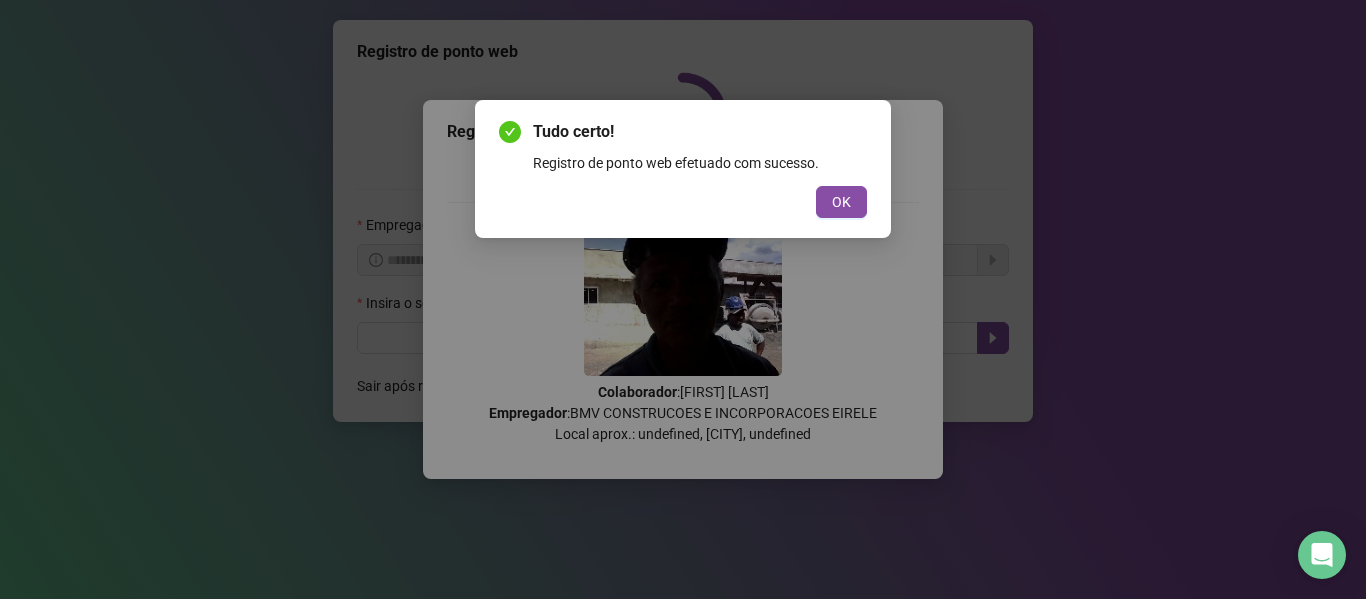 scroll, scrollTop: 0, scrollLeft: 0, axis: both 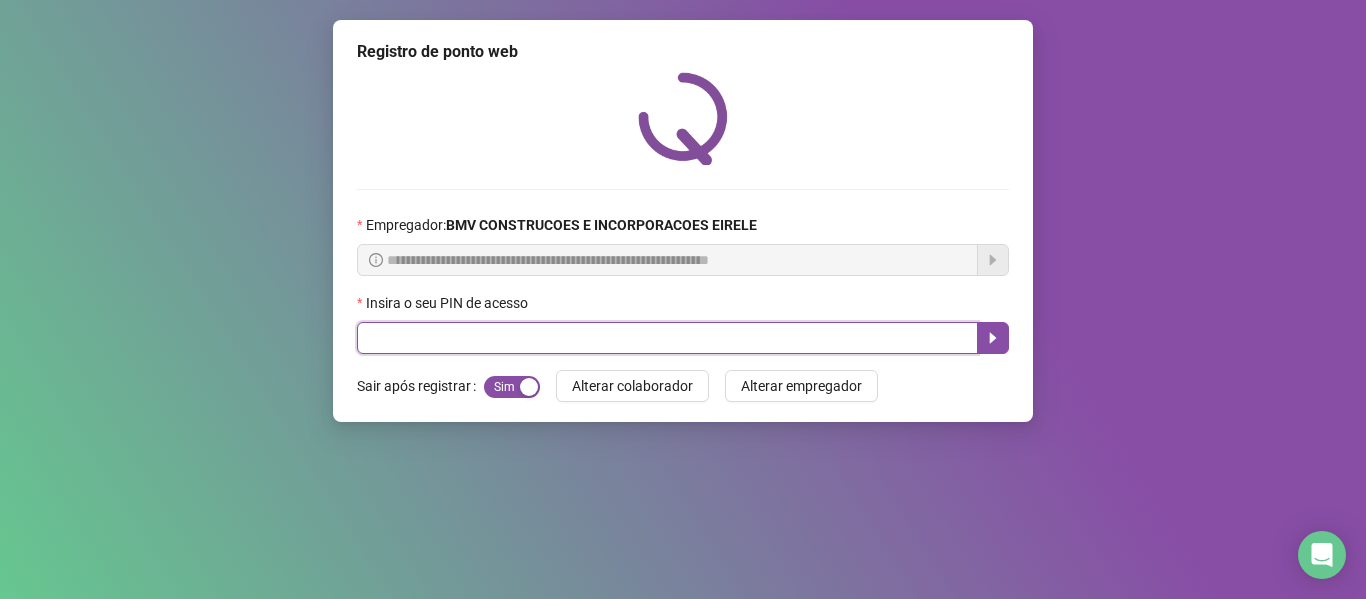 click at bounding box center [667, 338] 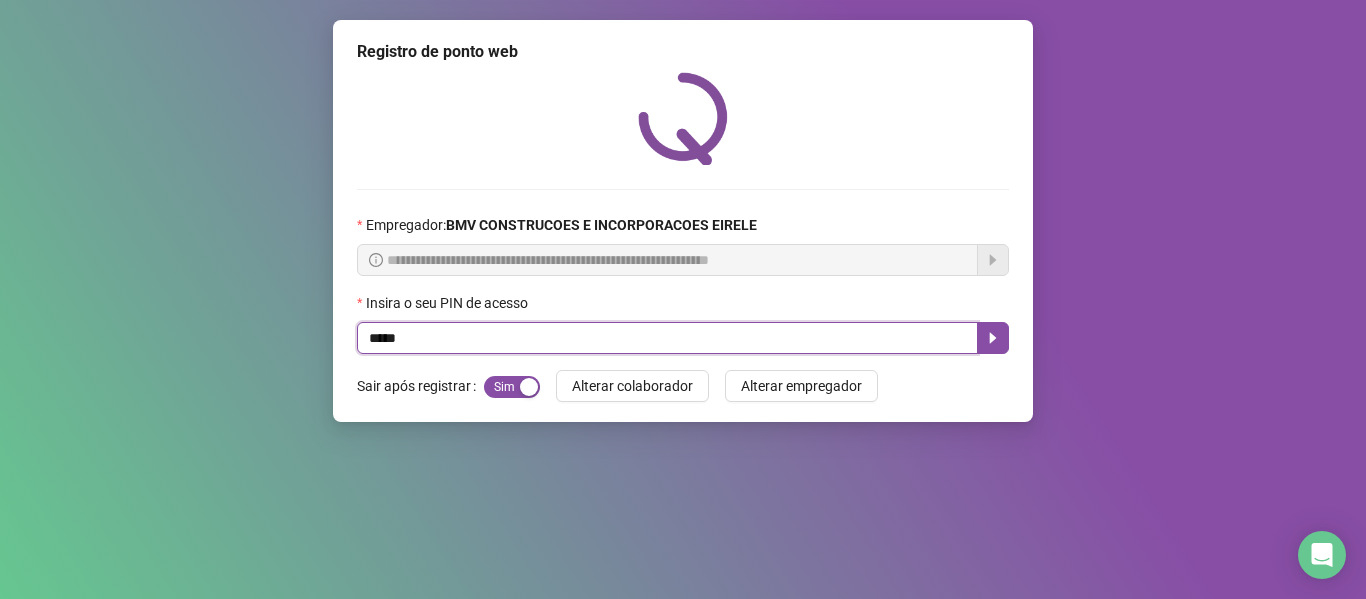 type on "*****" 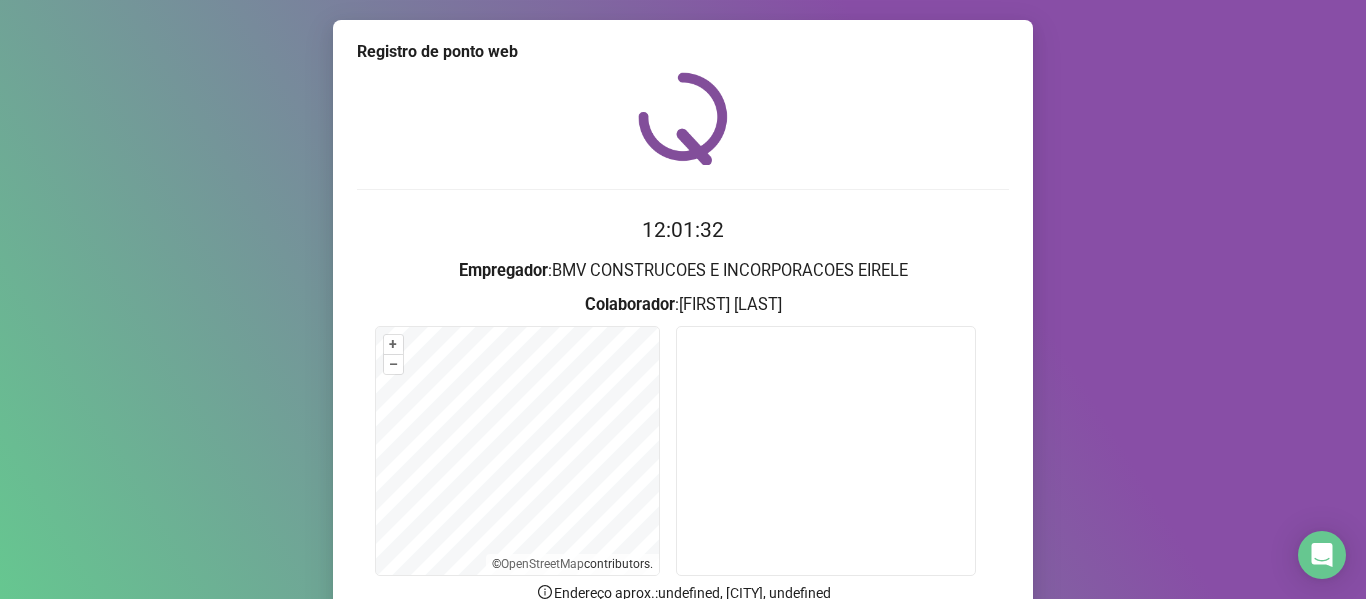 drag, startPoint x: 1095, startPoint y: 306, endPoint x: 1280, endPoint y: 363, distance: 193.58203 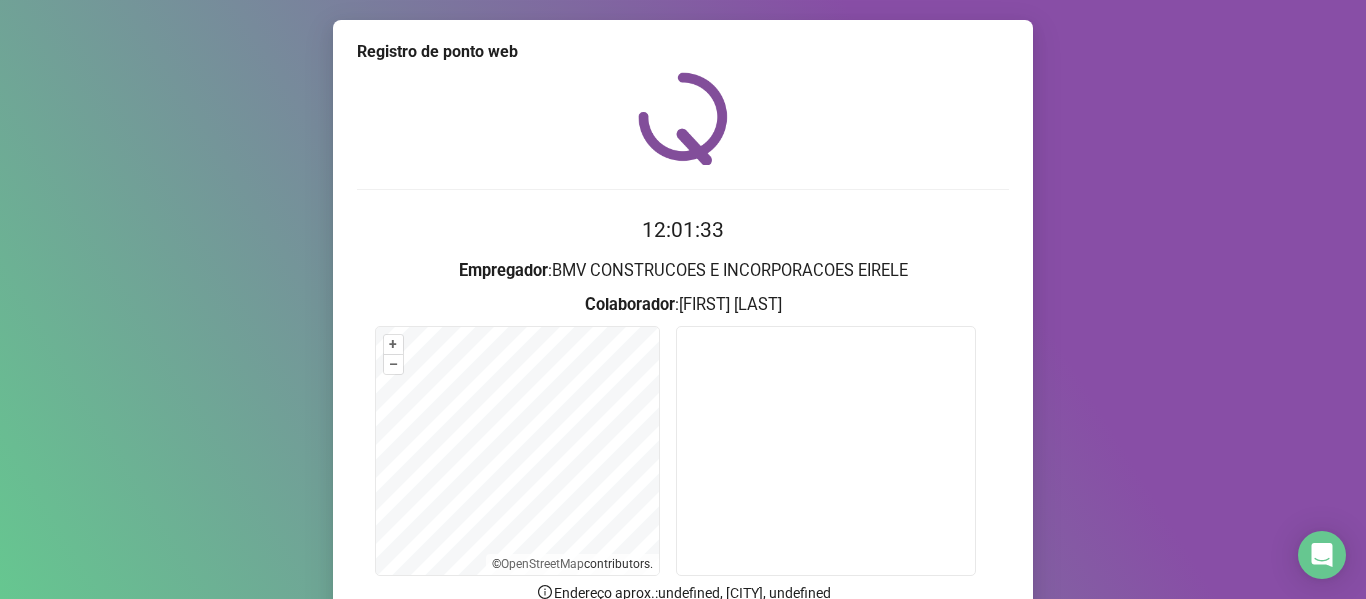 scroll, scrollTop: 182, scrollLeft: 0, axis: vertical 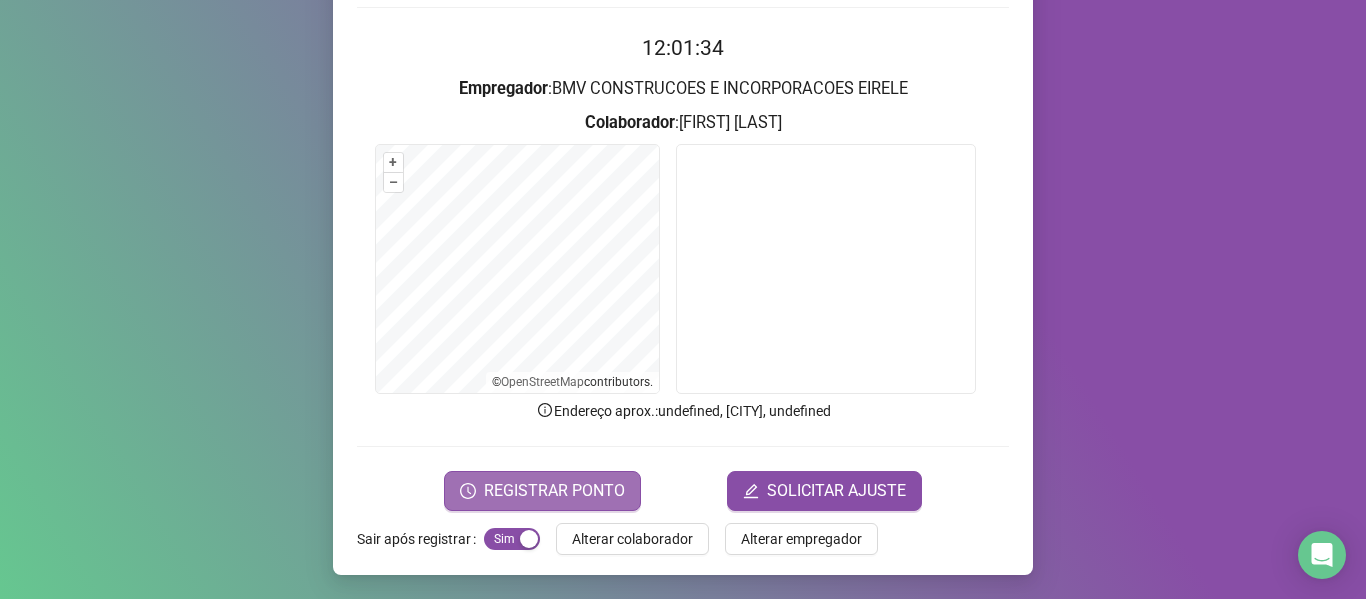 click on "REGISTRAR PONTO" at bounding box center (554, 491) 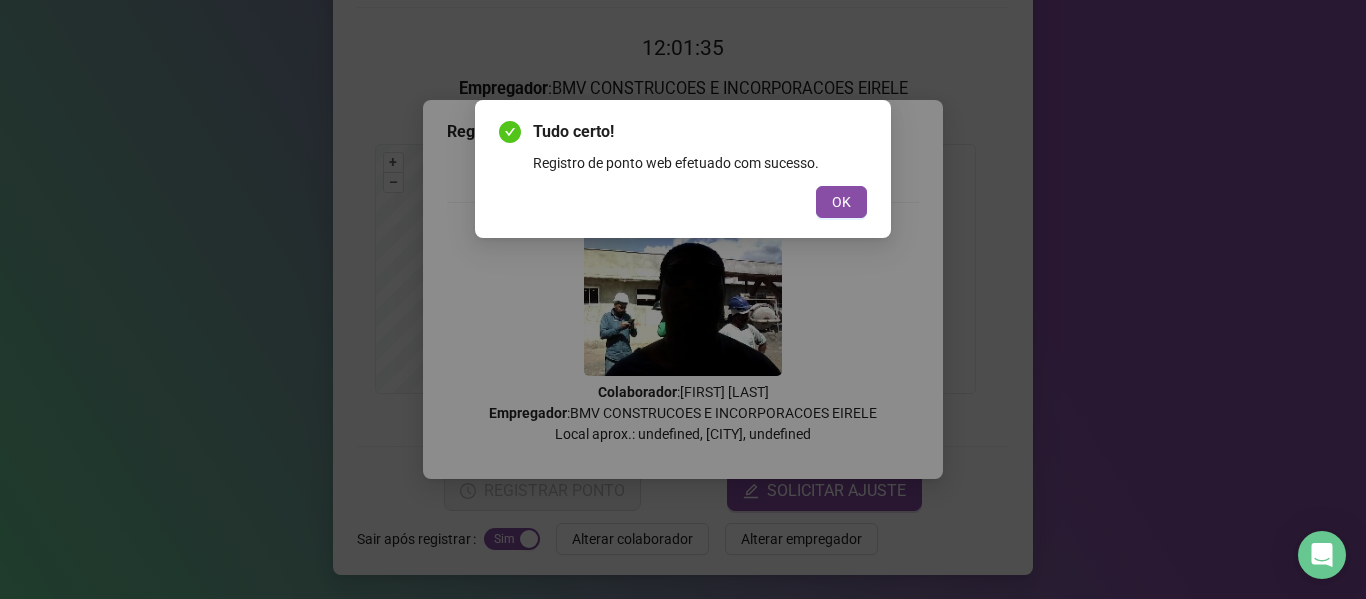click on "Tudo certo! Registro de ponto web efetuado com sucesso. OK" at bounding box center (683, 169) 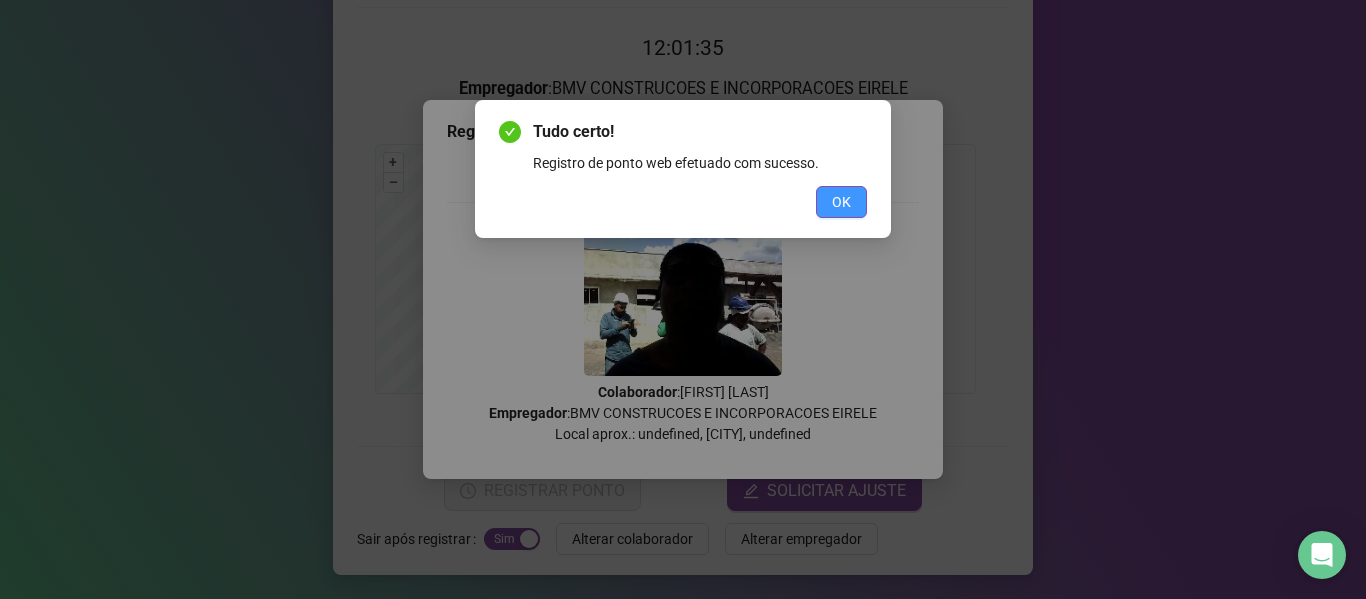 click on "OK" at bounding box center [841, 202] 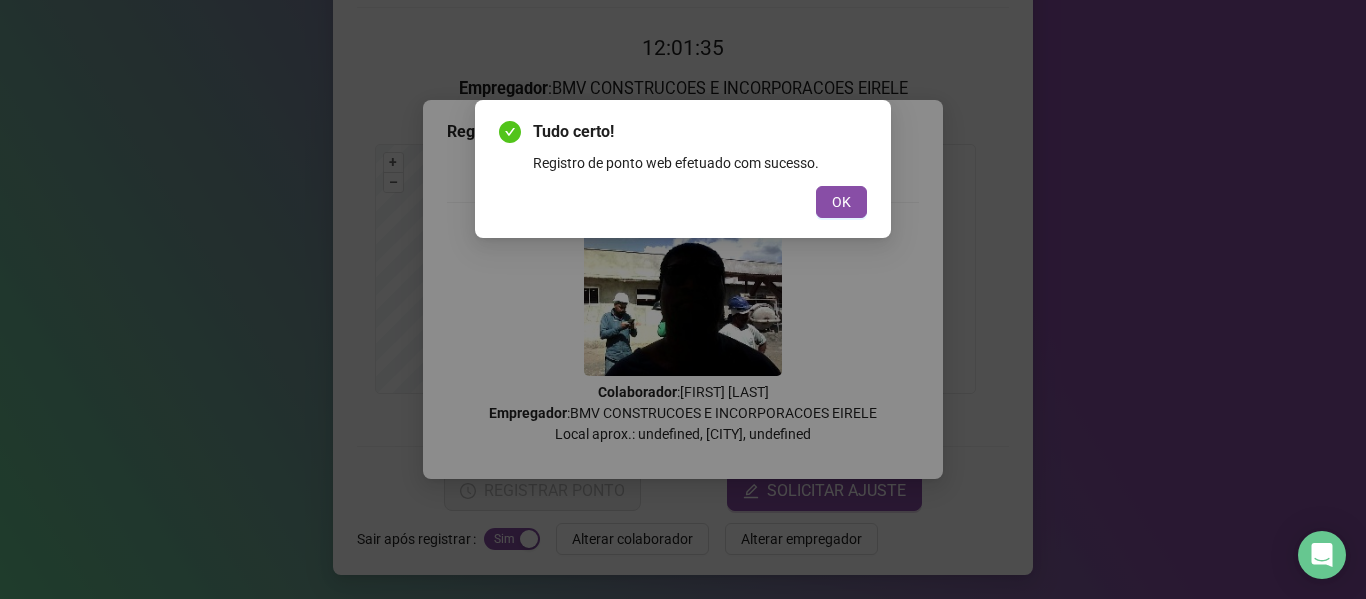 scroll, scrollTop: 0, scrollLeft: 0, axis: both 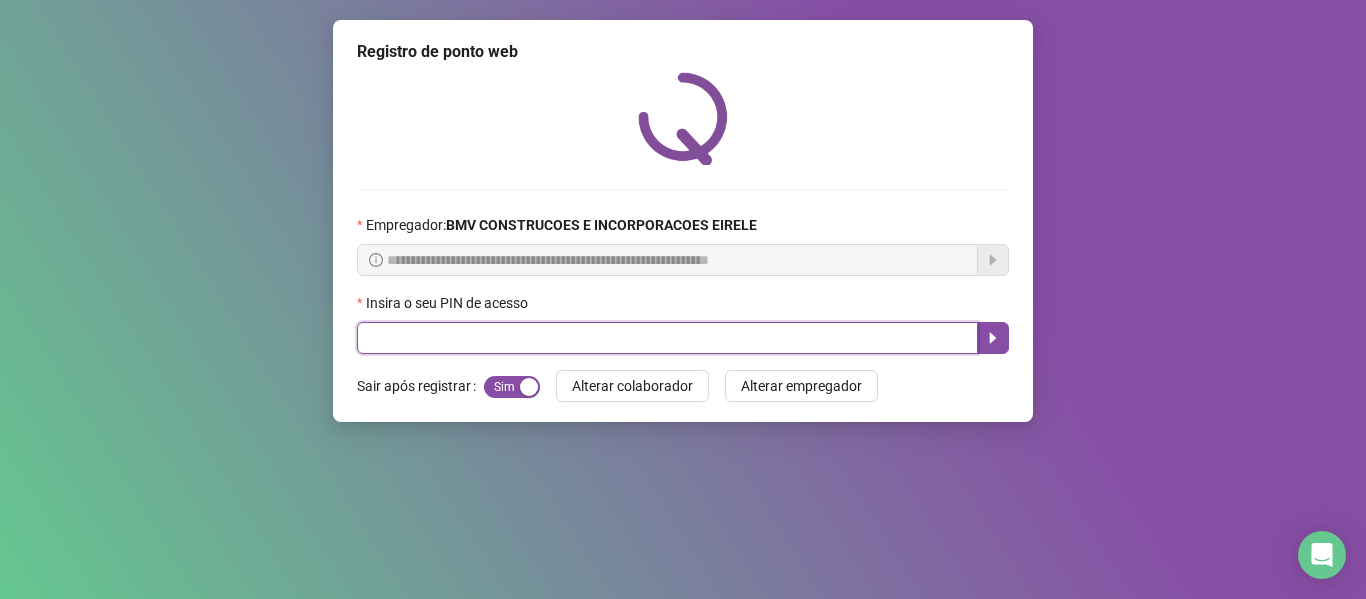 click at bounding box center (667, 338) 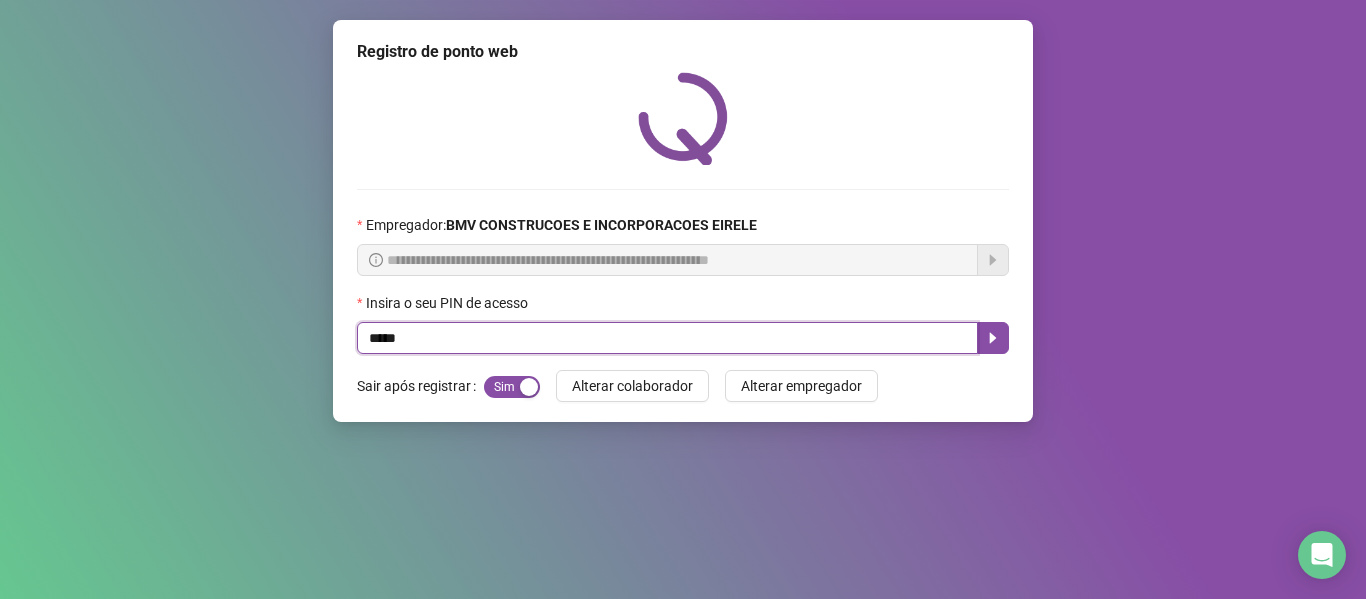 type on "*****" 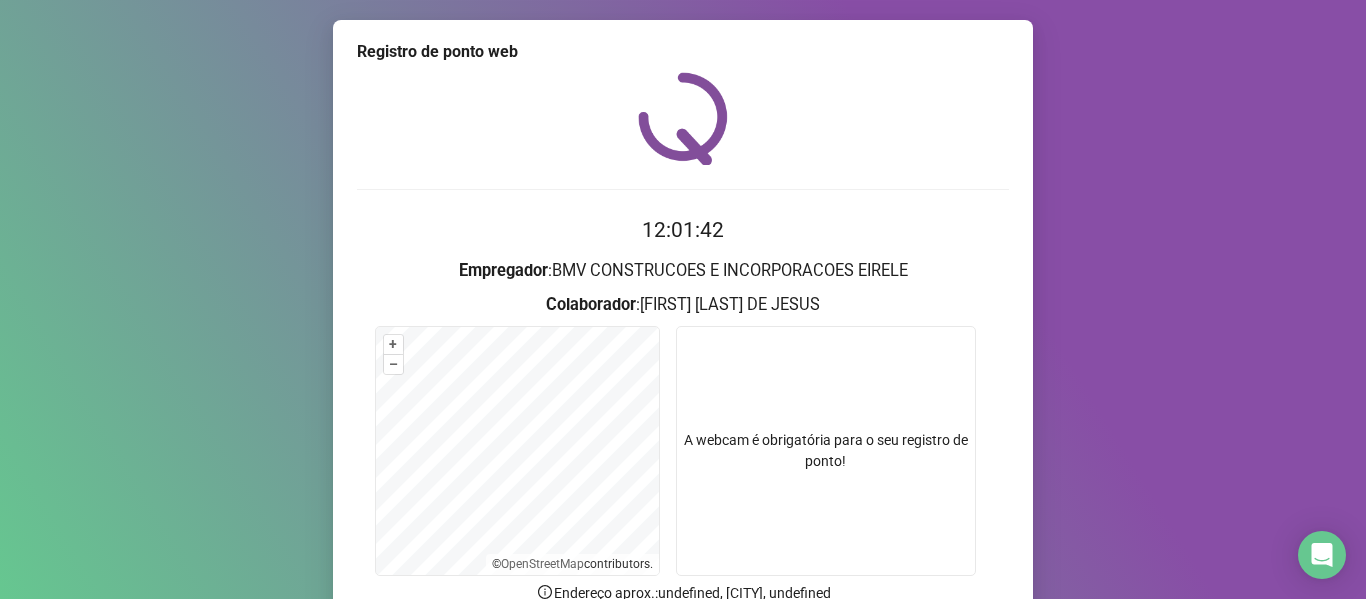 scroll, scrollTop: 182, scrollLeft: 0, axis: vertical 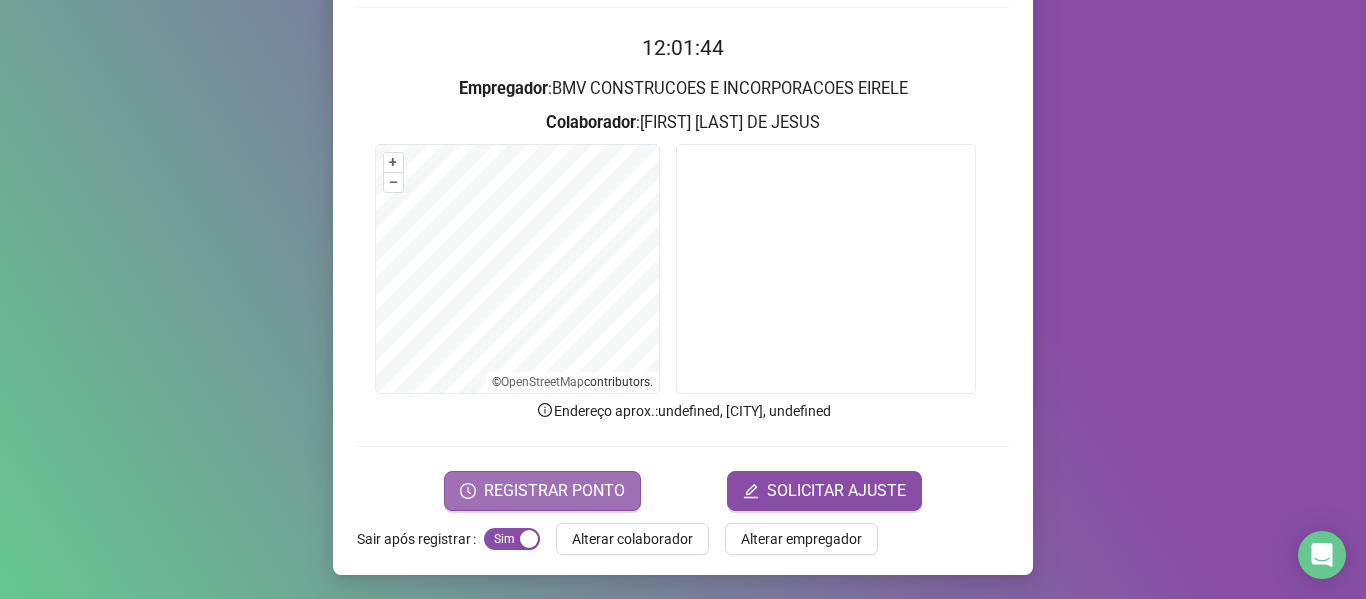 click on "REGISTRAR PONTO" at bounding box center (554, 491) 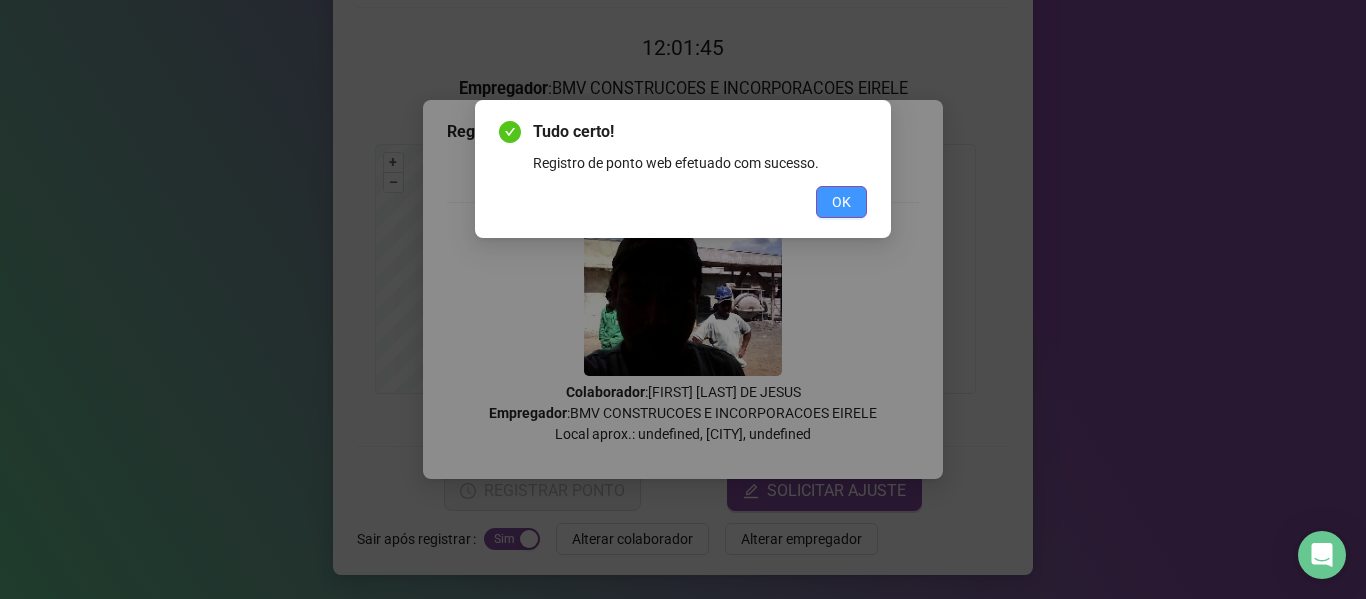 click on "OK" at bounding box center [841, 202] 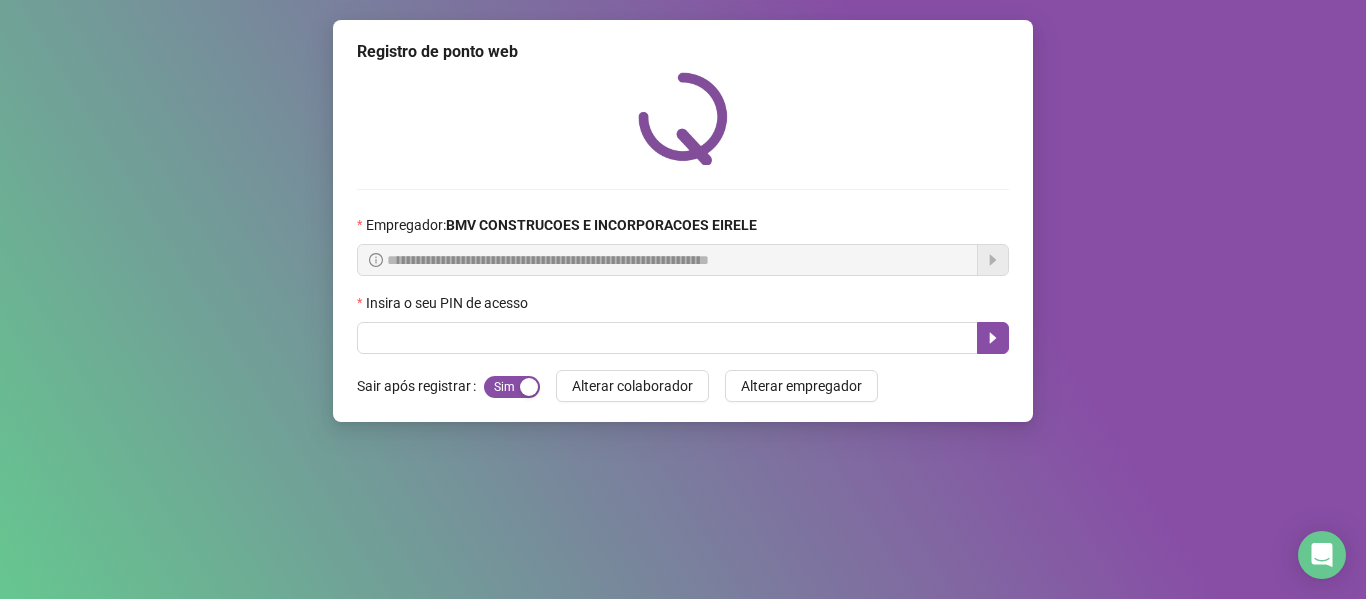 scroll, scrollTop: 0, scrollLeft: 0, axis: both 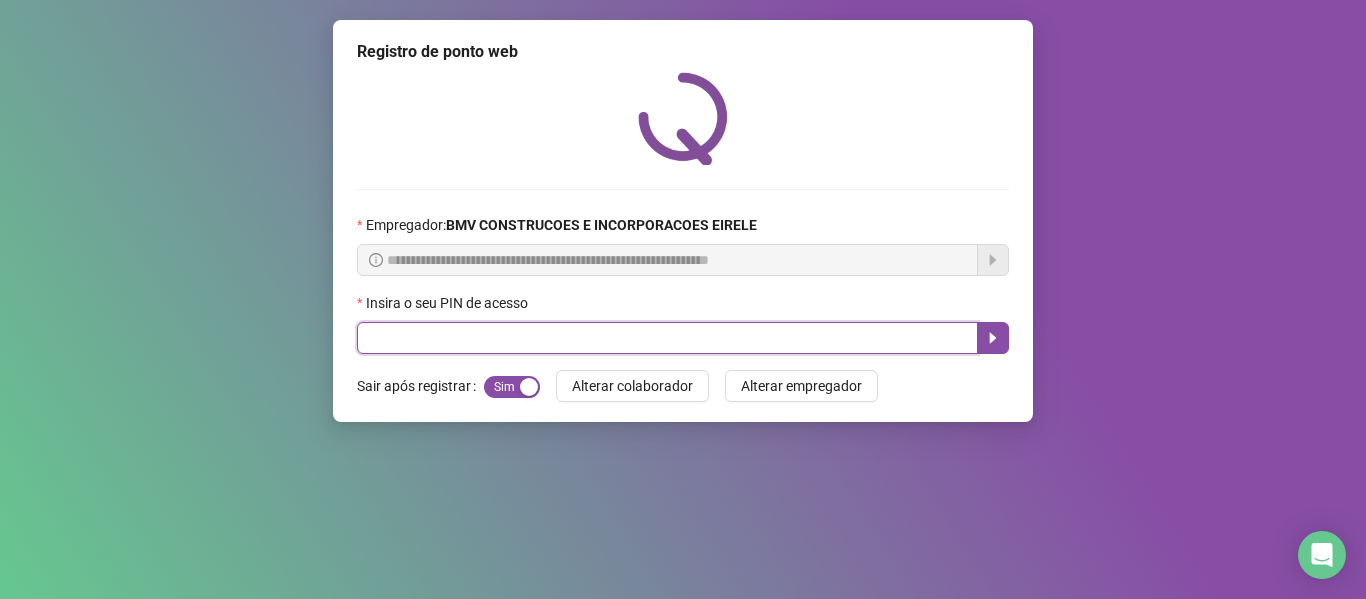 click at bounding box center (667, 338) 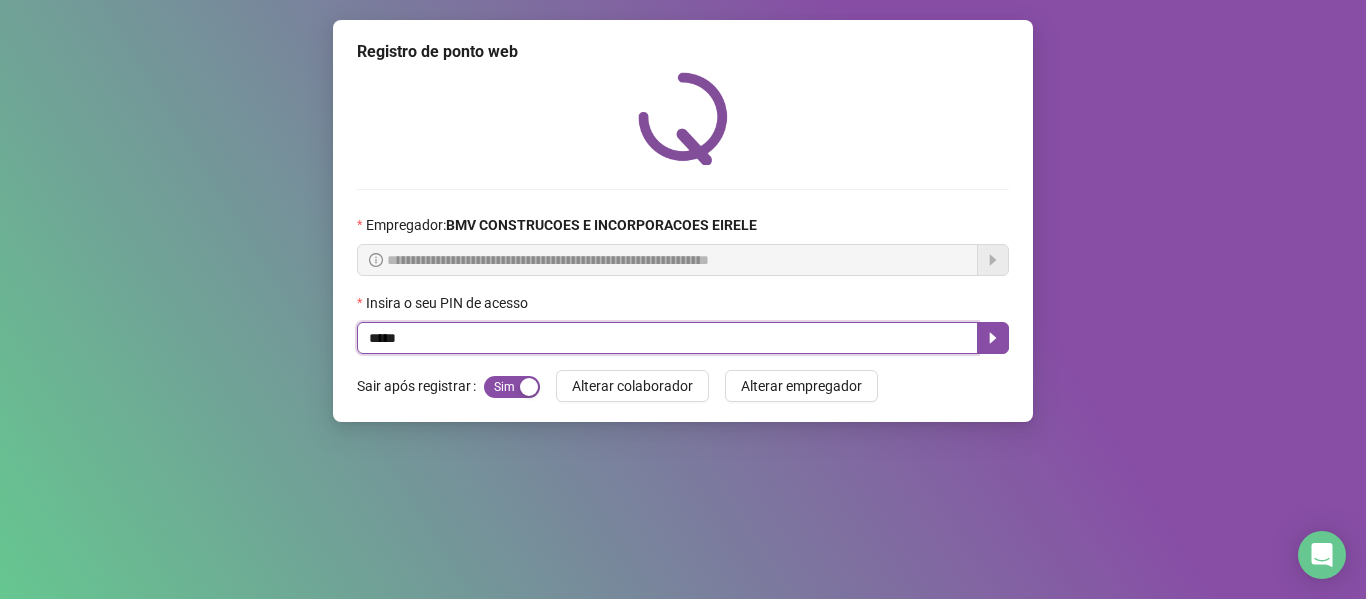 type on "*****" 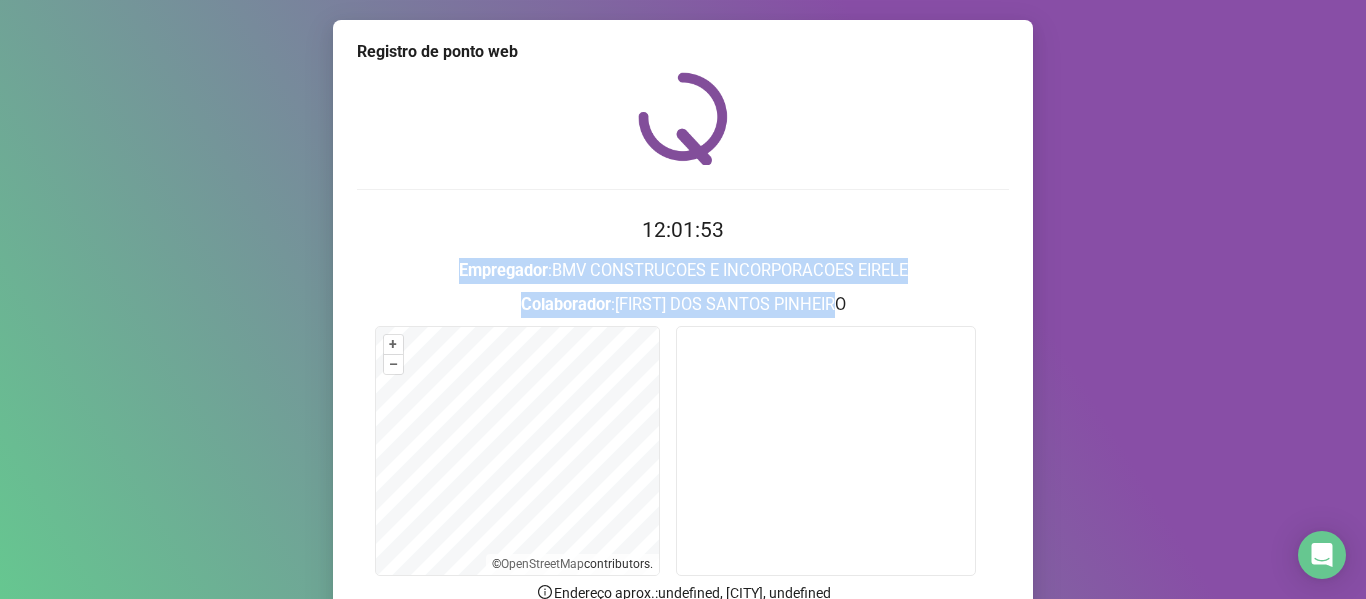 click on "Registro de ponto web 12:01:53 Empregador : BMV CONSTRUCOES E INCORPORACOES EIRELE Colaborador : [FIRST] [LAST] + – ⇧ › © OpenStreetMap contributors. Endereço aprox. : undefined, [CITY], undefined REGISTRAR PONTO SOLICITAR AJUSTE Sair após registrar Sim Não Alterar colaborador Alterar empregador" at bounding box center (683, 299) 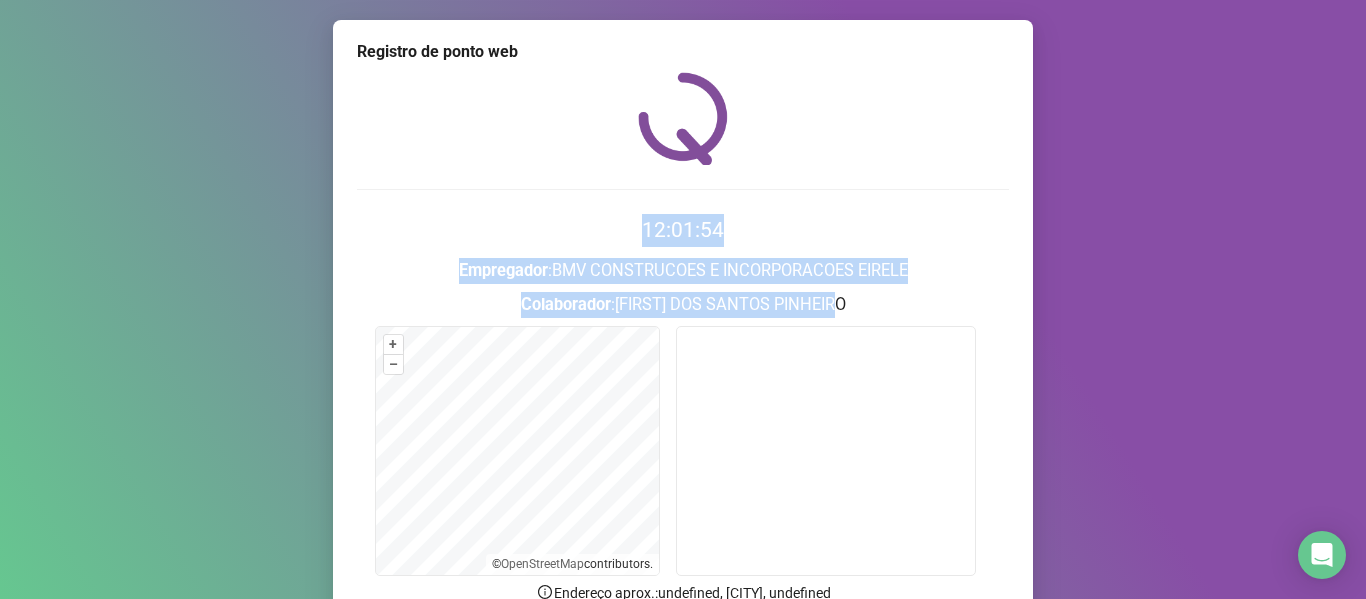 scroll, scrollTop: 182, scrollLeft: 0, axis: vertical 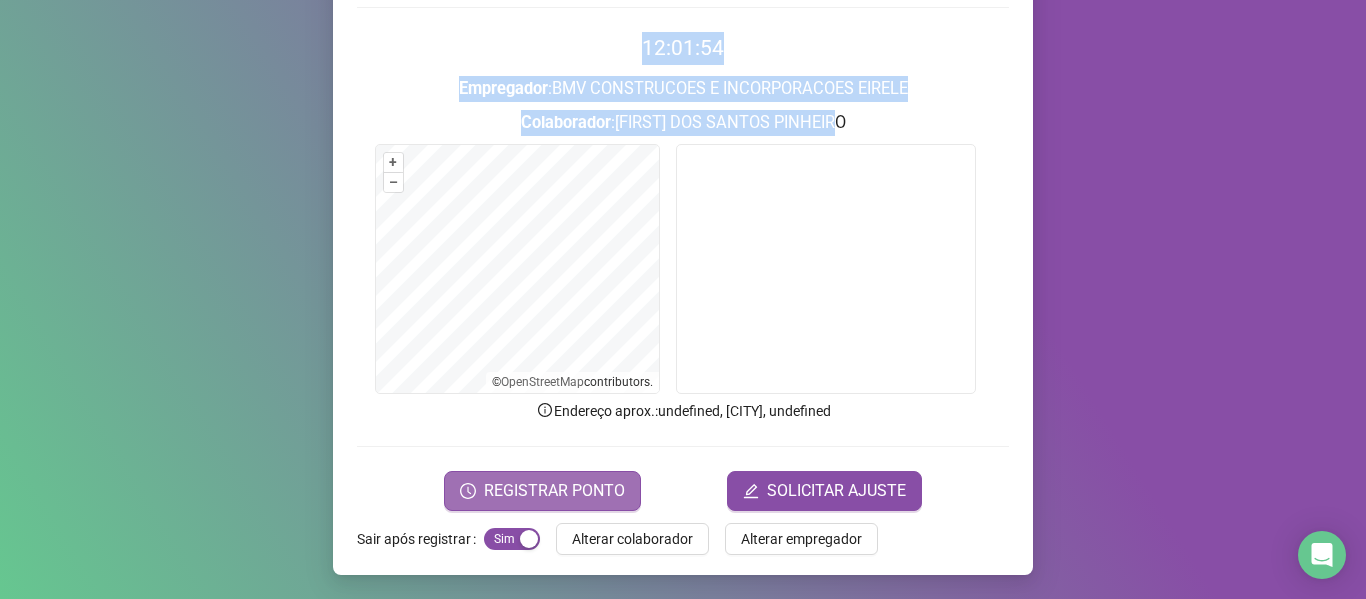 click on "REGISTRAR PONTO" at bounding box center (542, 491) 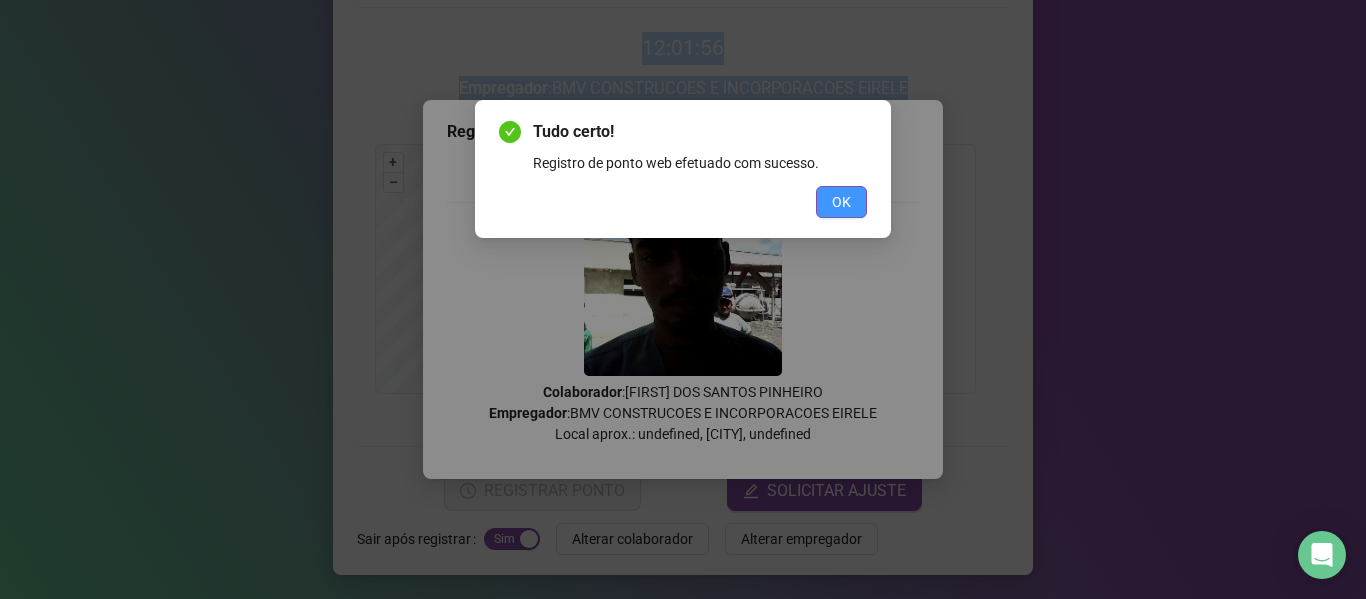 click on "OK" at bounding box center [841, 202] 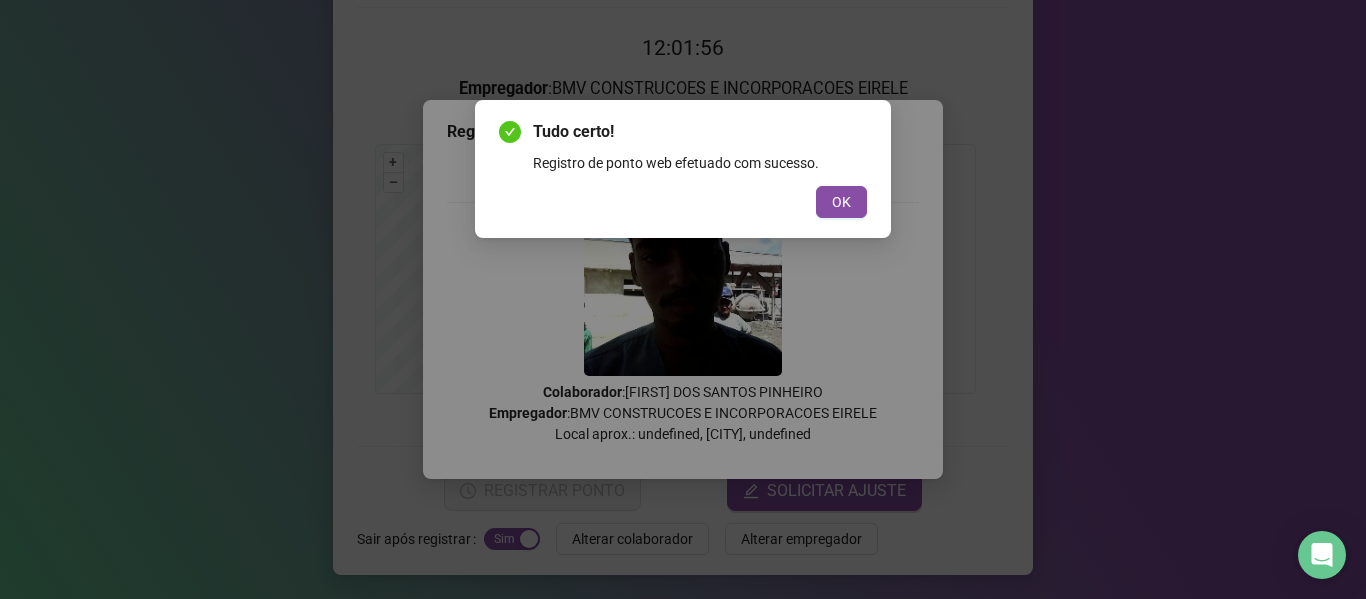 scroll, scrollTop: 0, scrollLeft: 0, axis: both 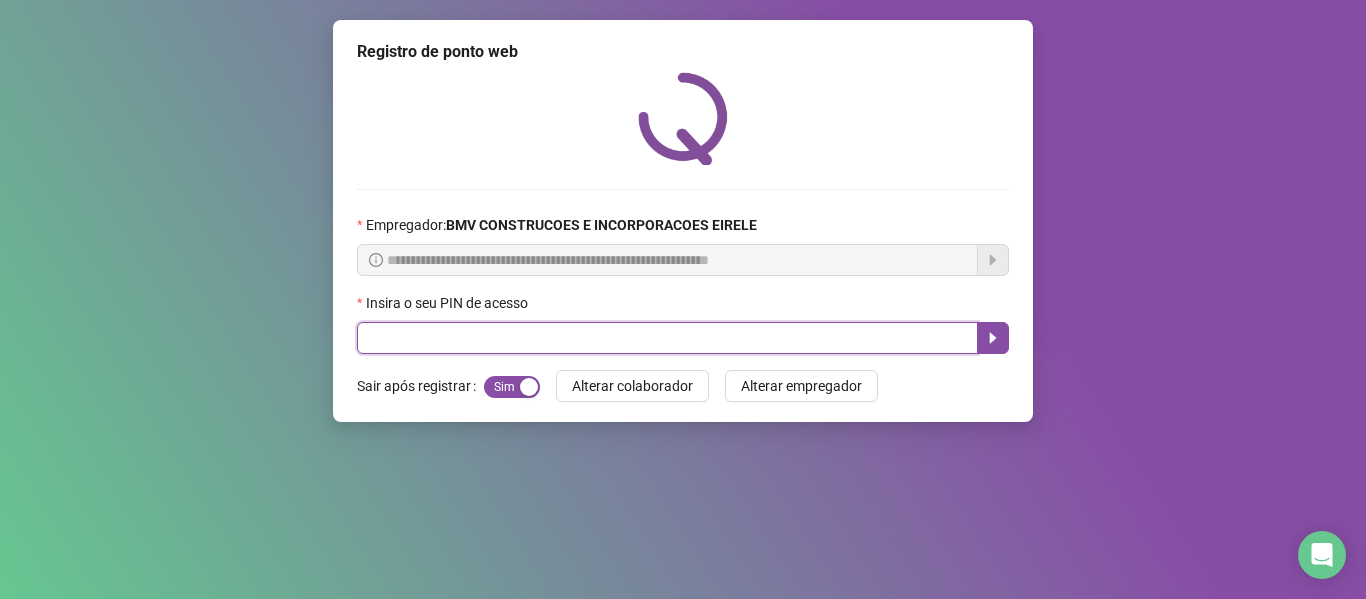 click at bounding box center [667, 338] 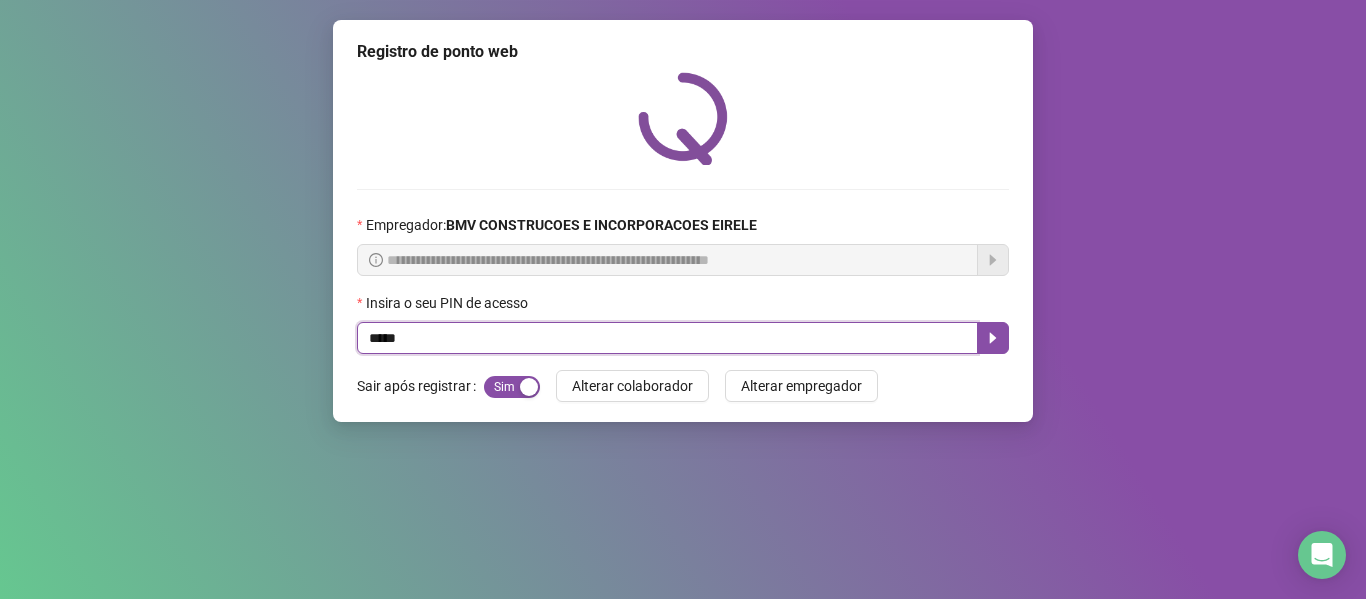 type on "*****" 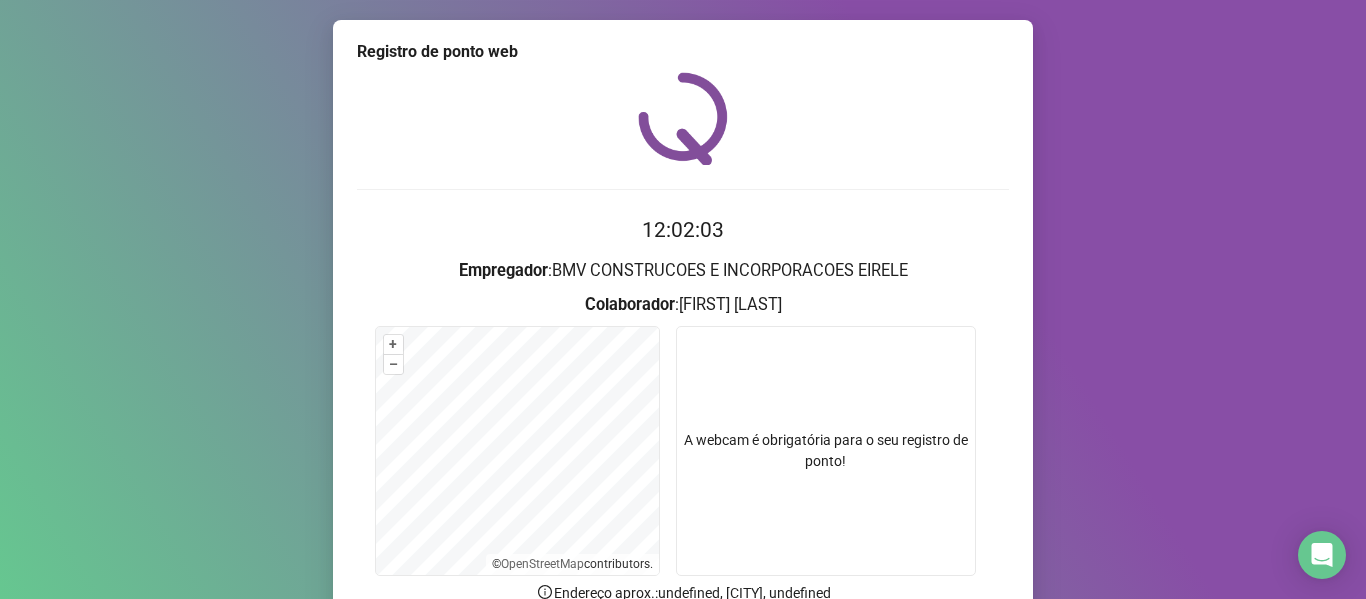scroll, scrollTop: 182, scrollLeft: 0, axis: vertical 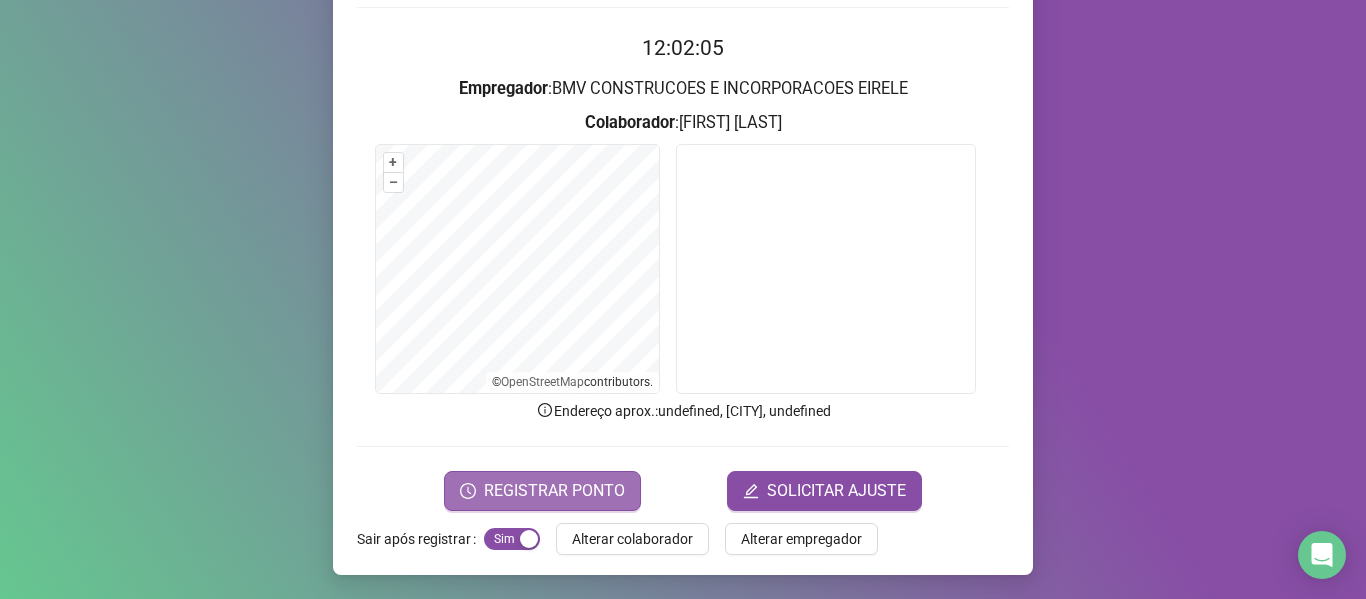 click on "REGISTRAR PONTO" at bounding box center [542, 491] 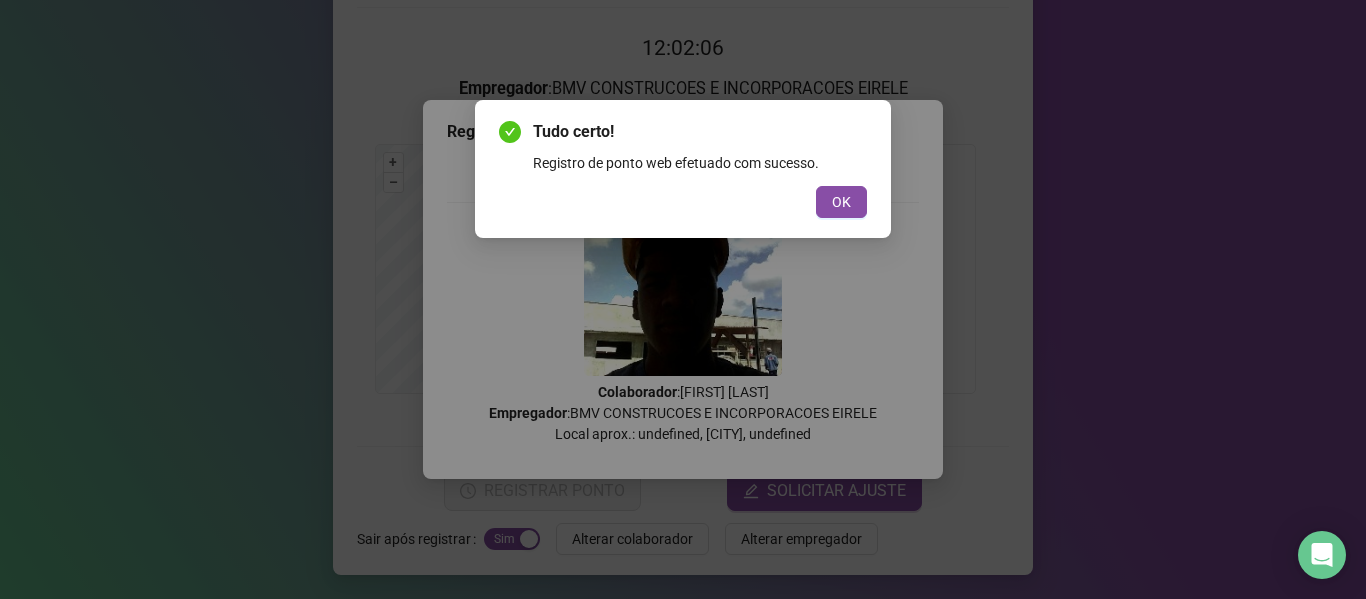 click on "Tudo certo! Registro de ponto web efetuado com sucesso. OK" at bounding box center (683, 169) 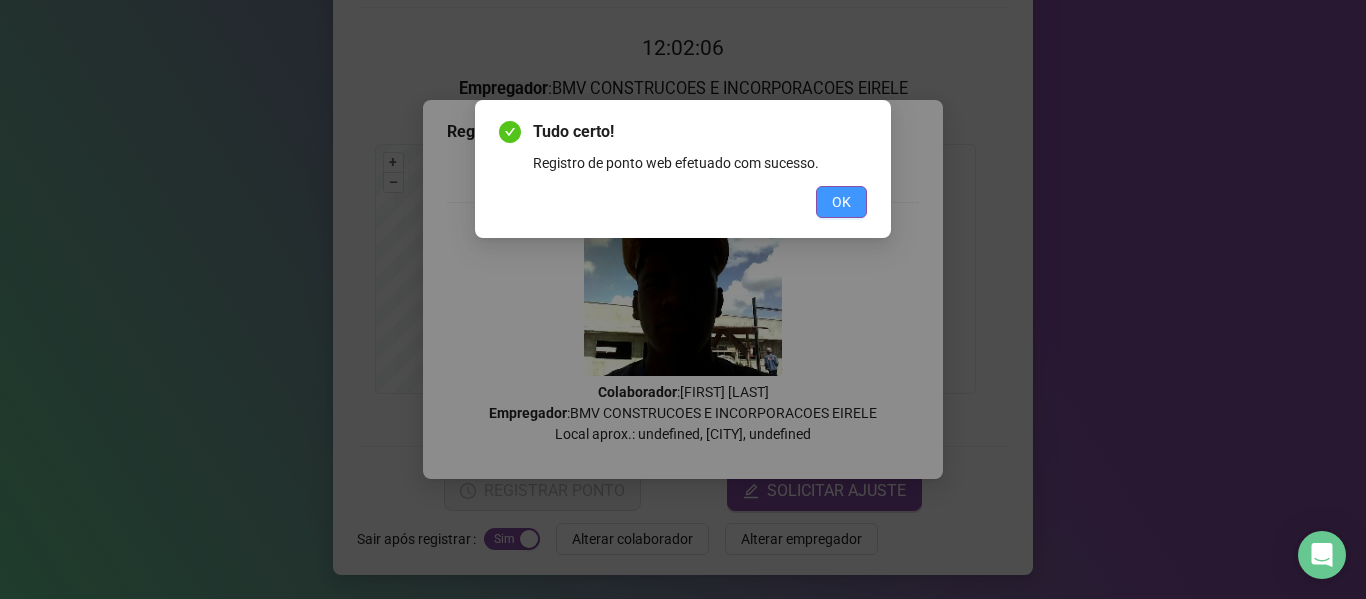 click on "OK" at bounding box center (841, 202) 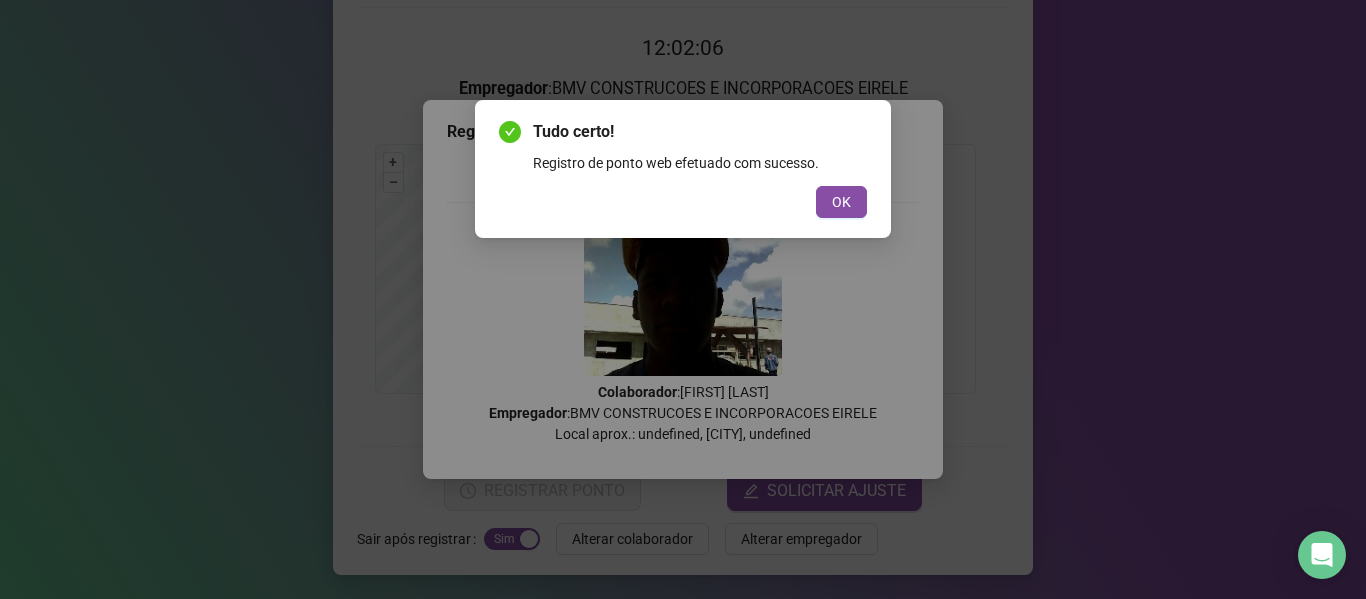 scroll, scrollTop: 0, scrollLeft: 0, axis: both 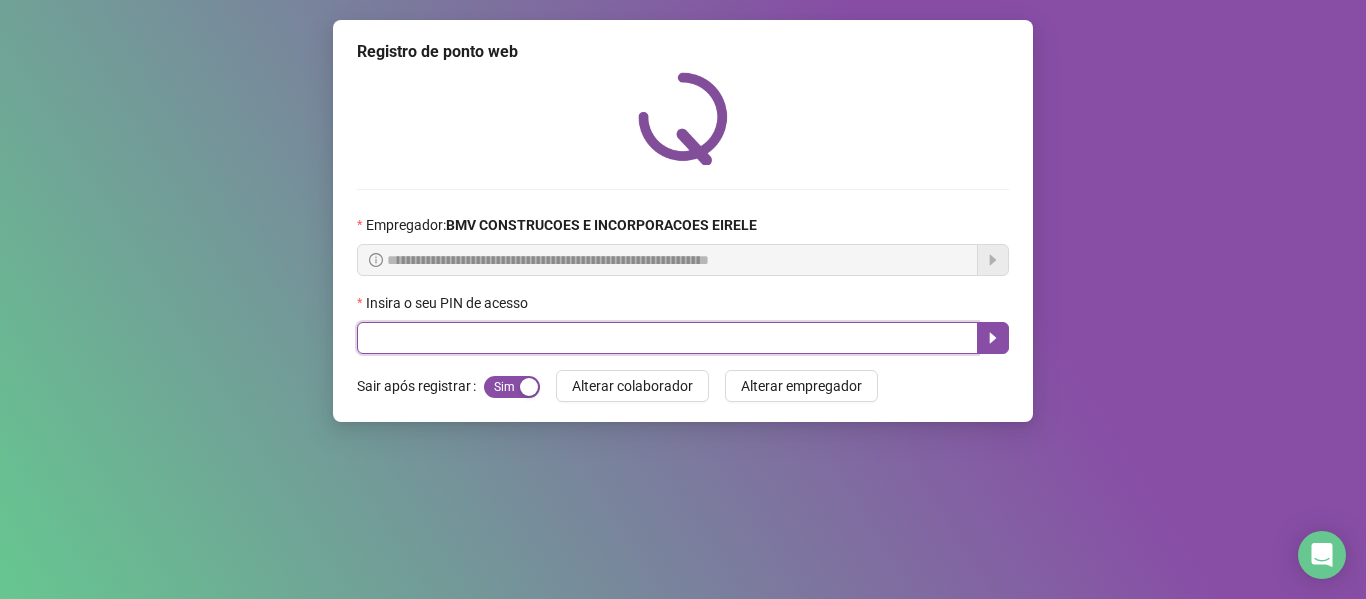 drag, startPoint x: 511, startPoint y: 333, endPoint x: 500, endPoint y: 342, distance: 14.21267 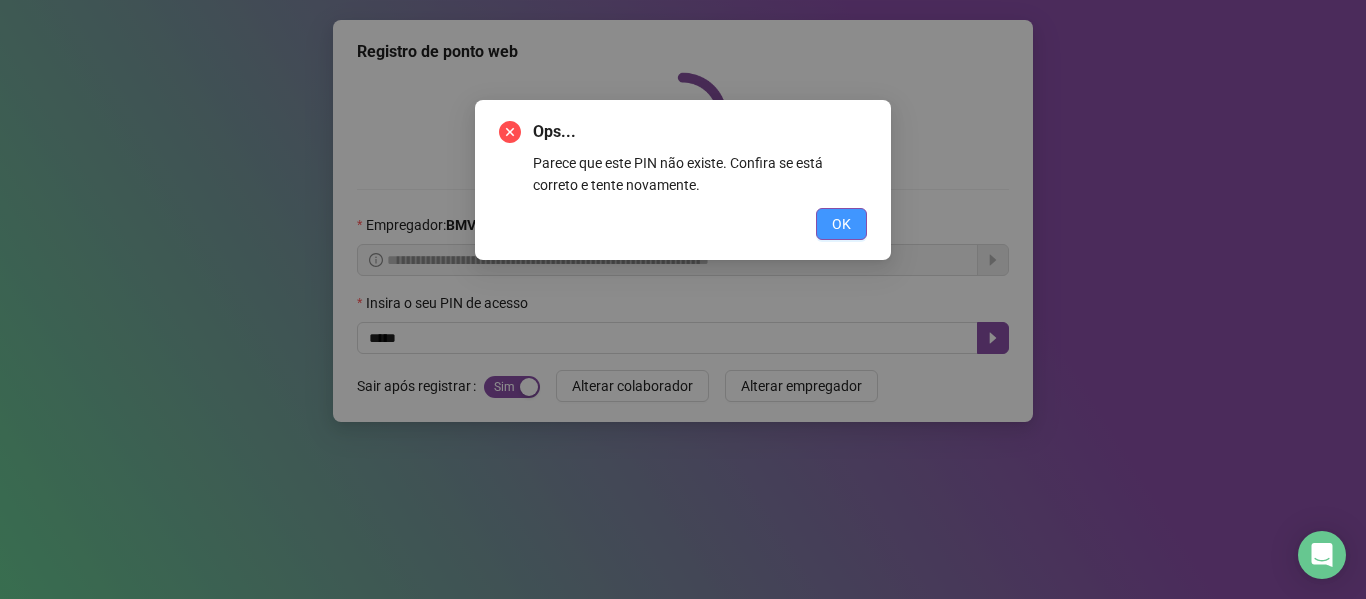 click on "OK" at bounding box center [841, 224] 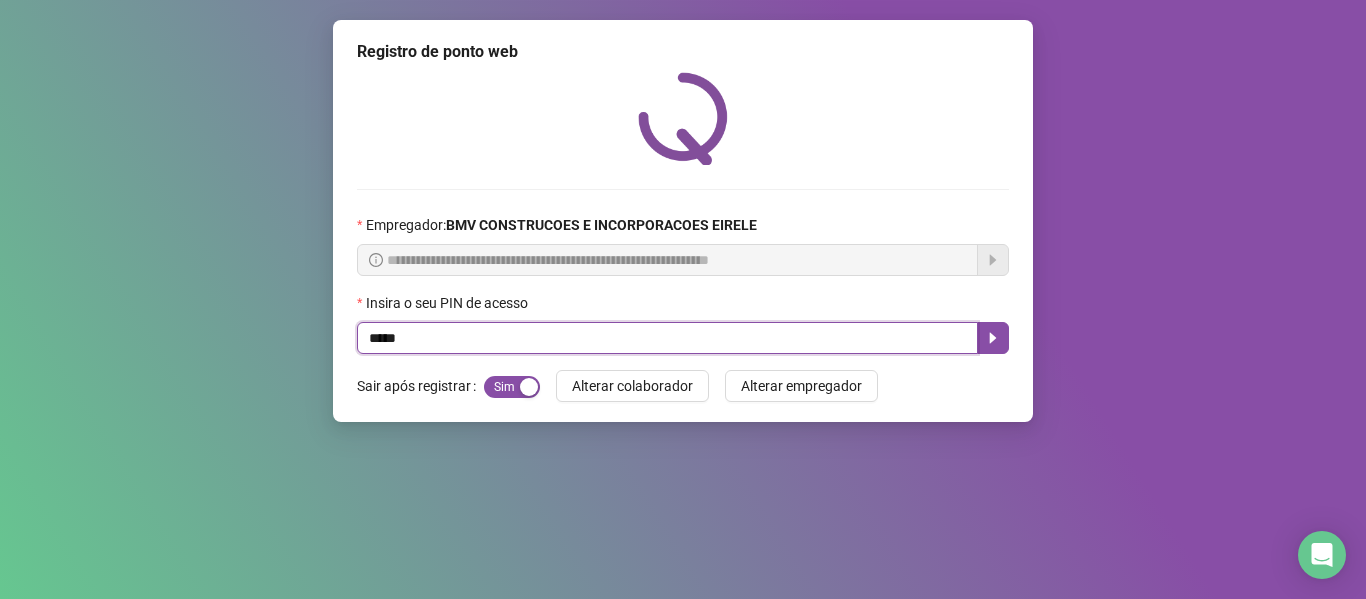 drag, startPoint x: 470, startPoint y: 339, endPoint x: 54, endPoint y: 342, distance: 416.0108 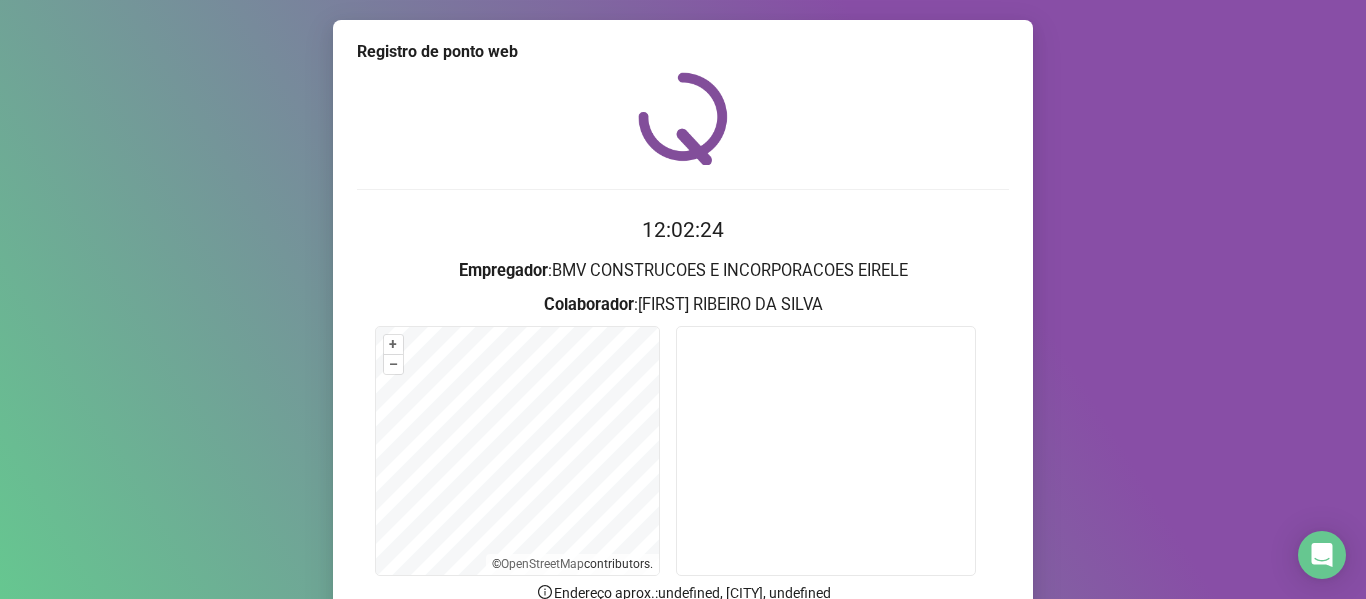 scroll, scrollTop: 182, scrollLeft: 0, axis: vertical 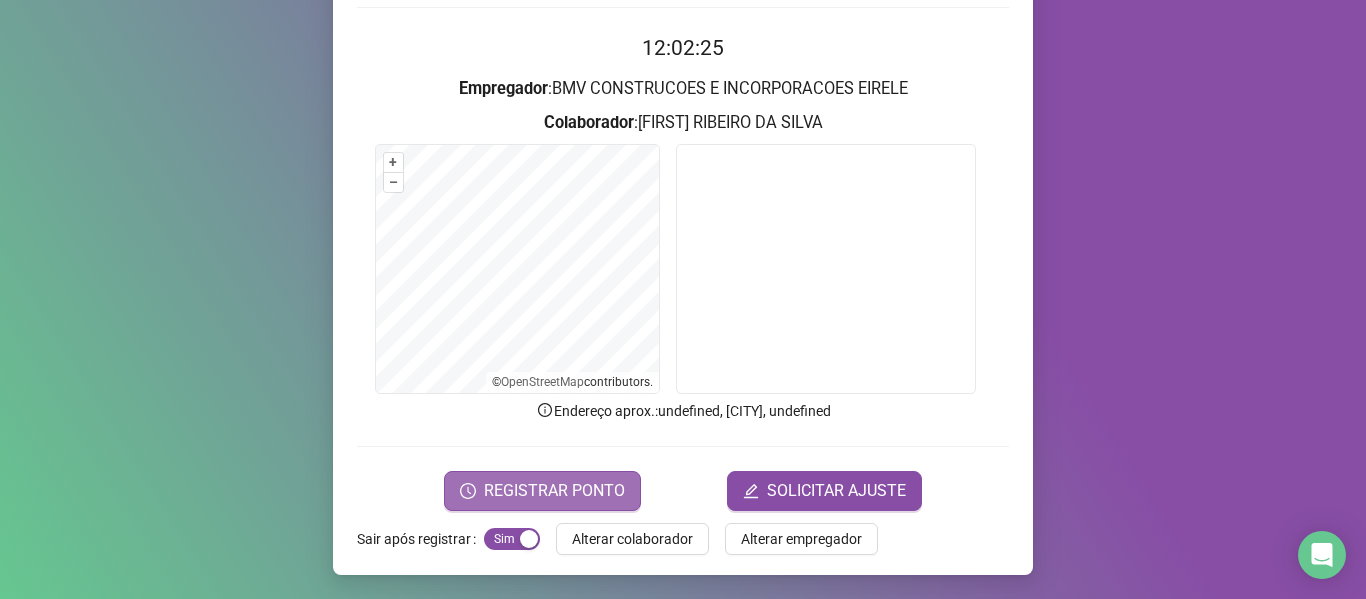 click on "REGISTRAR PONTO" at bounding box center [554, 491] 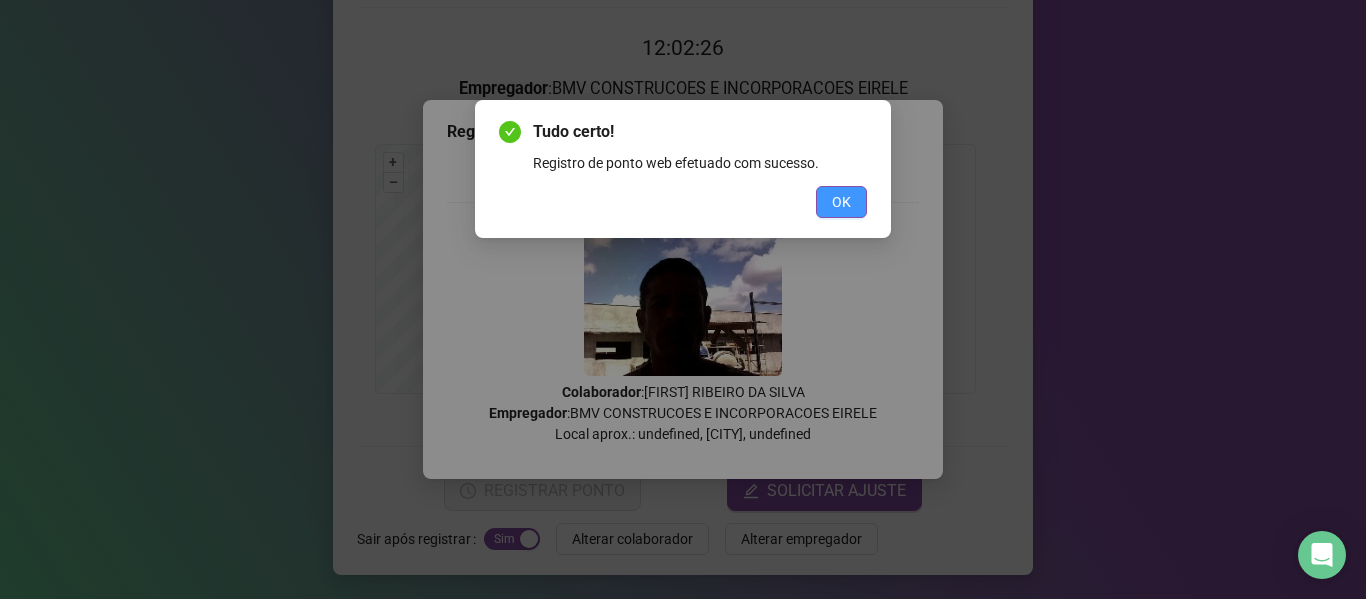 click on "OK" at bounding box center (841, 202) 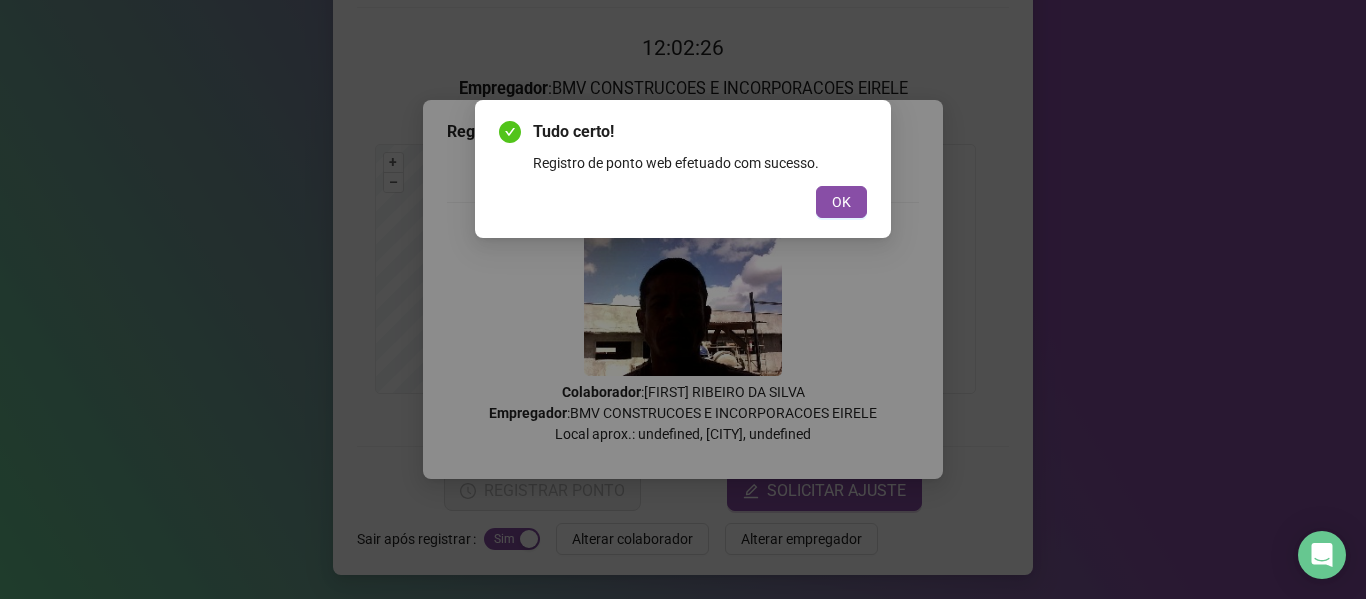 scroll, scrollTop: 0, scrollLeft: 0, axis: both 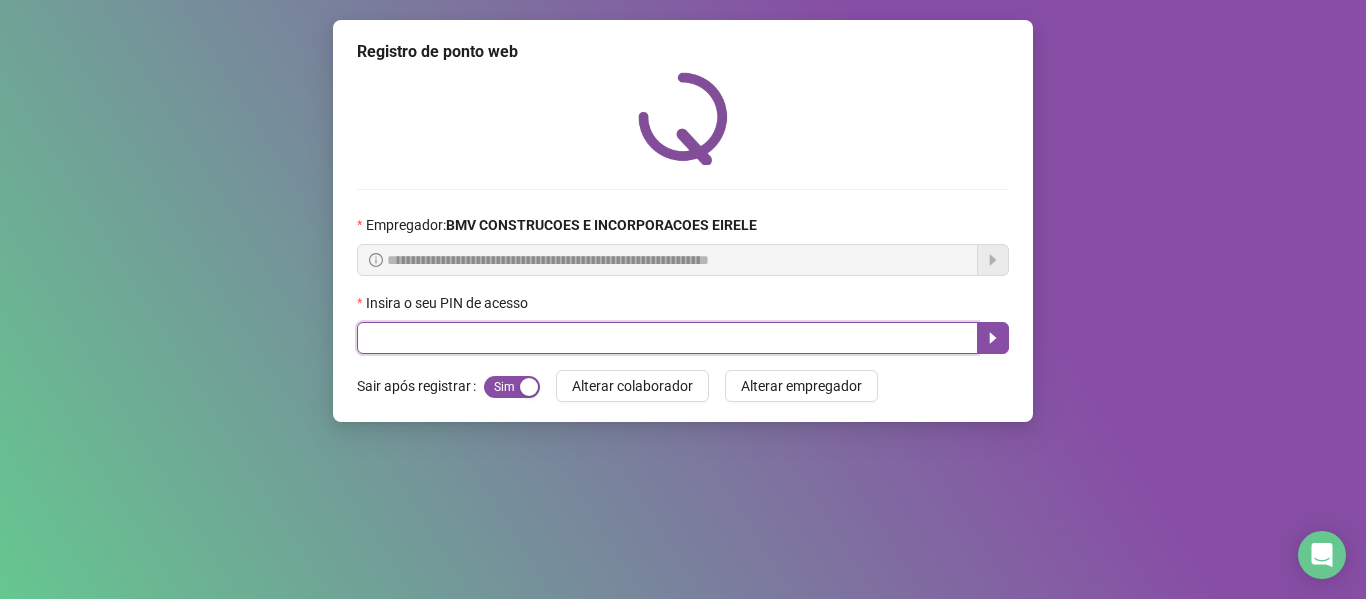 click at bounding box center [667, 338] 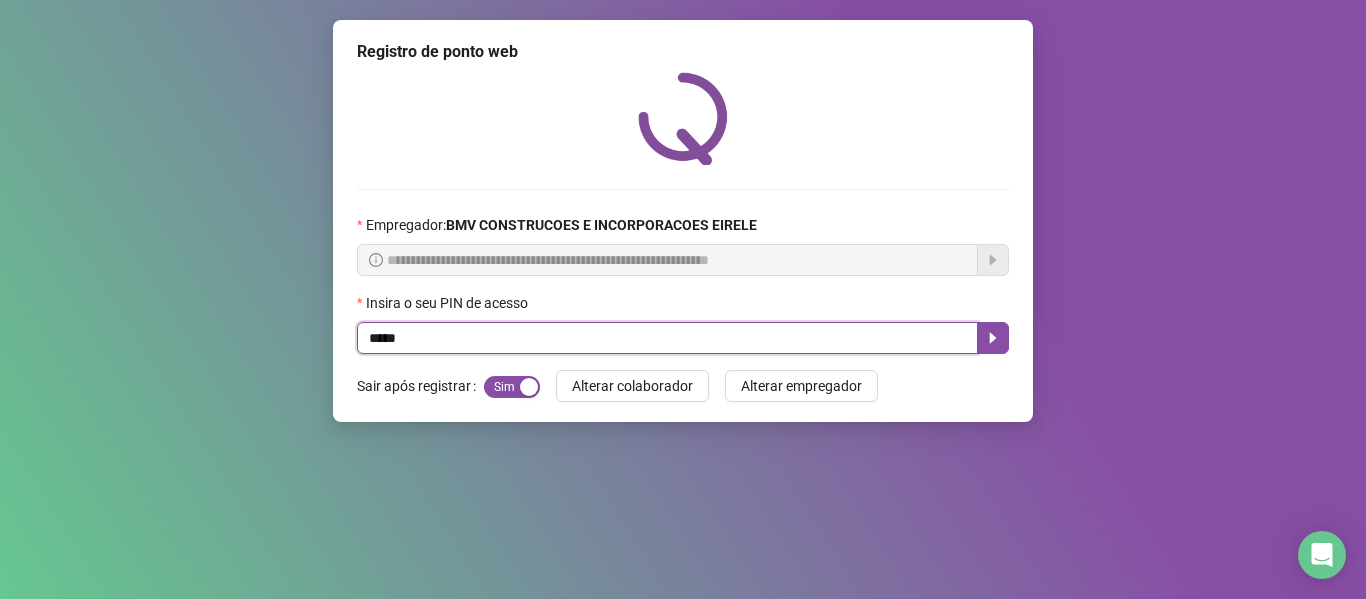 type on "*****" 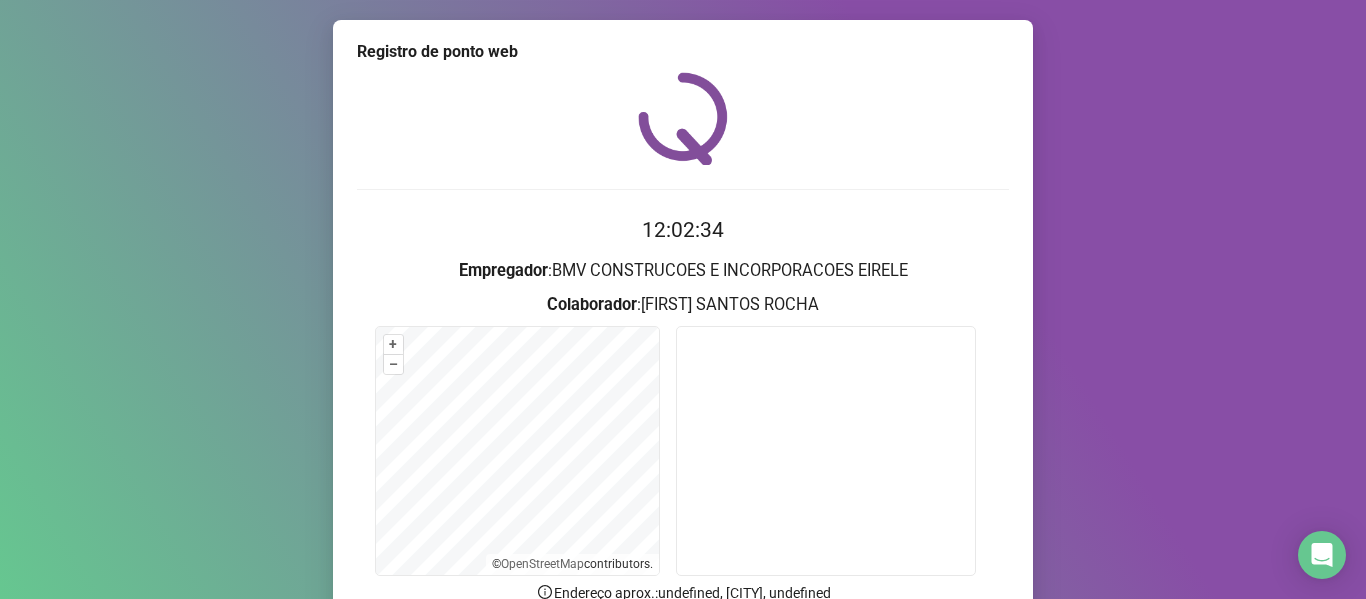 scroll, scrollTop: 182, scrollLeft: 0, axis: vertical 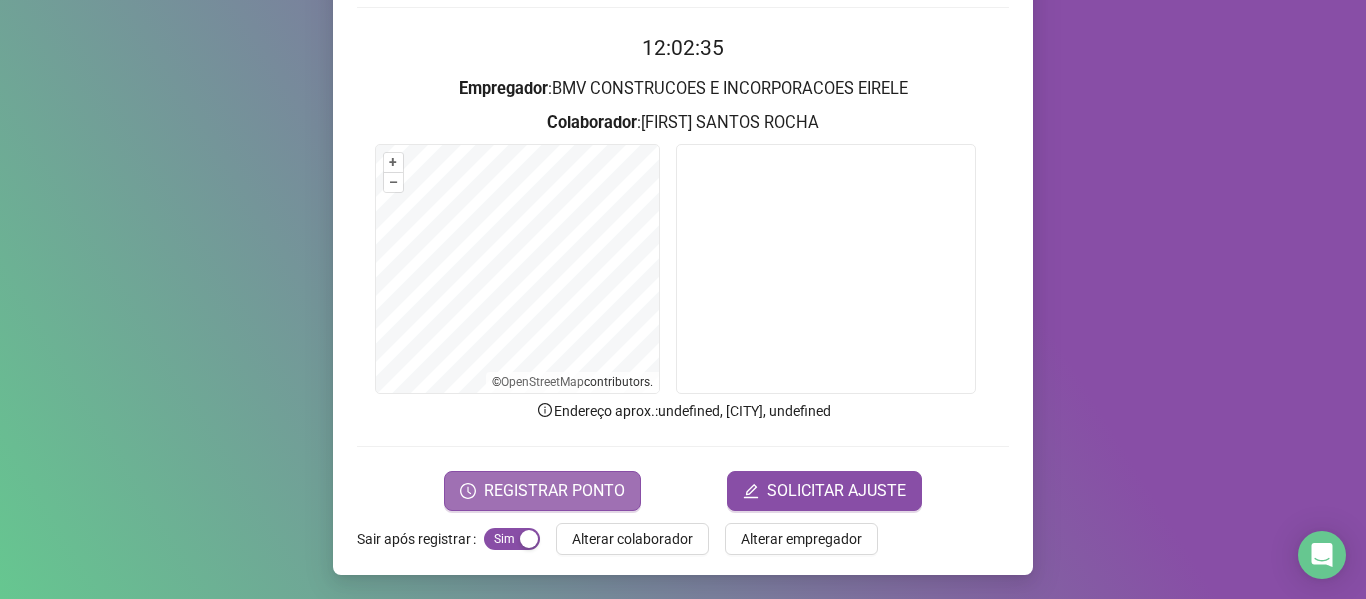 click on "REGISTRAR PONTO" at bounding box center [542, 491] 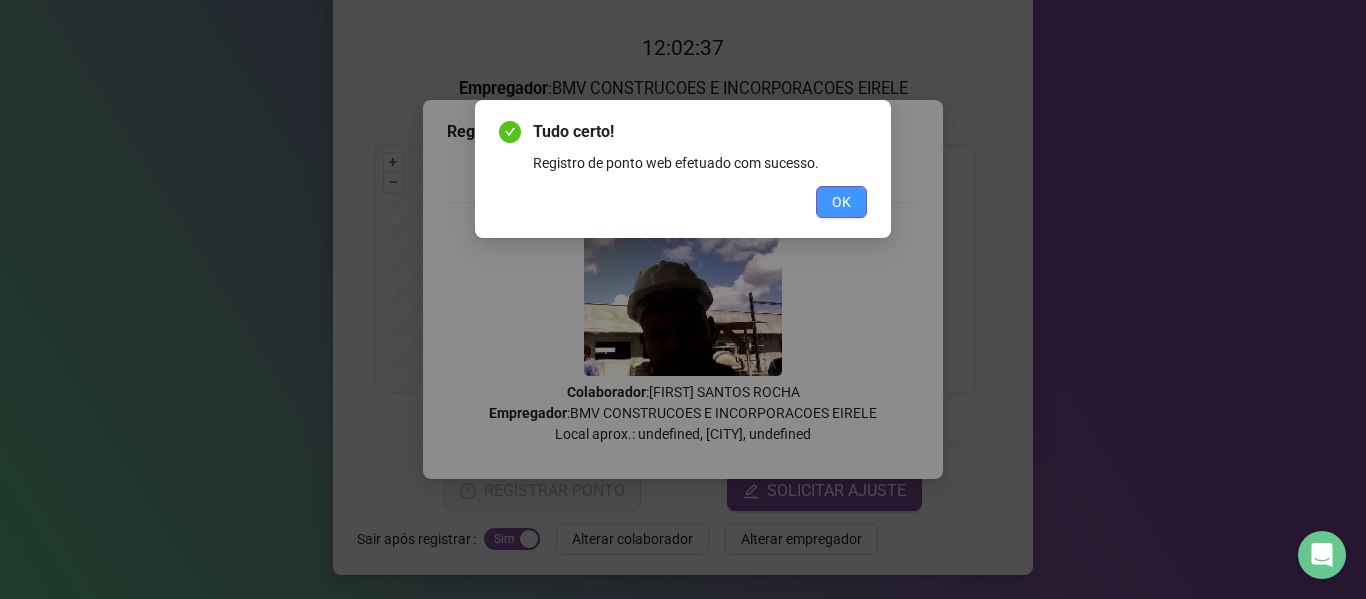 click on "OK" at bounding box center [841, 202] 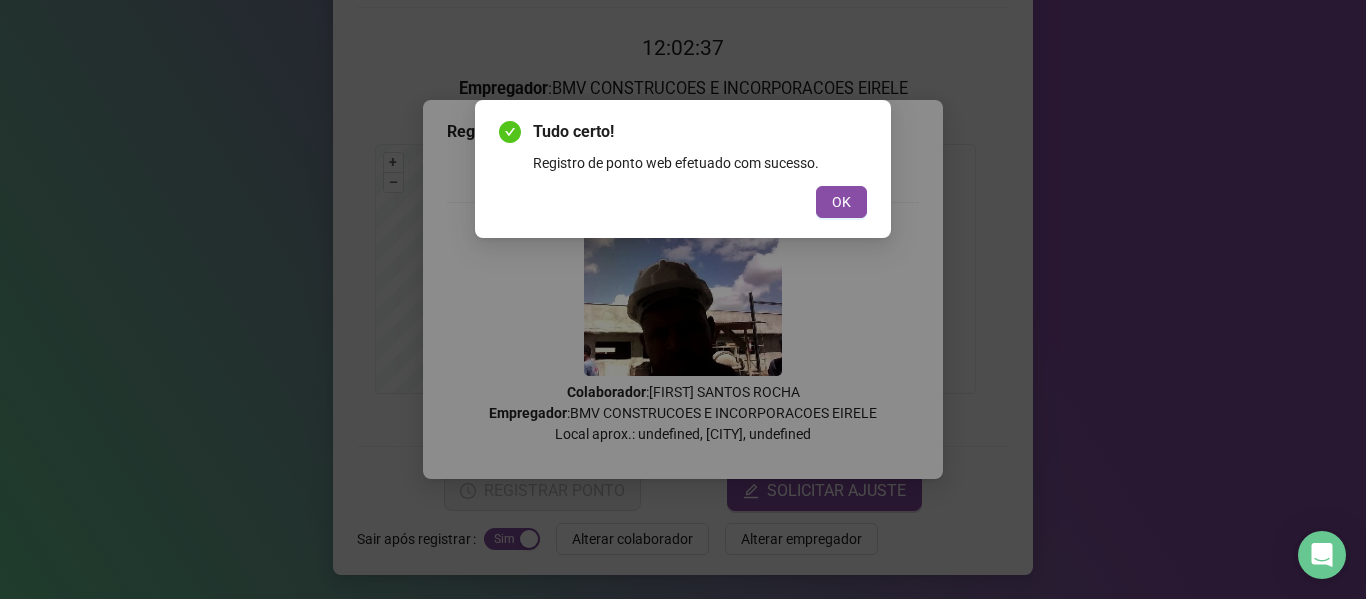 scroll, scrollTop: 0, scrollLeft: 0, axis: both 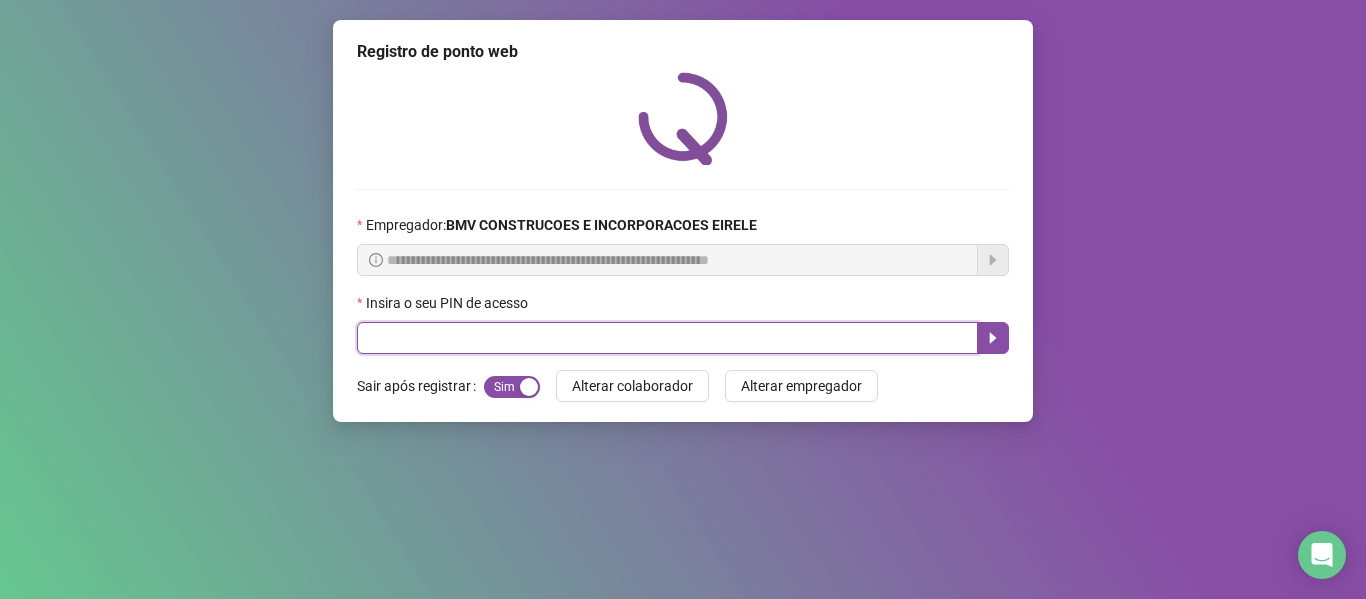 click at bounding box center [667, 338] 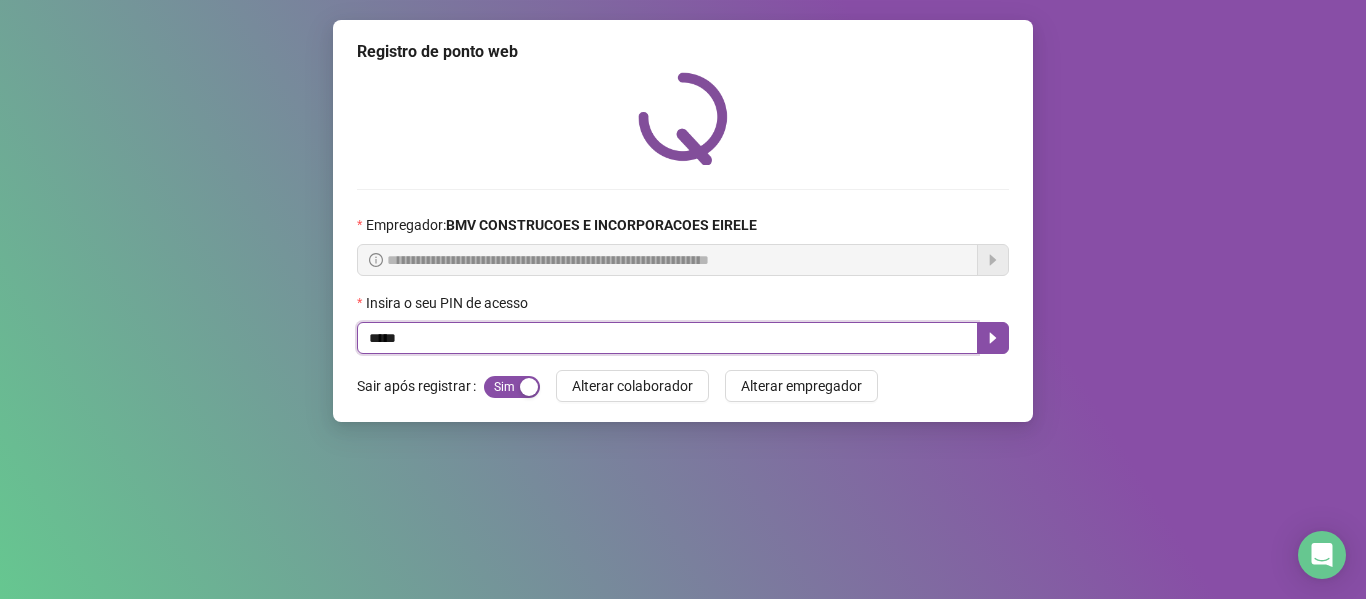 type on "*****" 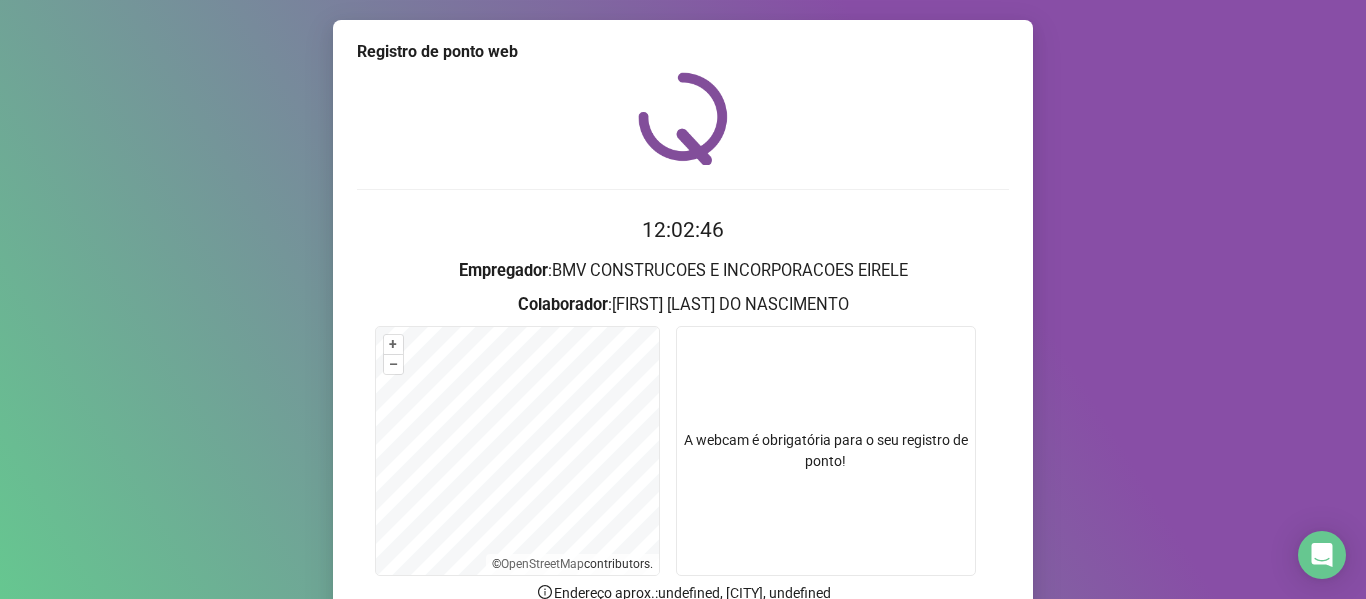 scroll, scrollTop: 182, scrollLeft: 0, axis: vertical 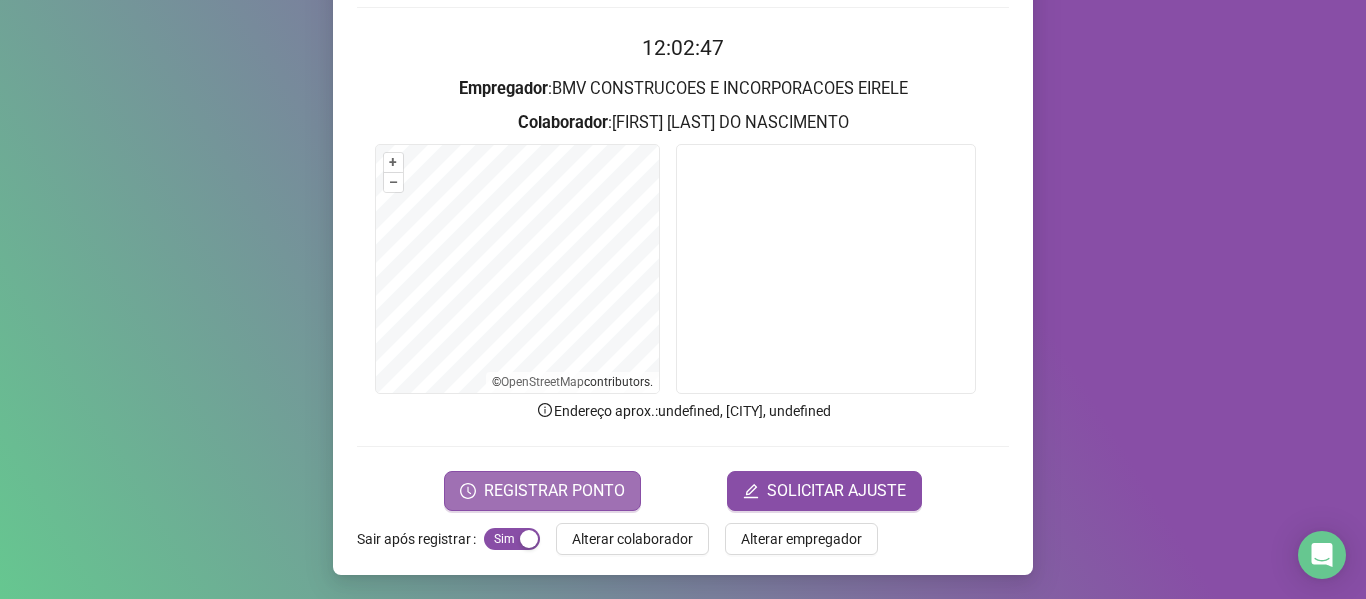 click on "REGISTRAR PONTO" at bounding box center [554, 491] 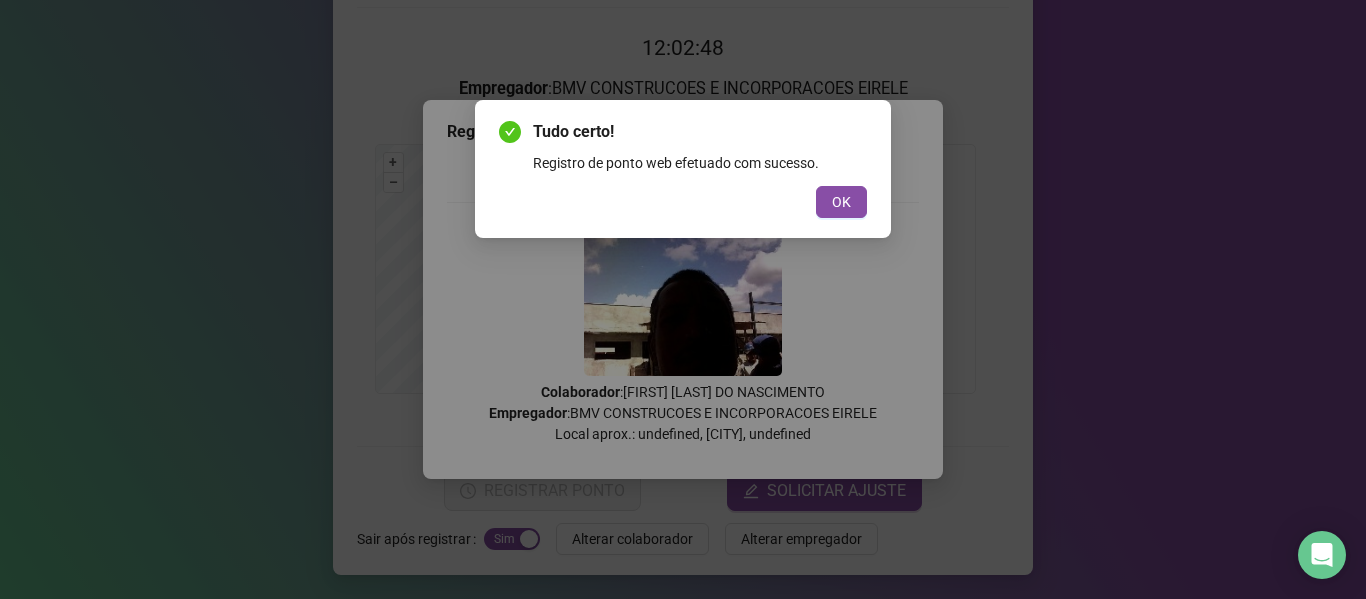 drag, startPoint x: 856, startPoint y: 207, endPoint x: 784, endPoint y: 241, distance: 79.624115 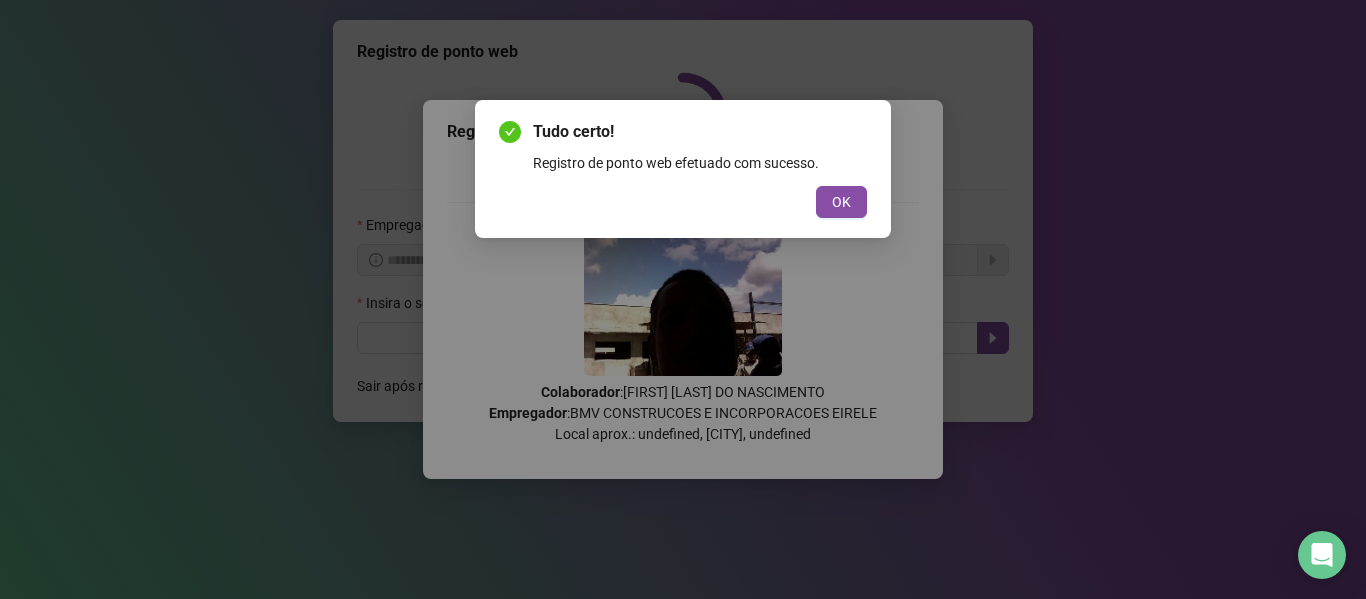 scroll, scrollTop: 0, scrollLeft: 0, axis: both 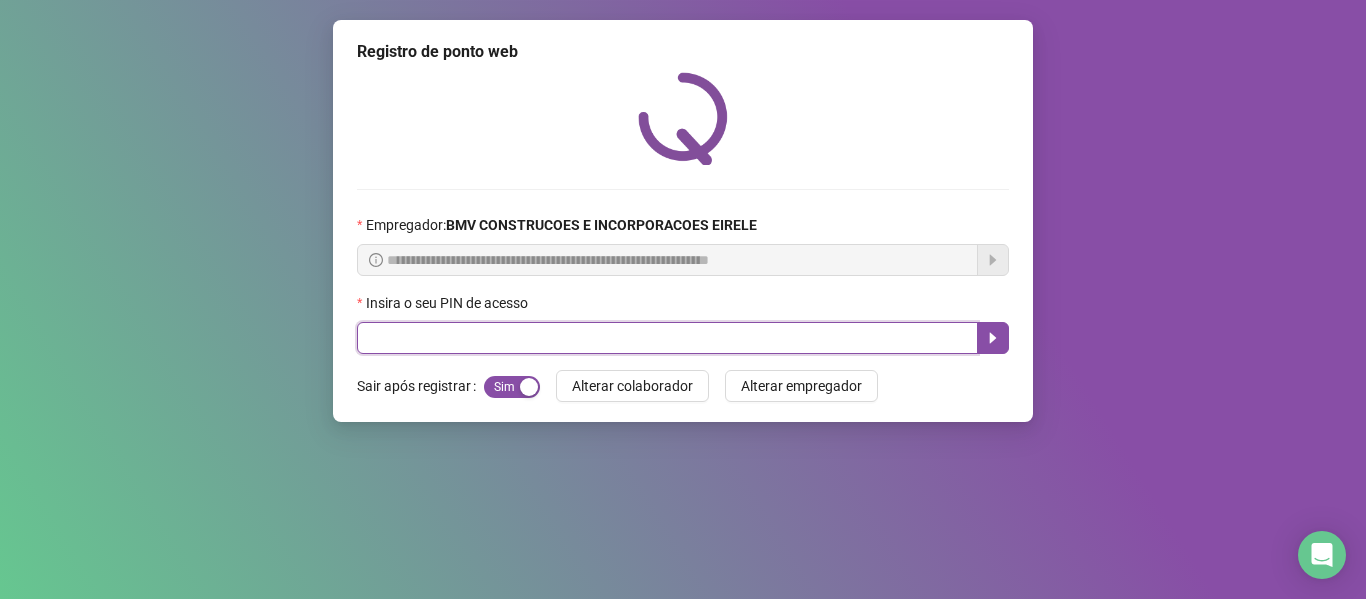 click at bounding box center (667, 338) 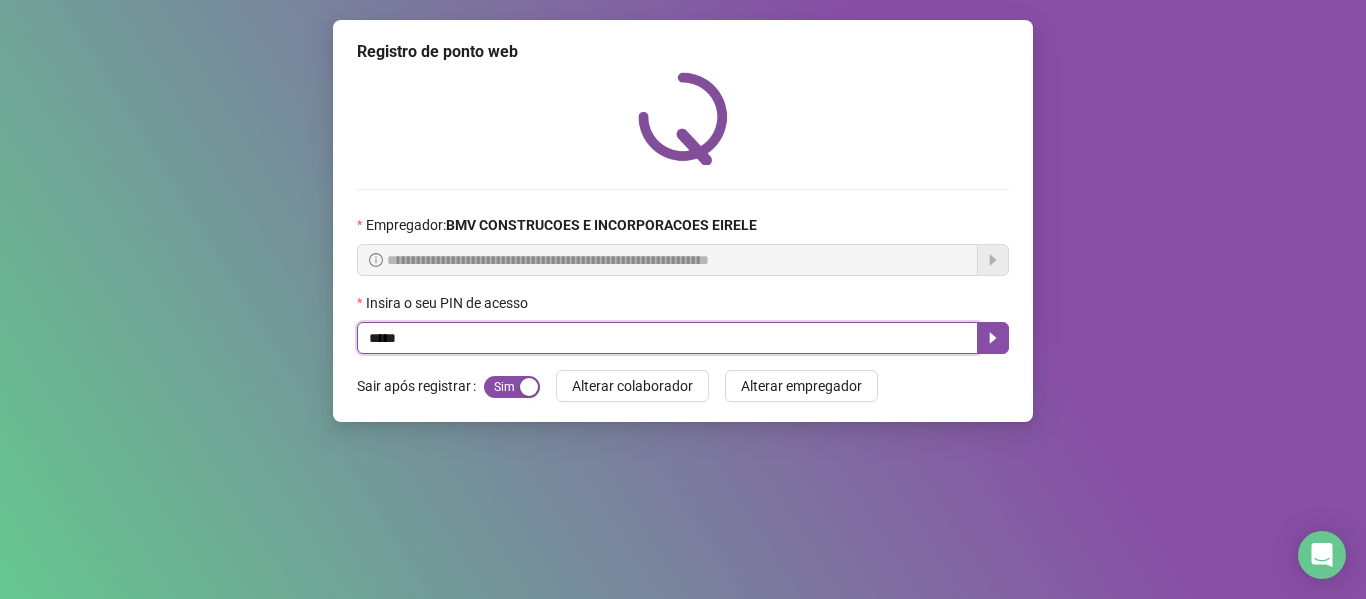 type on "*****" 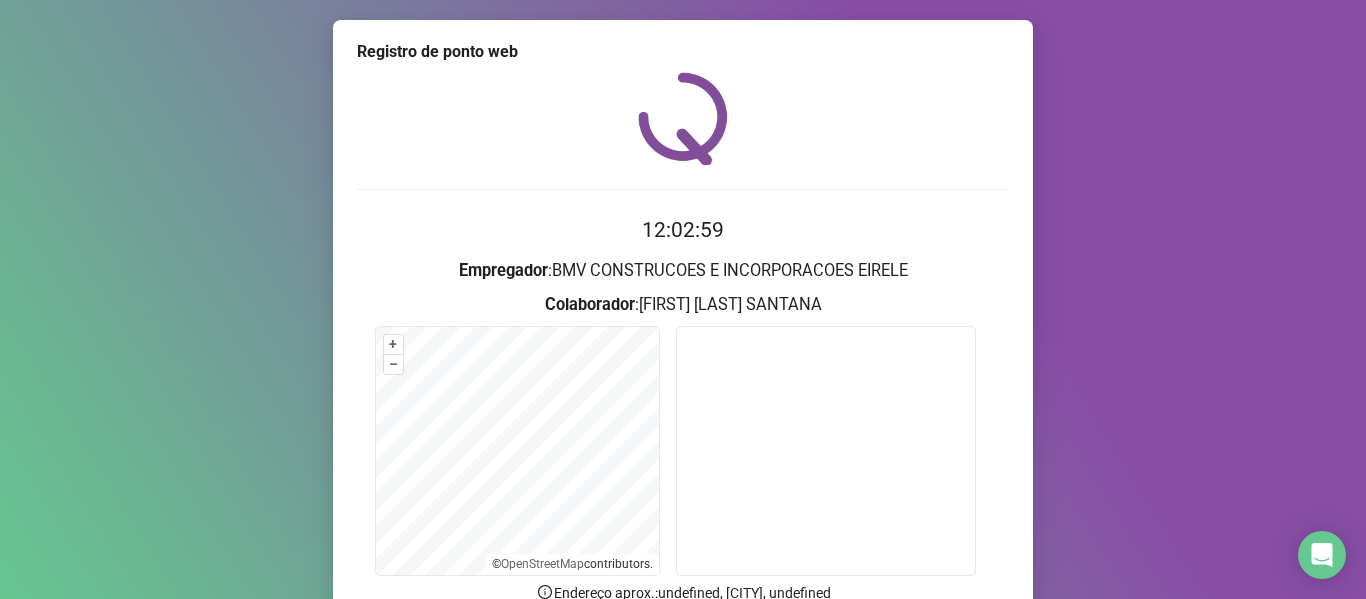 scroll, scrollTop: 182, scrollLeft: 0, axis: vertical 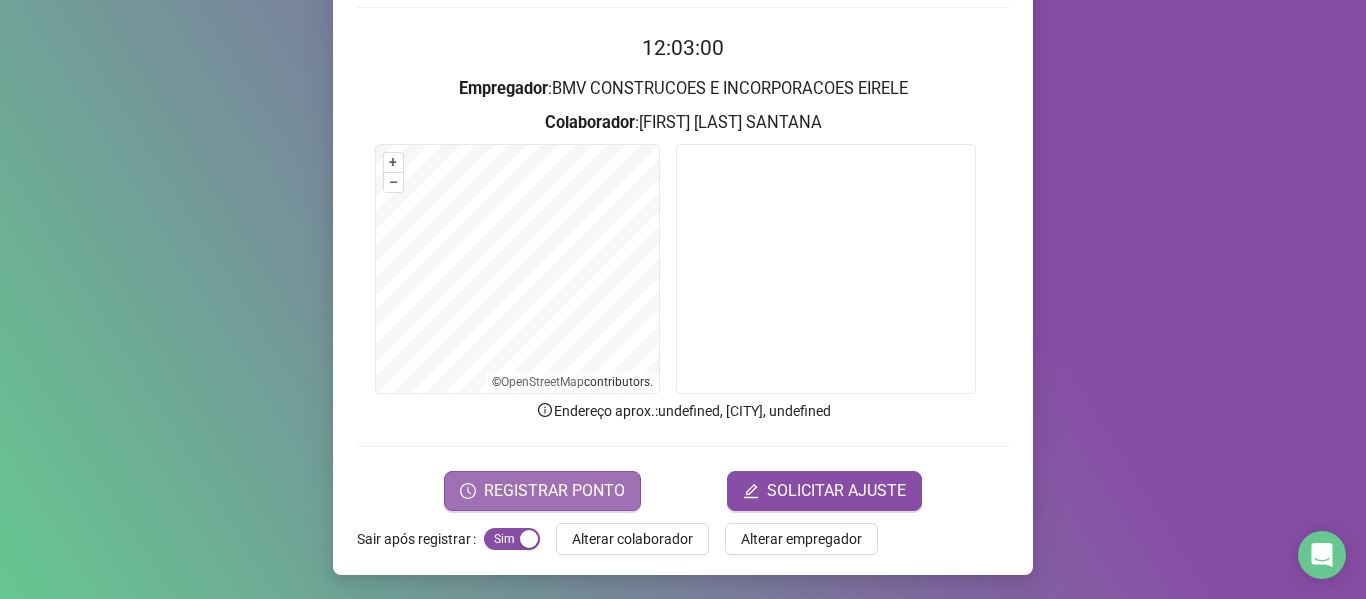 click on "REGISTRAR PONTO" at bounding box center [554, 491] 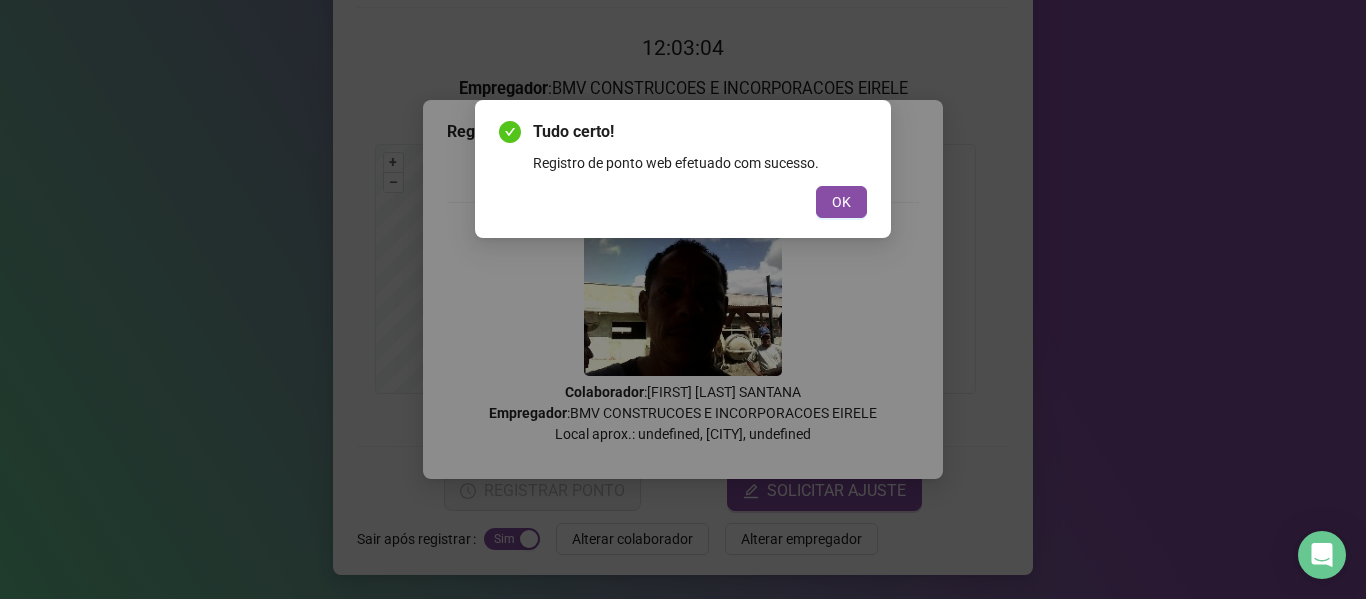 click on "OK" at bounding box center (841, 202) 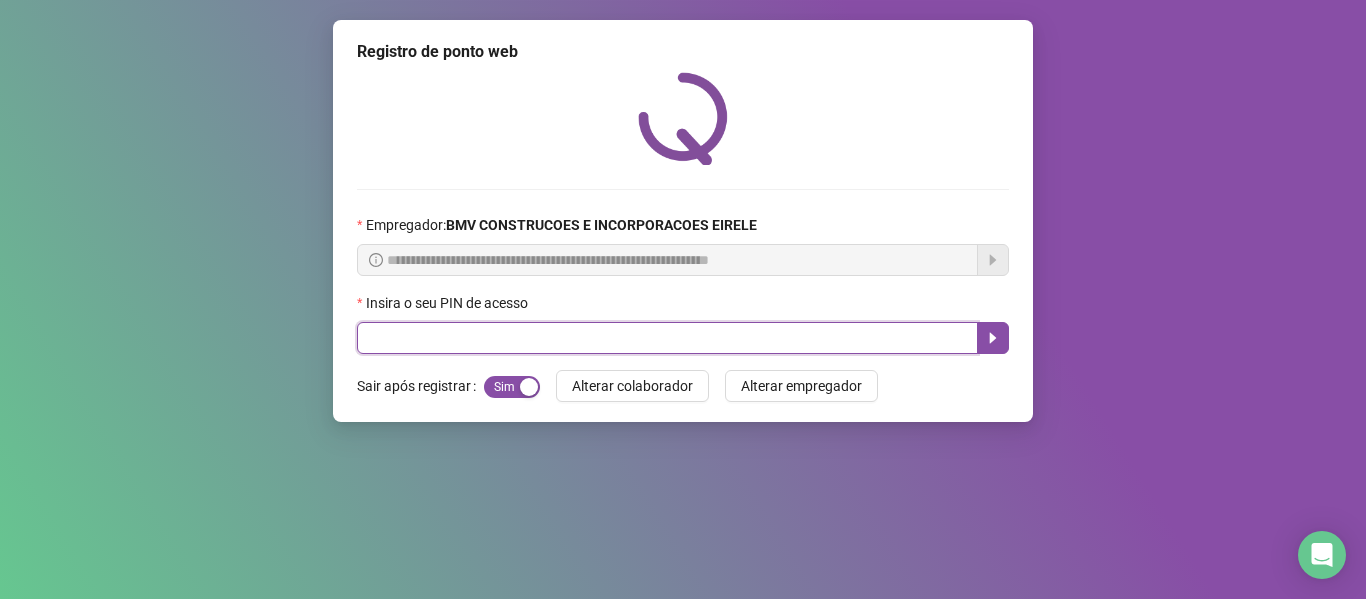 click at bounding box center (667, 338) 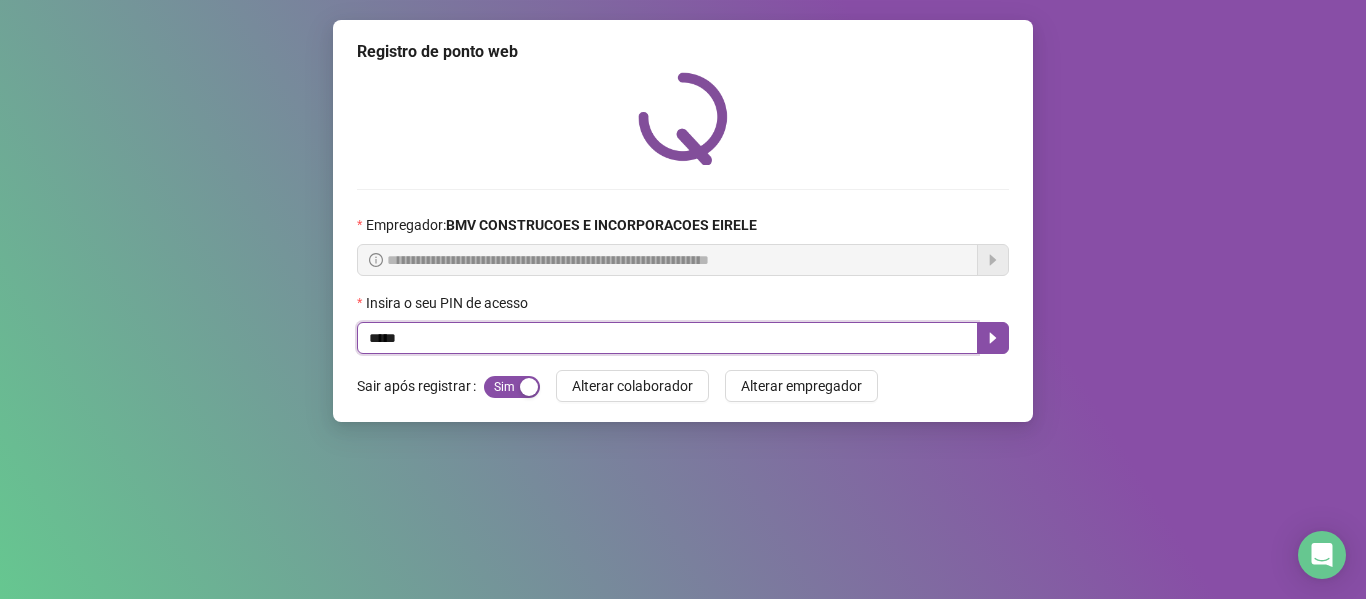 type on "*****" 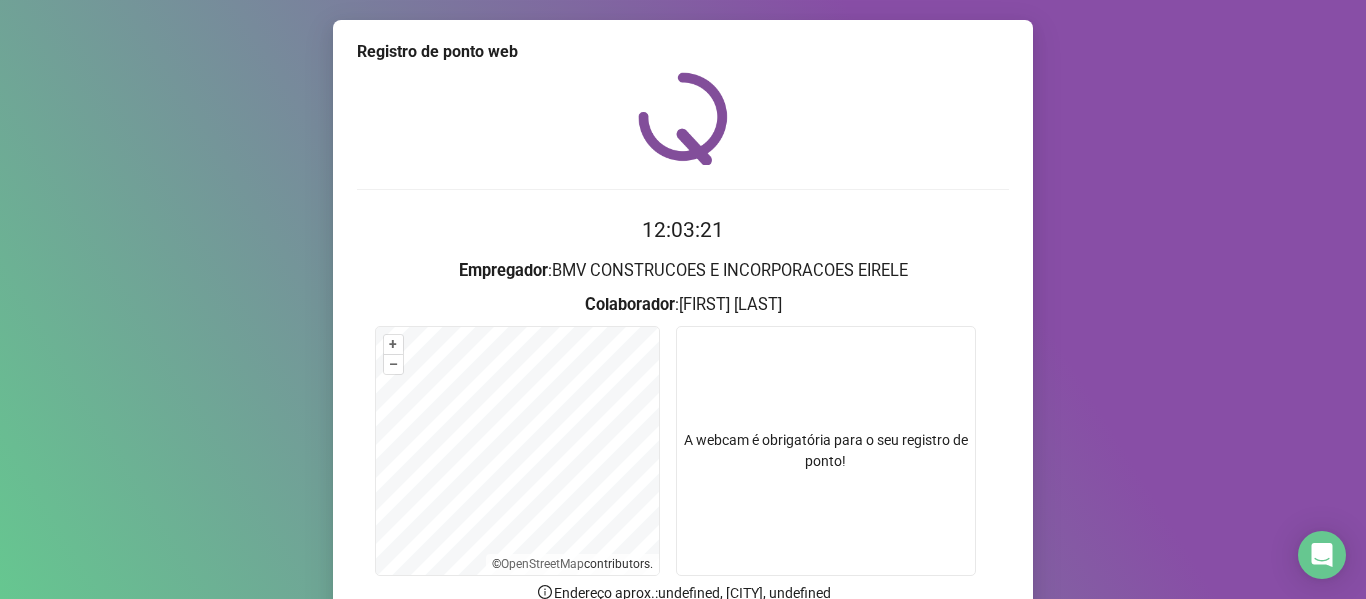 scroll, scrollTop: 182, scrollLeft: 0, axis: vertical 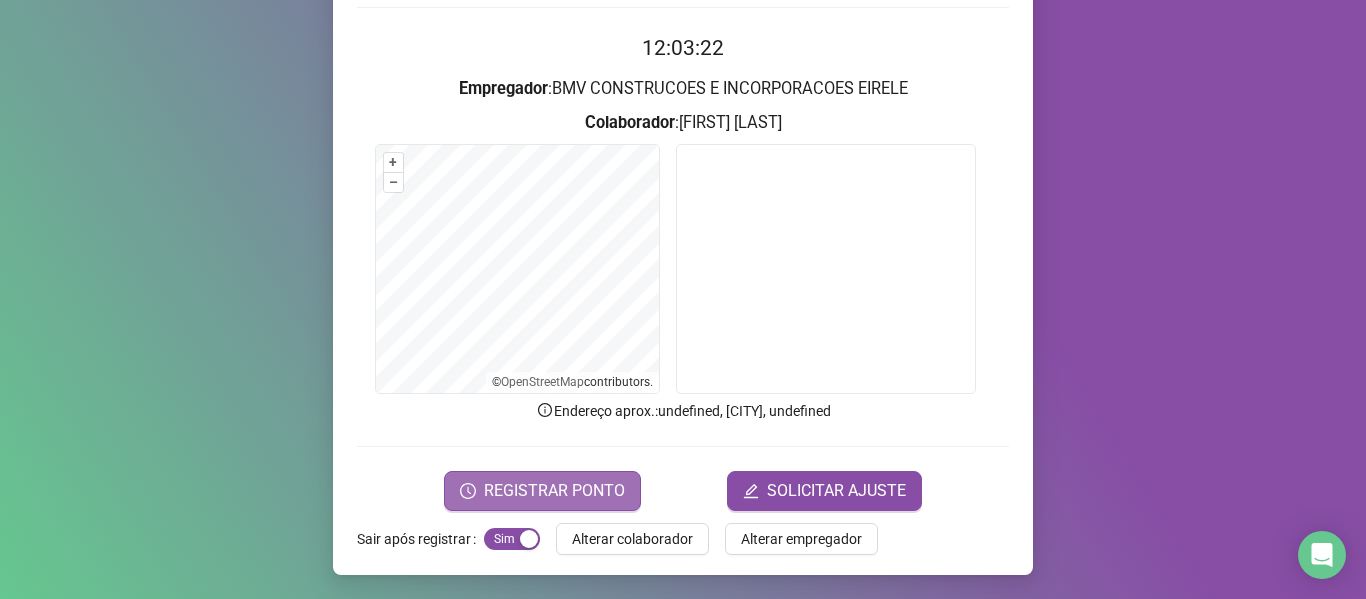click on "REGISTRAR PONTO" at bounding box center [542, 491] 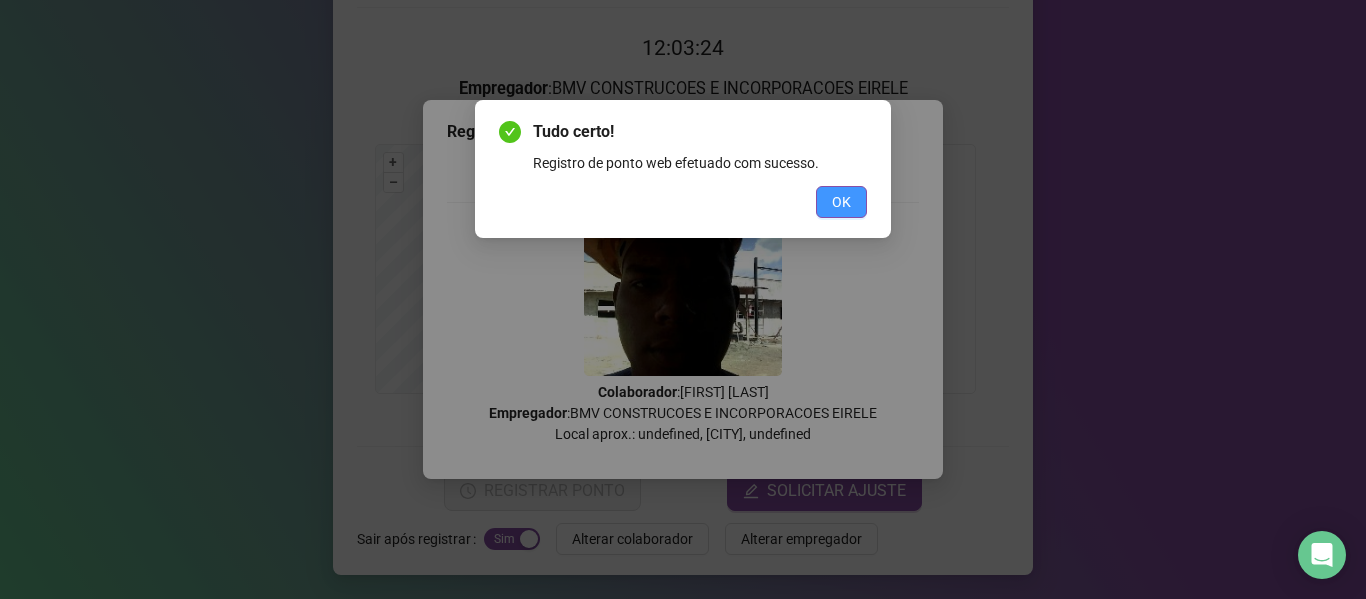 click on "OK" at bounding box center [841, 202] 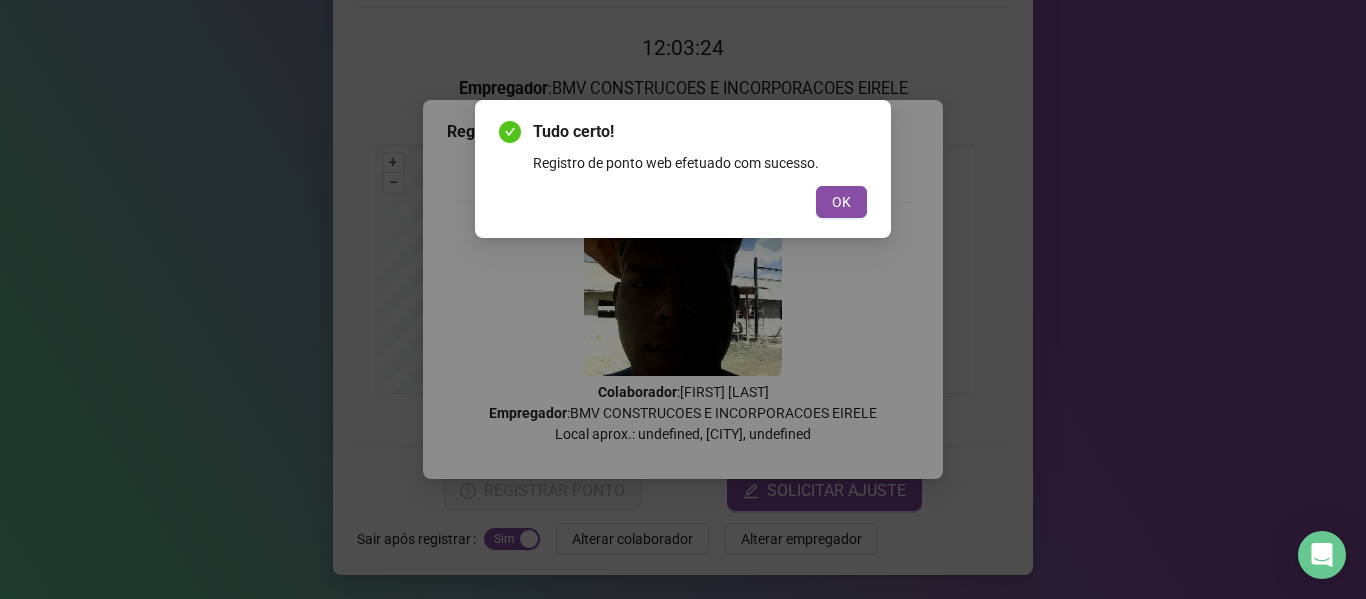 scroll, scrollTop: 0, scrollLeft: 0, axis: both 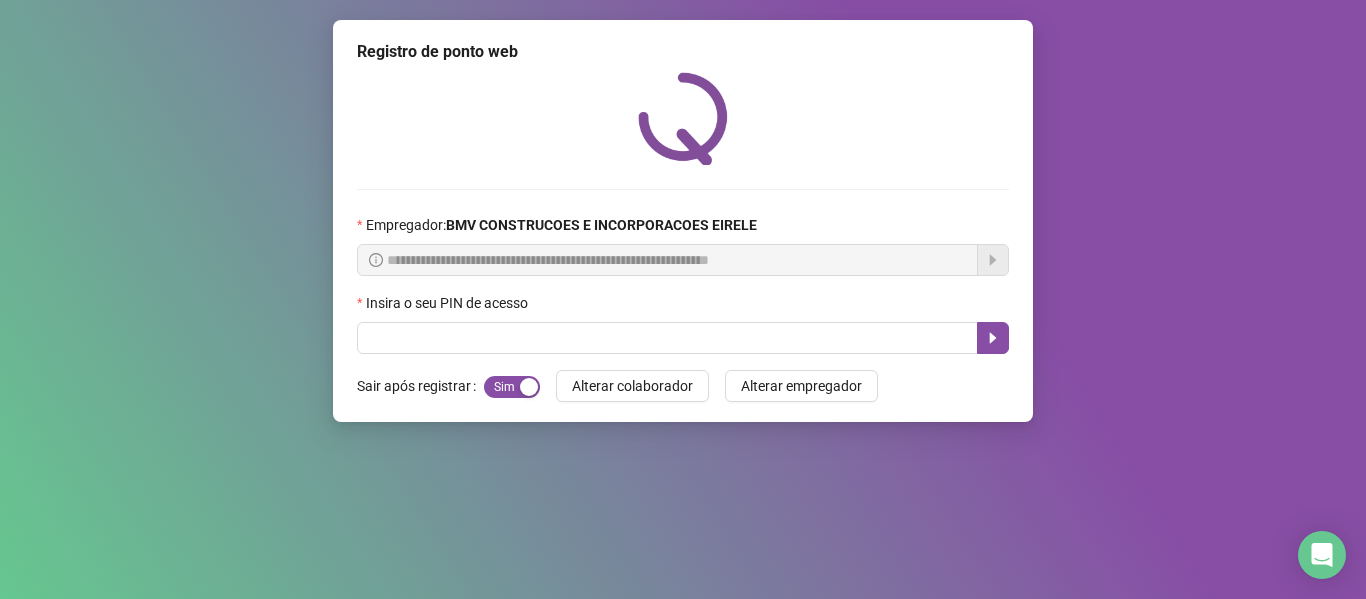 click on "Tudo certo! Registro de ponto web efetuado com sucesso. OK" at bounding box center (683, 299) 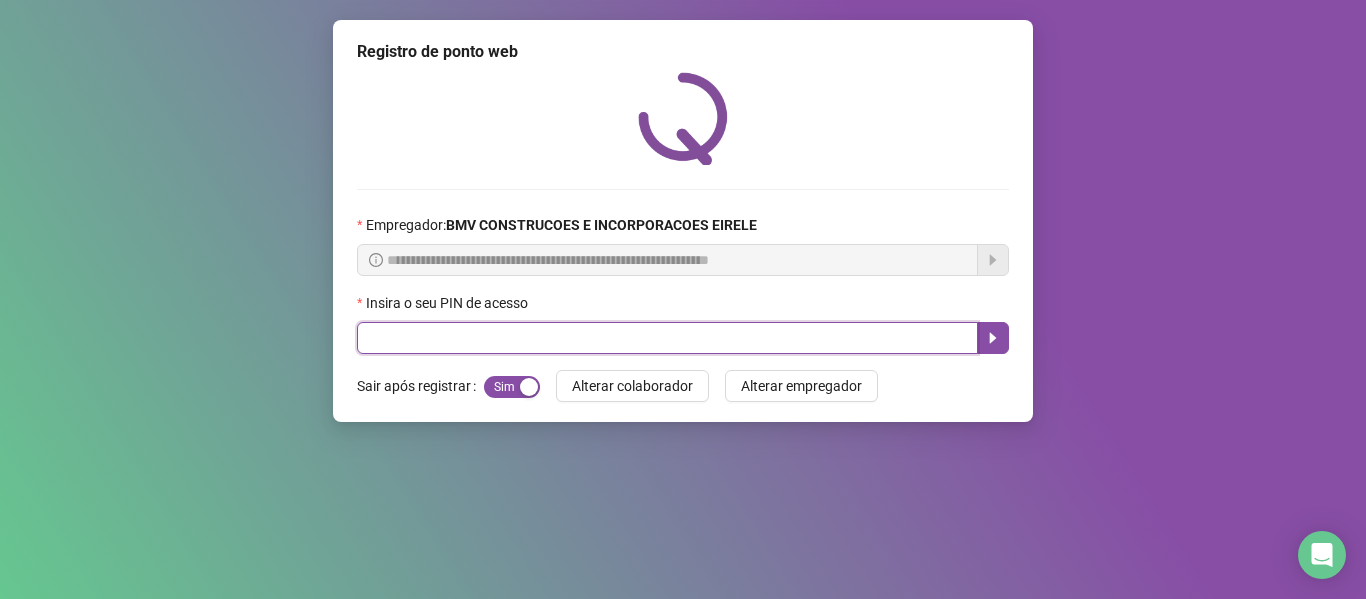 click at bounding box center (667, 338) 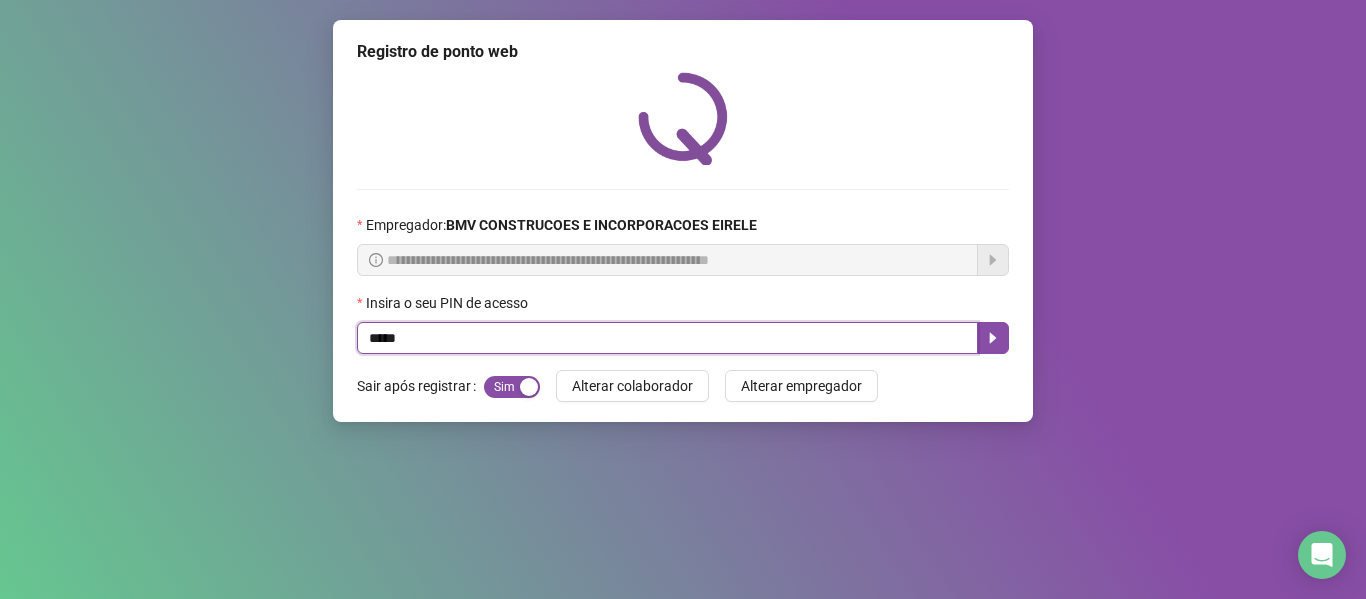type on "*****" 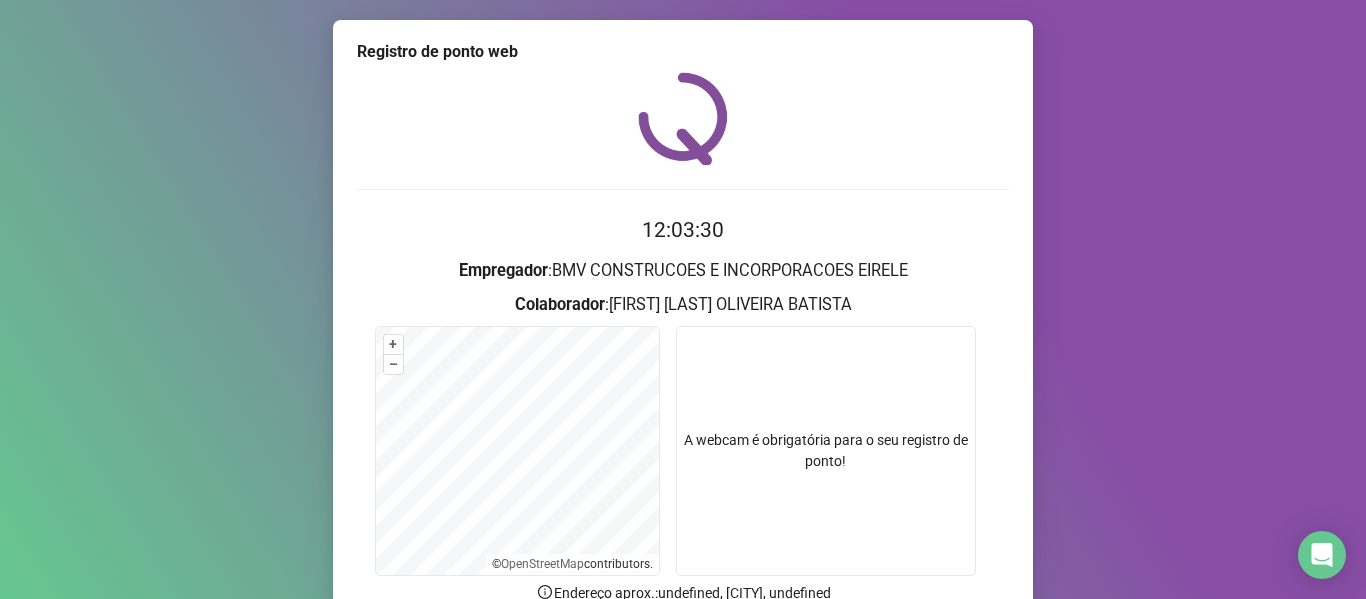 scroll, scrollTop: 182, scrollLeft: 0, axis: vertical 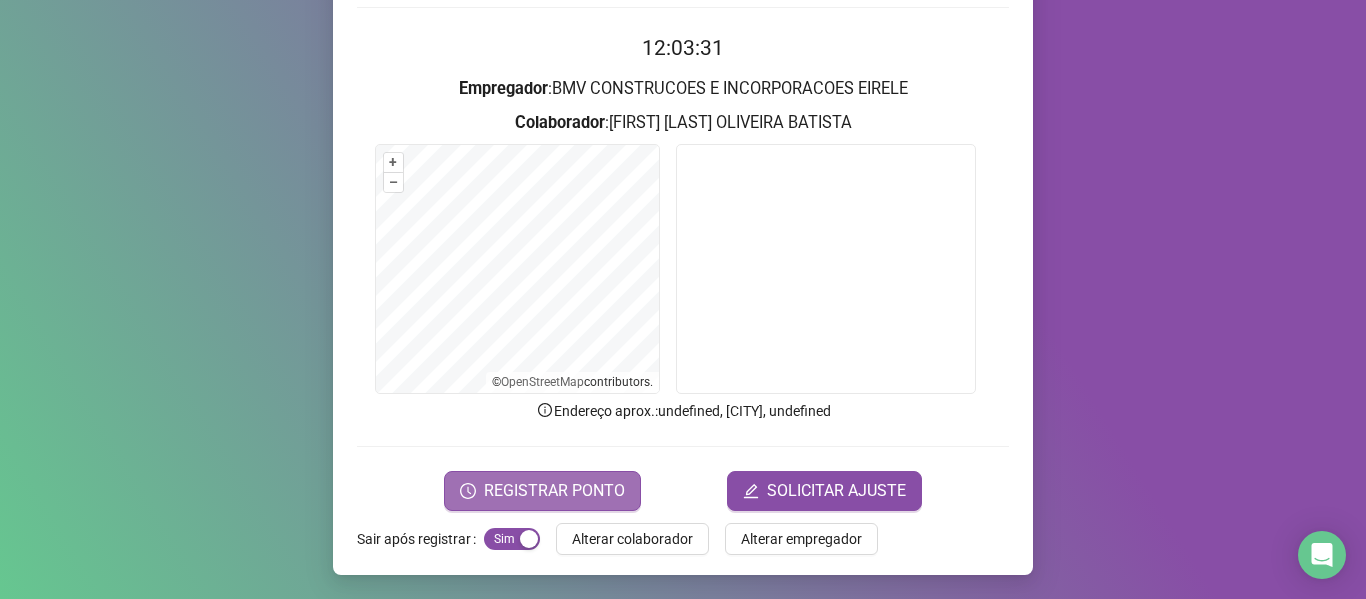click on "REGISTRAR PONTO" at bounding box center (542, 491) 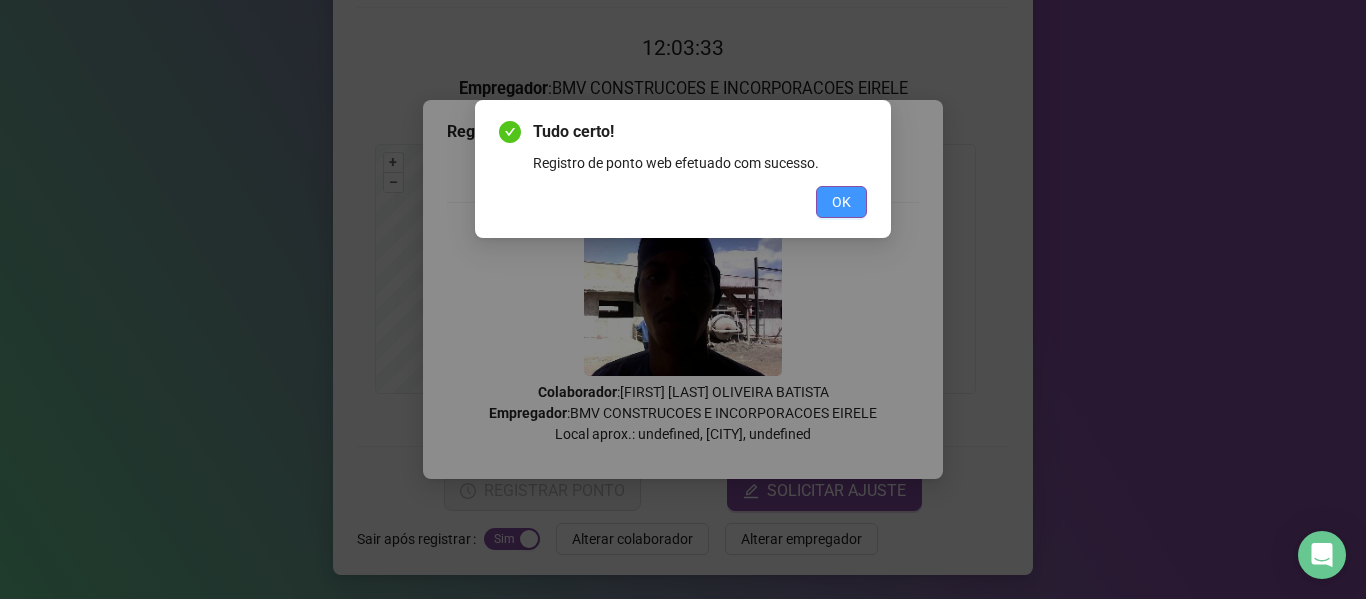 click on "OK" at bounding box center [841, 202] 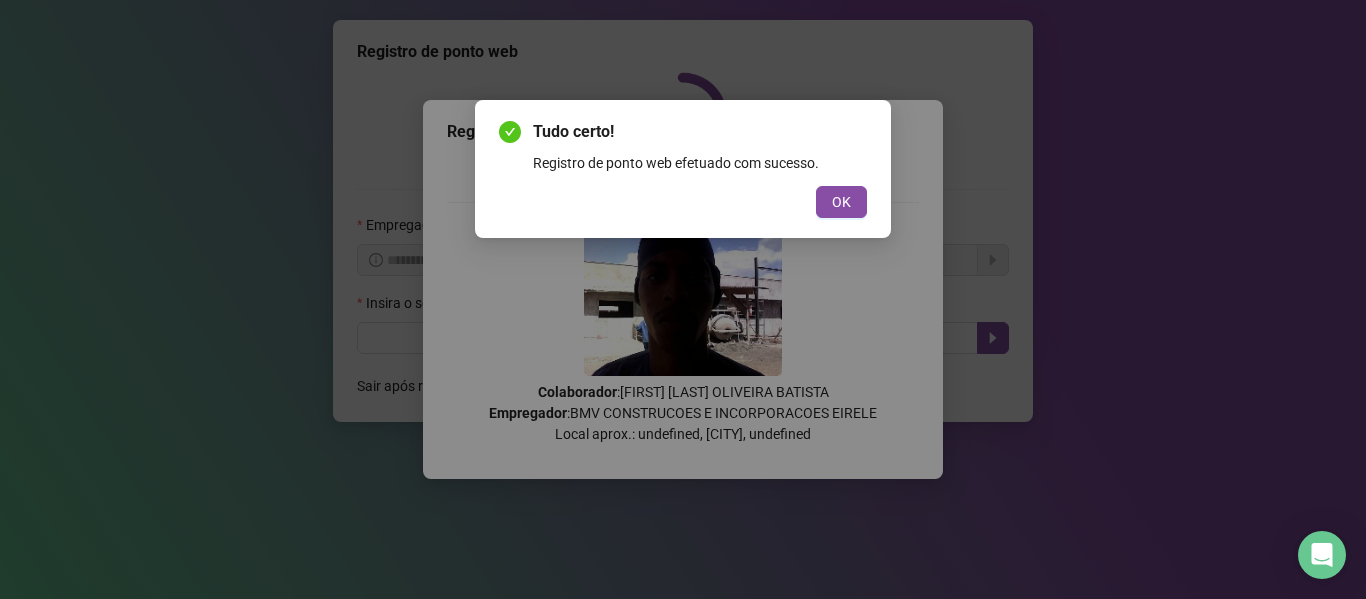 scroll, scrollTop: 0, scrollLeft: 0, axis: both 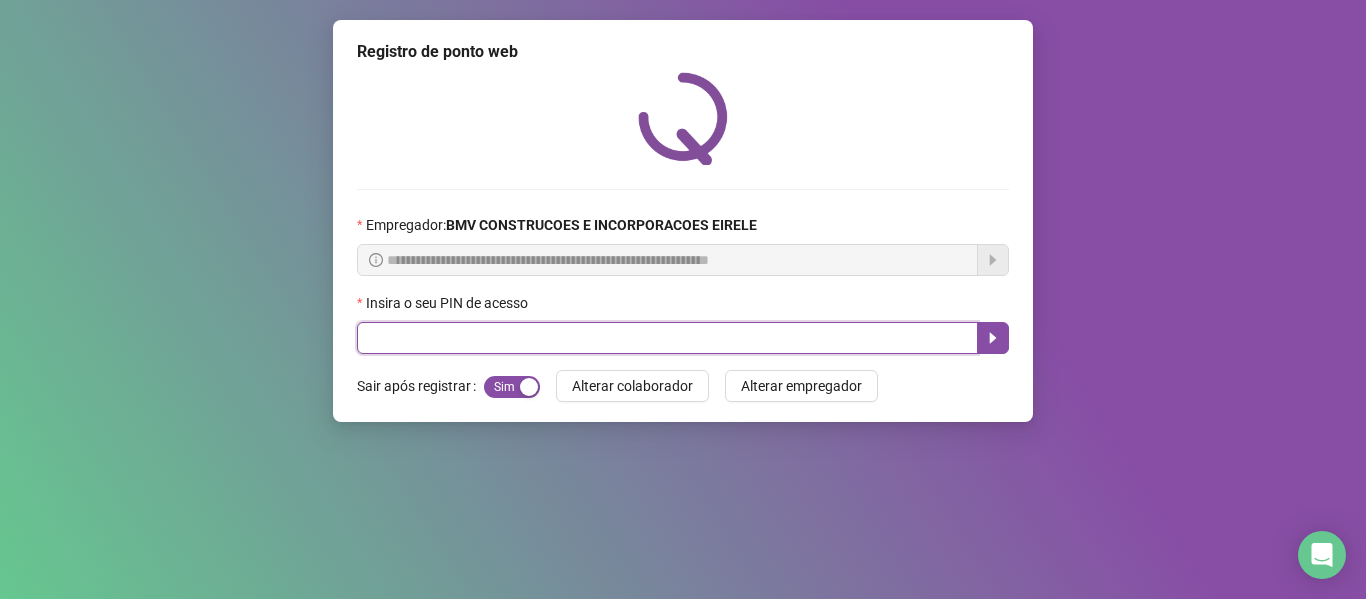 click at bounding box center [667, 338] 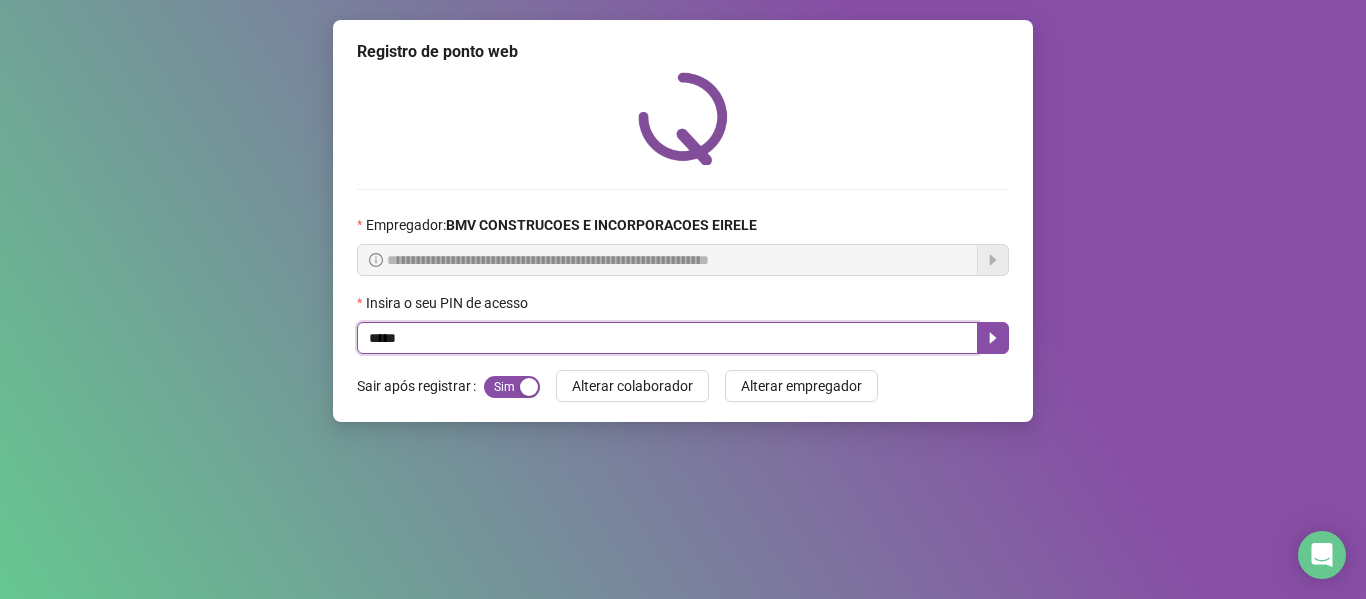 type on "*****" 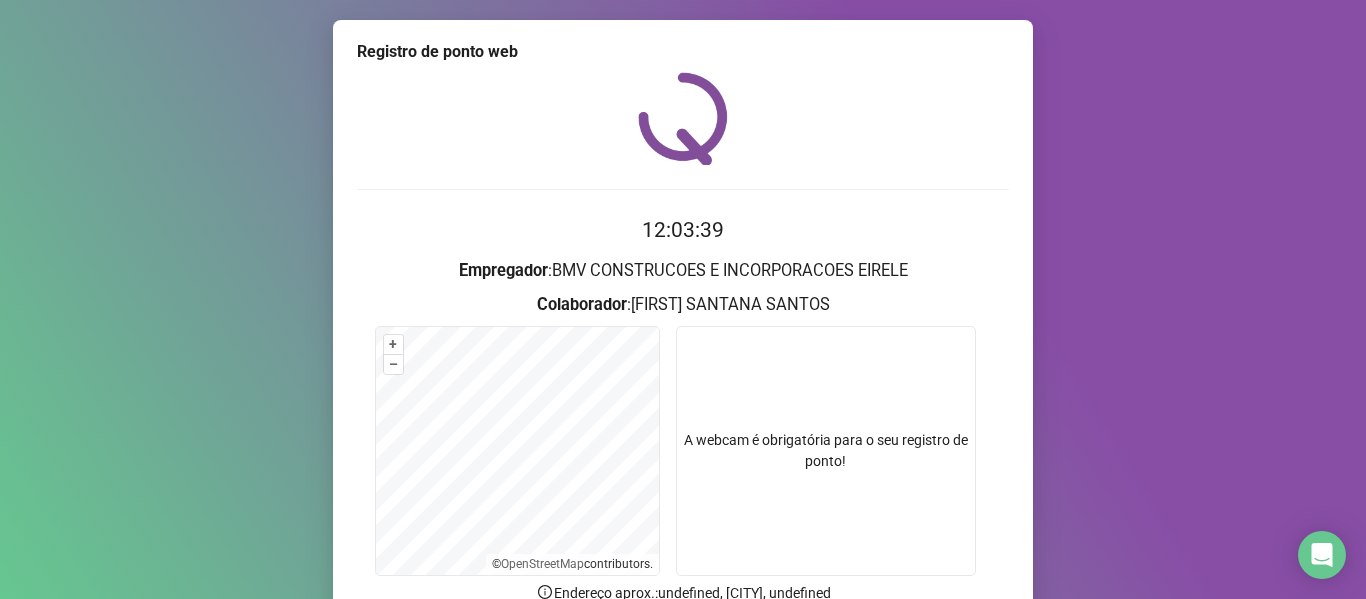 scroll, scrollTop: 182, scrollLeft: 0, axis: vertical 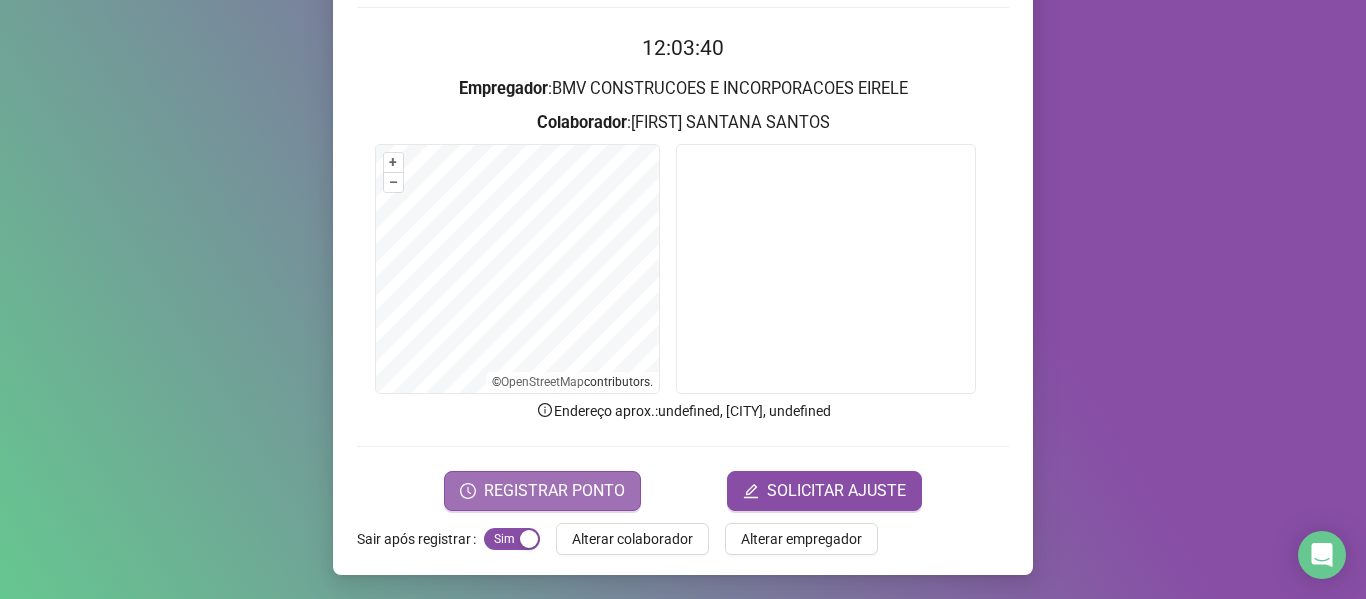 click on "REGISTRAR PONTO" at bounding box center (554, 491) 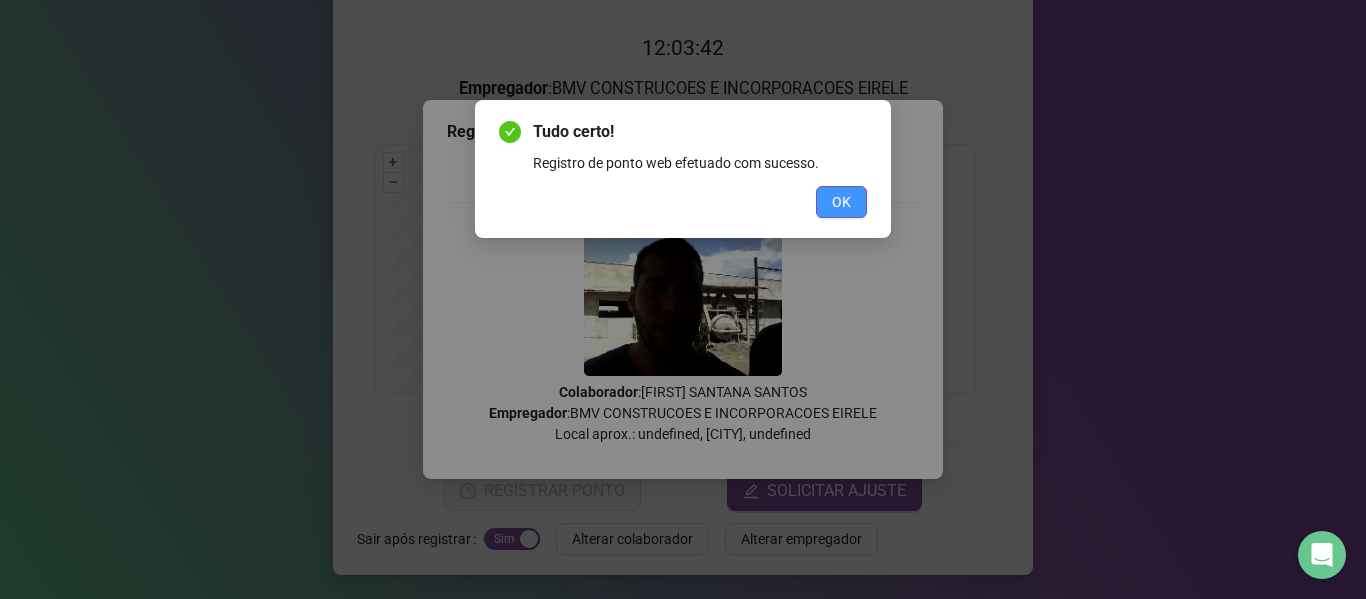 click on "OK" at bounding box center (841, 202) 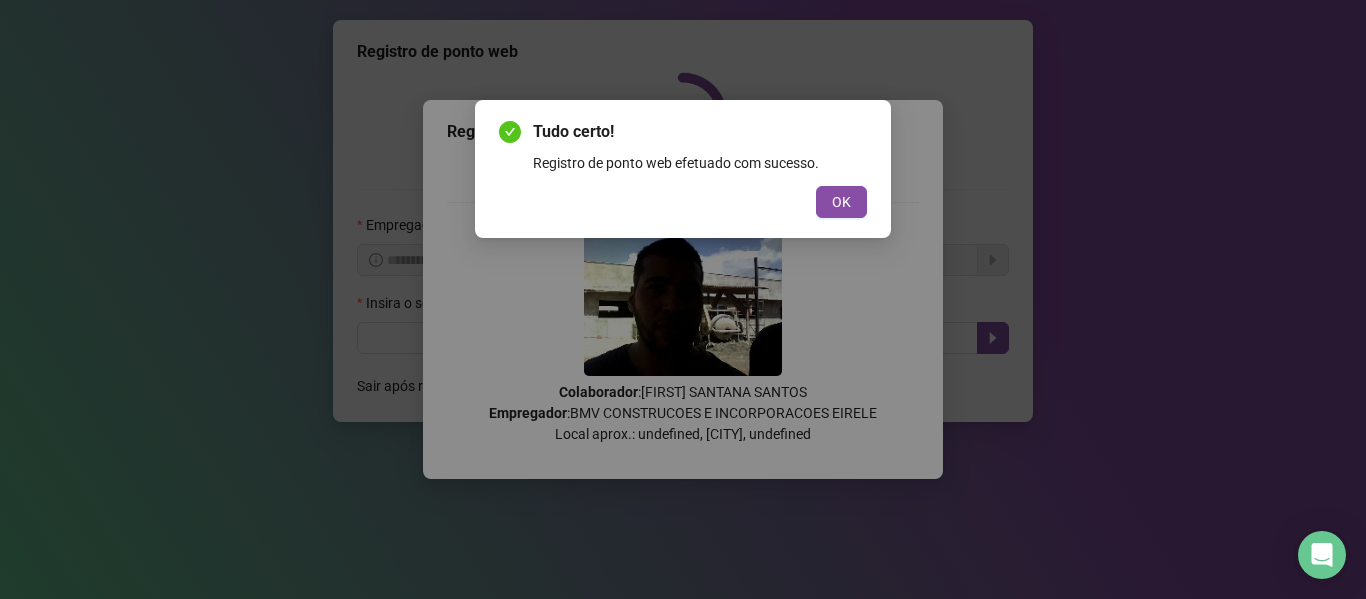 scroll, scrollTop: 0, scrollLeft: 0, axis: both 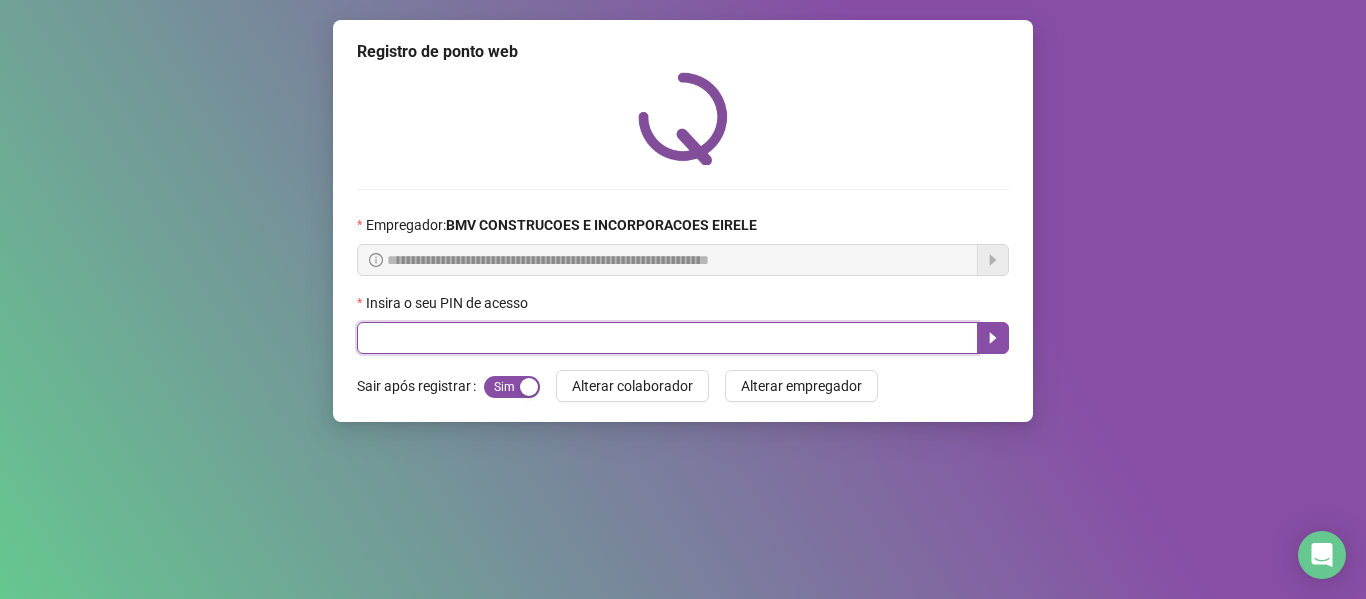 click at bounding box center [667, 338] 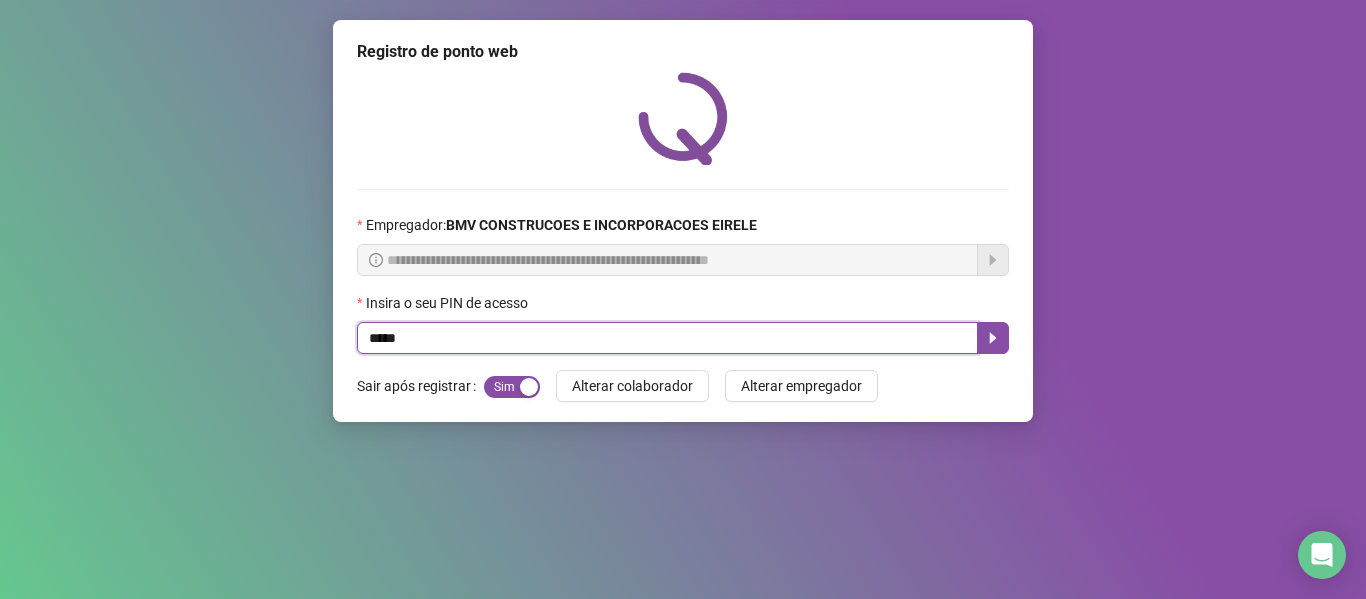 type on "*****" 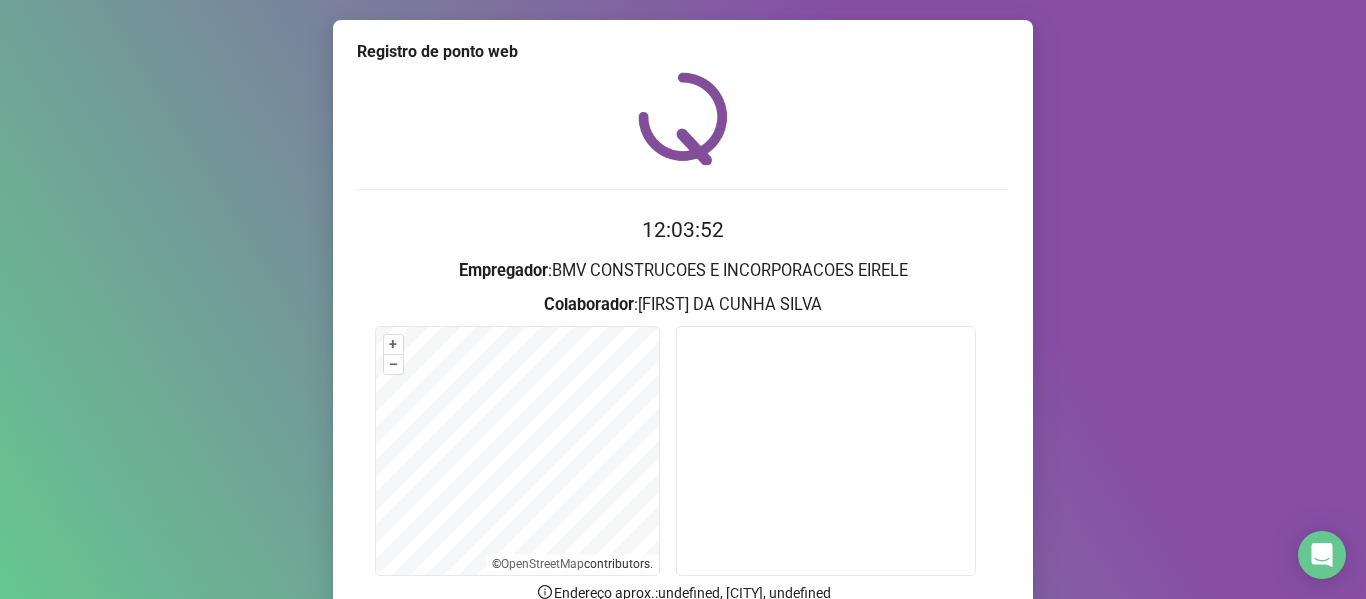 drag, startPoint x: 1342, startPoint y: 337, endPoint x: 1259, endPoint y: 454, distance: 143.45033 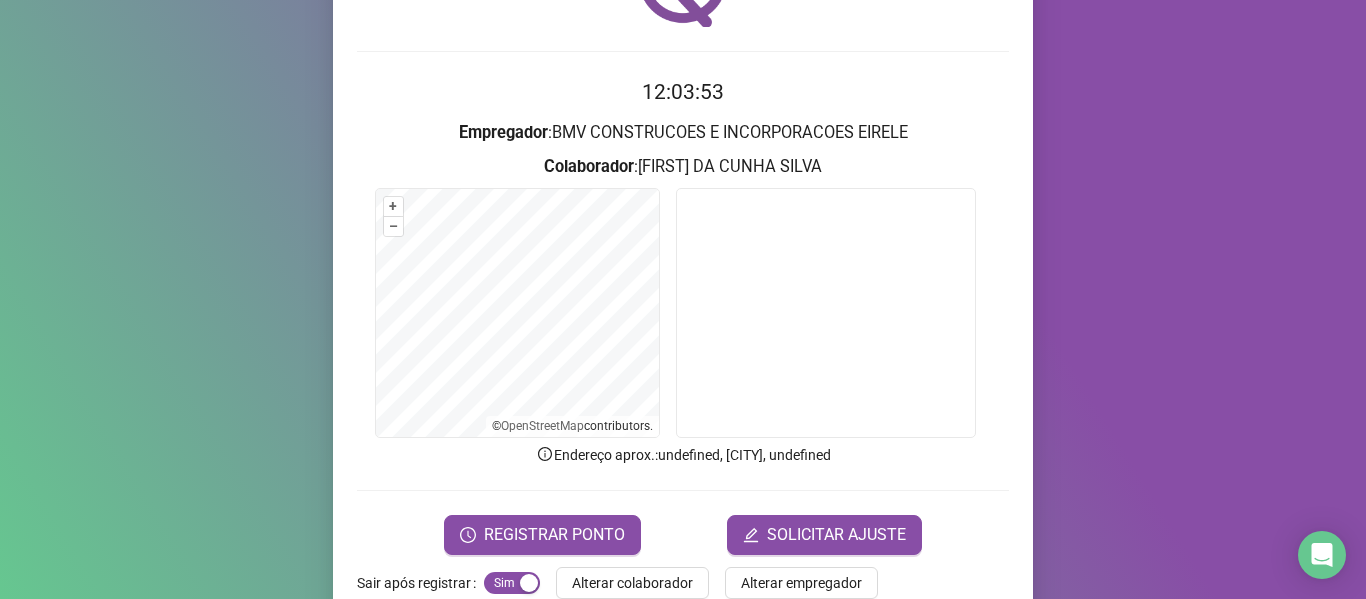 scroll, scrollTop: 182, scrollLeft: 0, axis: vertical 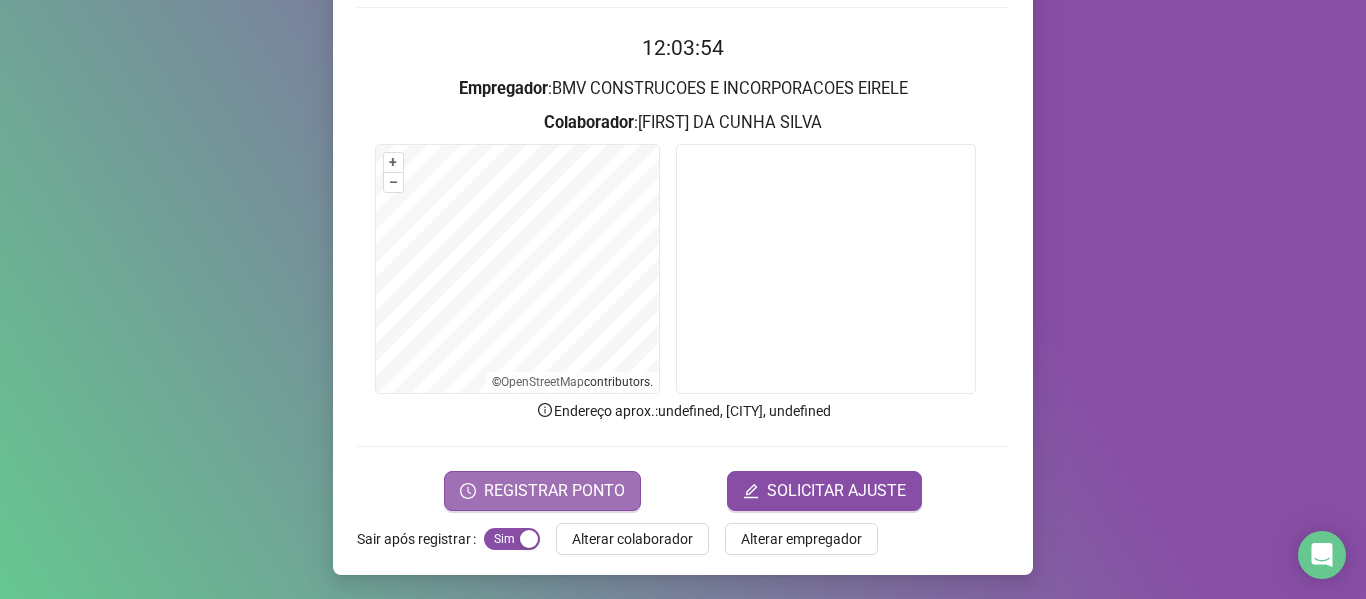 click on "REGISTRAR PONTO" at bounding box center (554, 491) 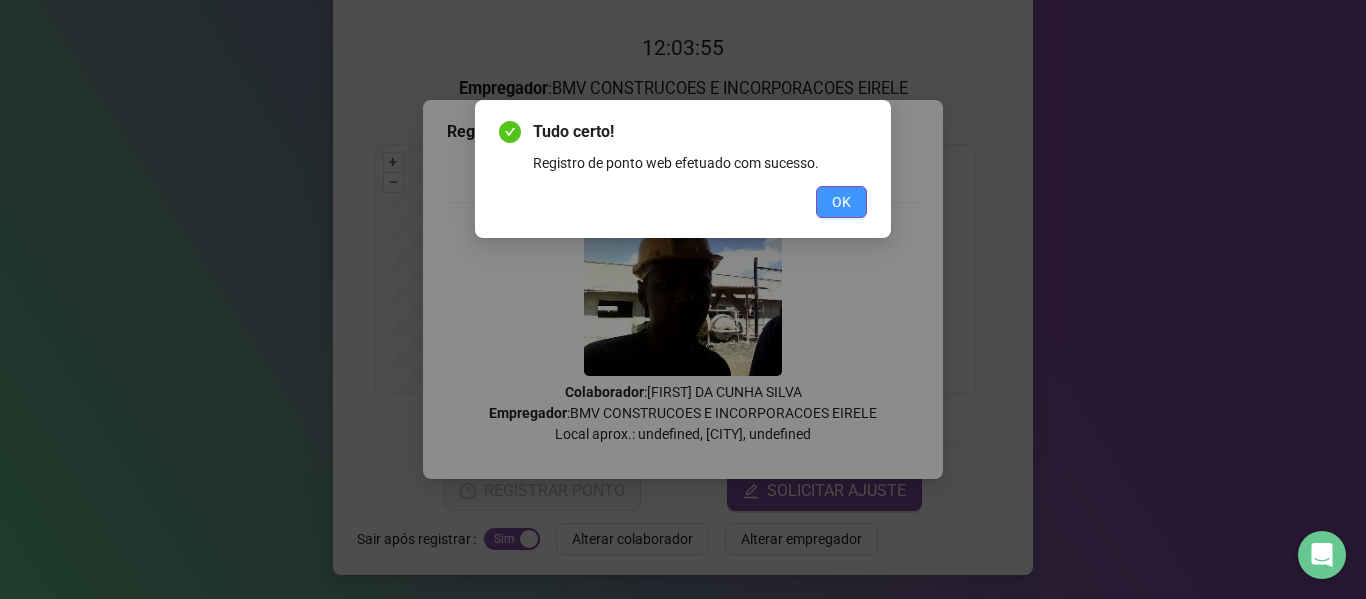 click on "OK" at bounding box center (841, 202) 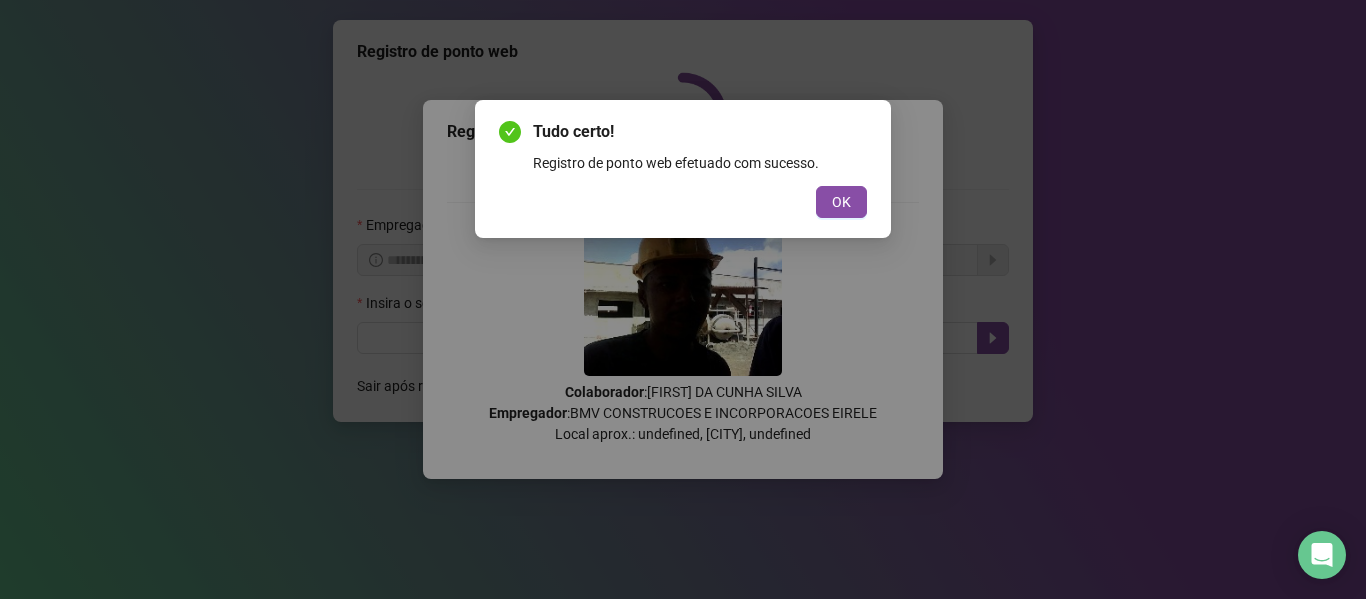 scroll, scrollTop: 0, scrollLeft: 0, axis: both 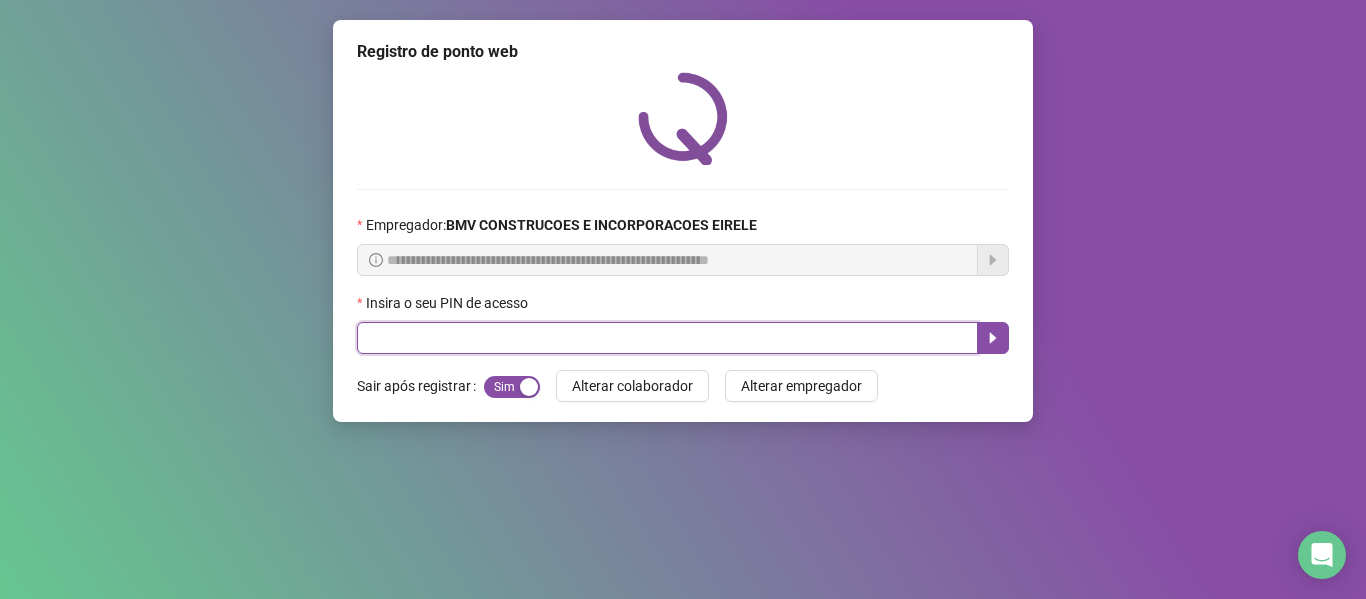 click at bounding box center (667, 338) 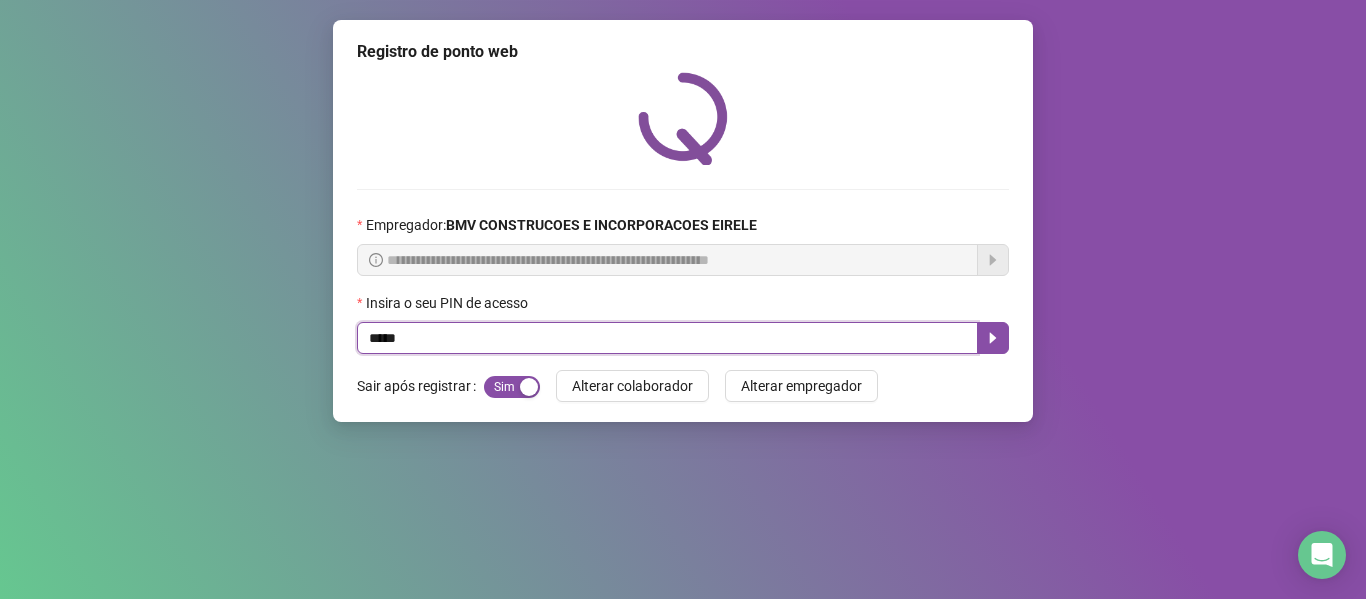 type on "*****" 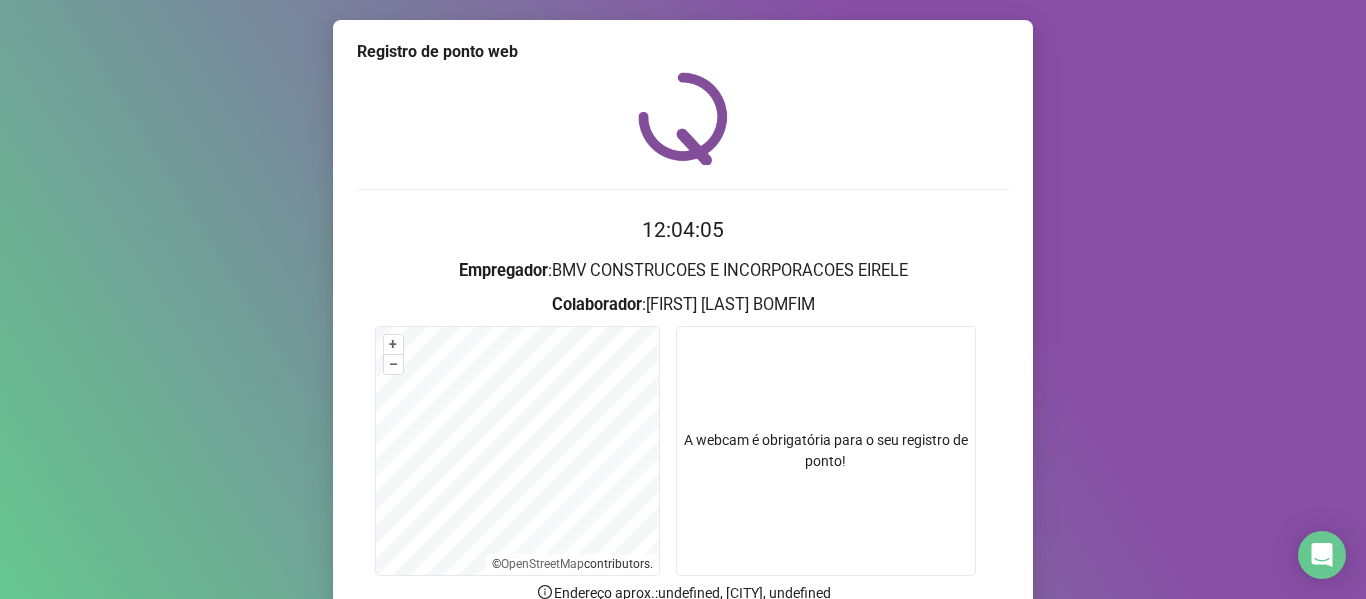scroll, scrollTop: 182, scrollLeft: 0, axis: vertical 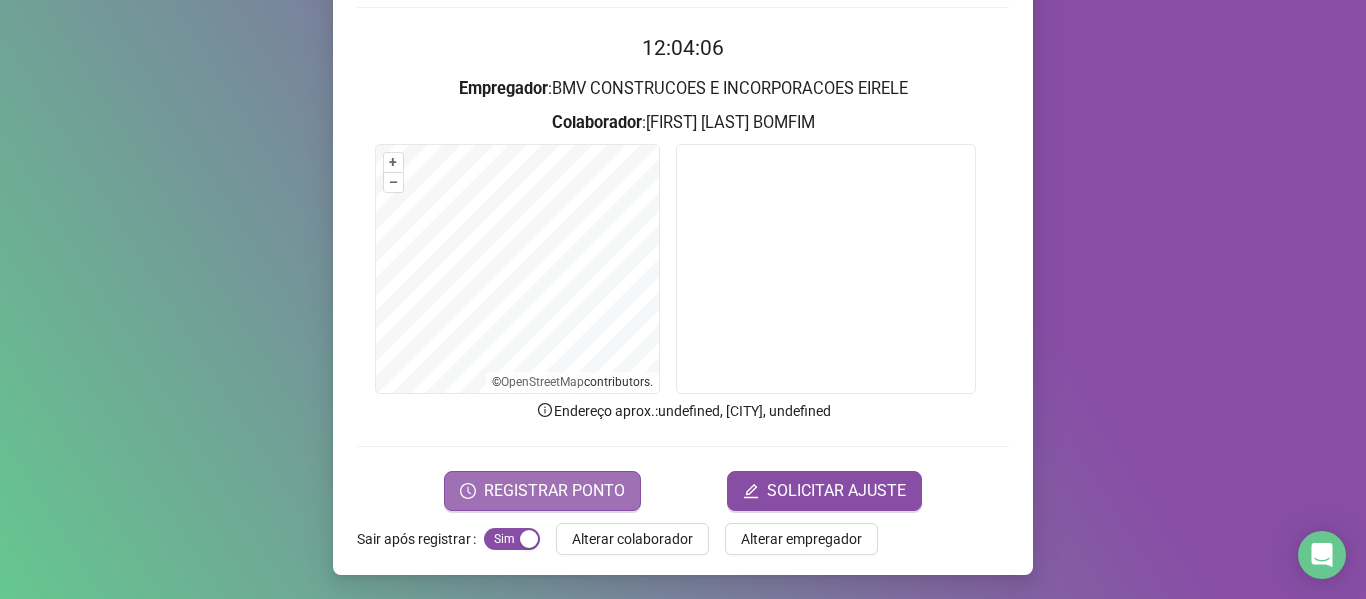 click on "REGISTRAR PONTO" at bounding box center [542, 491] 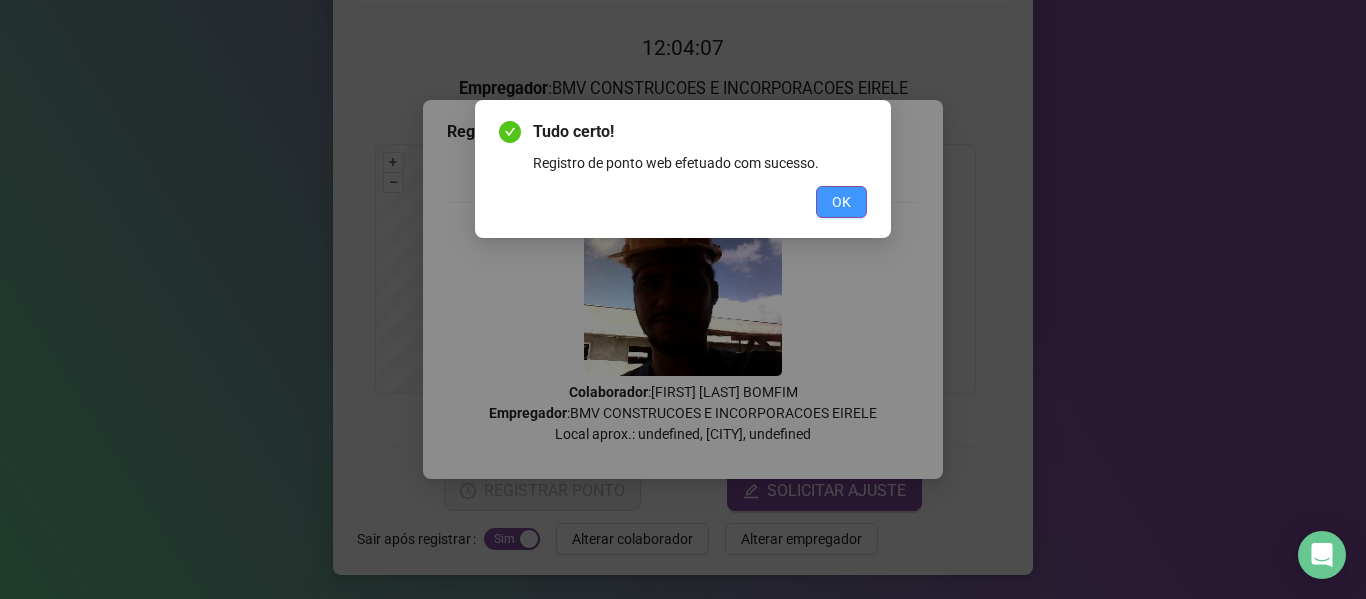 click on "OK" at bounding box center (841, 202) 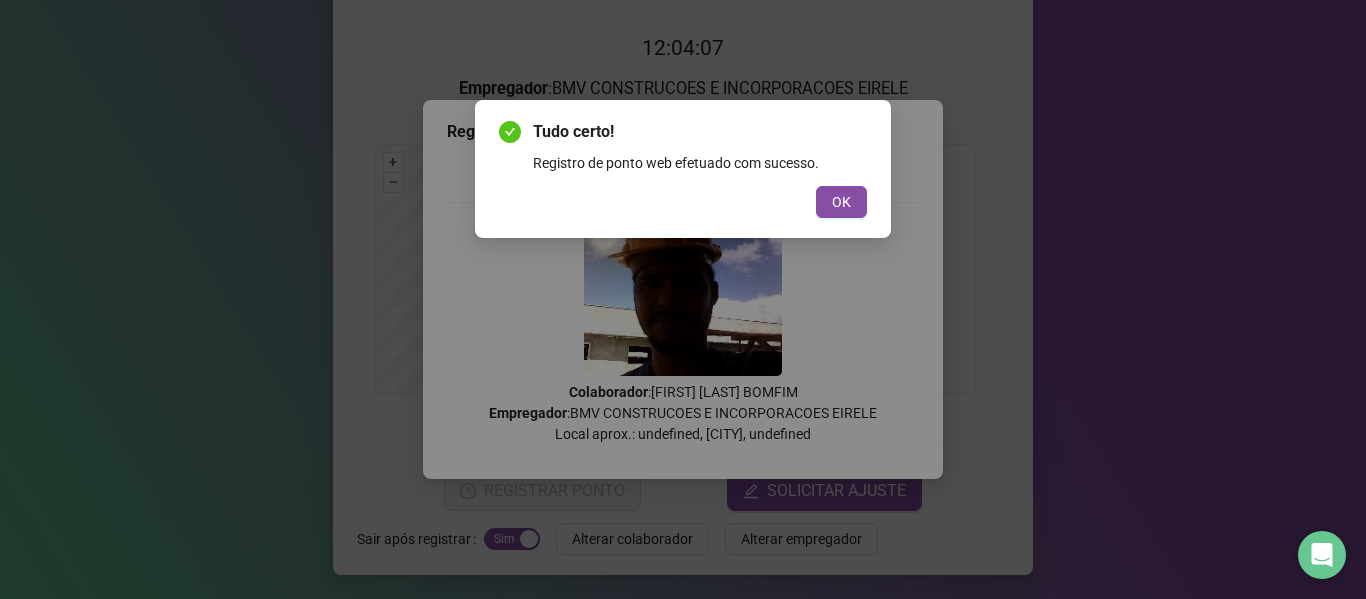 scroll, scrollTop: 0, scrollLeft: 0, axis: both 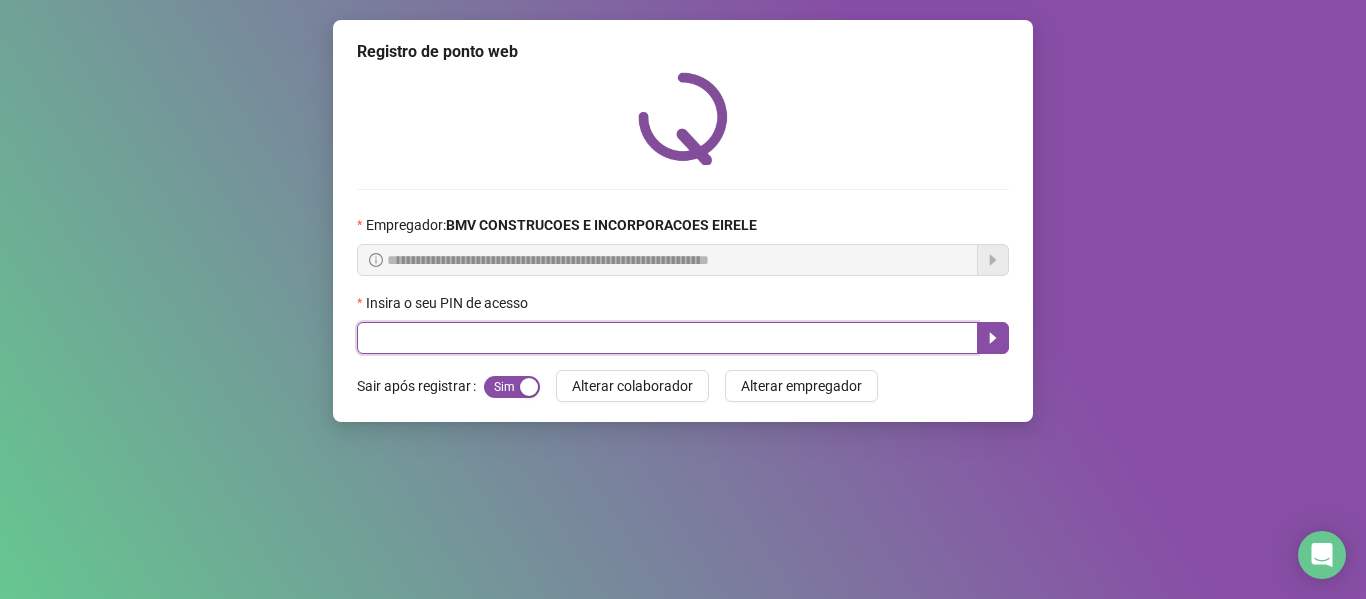click at bounding box center (667, 338) 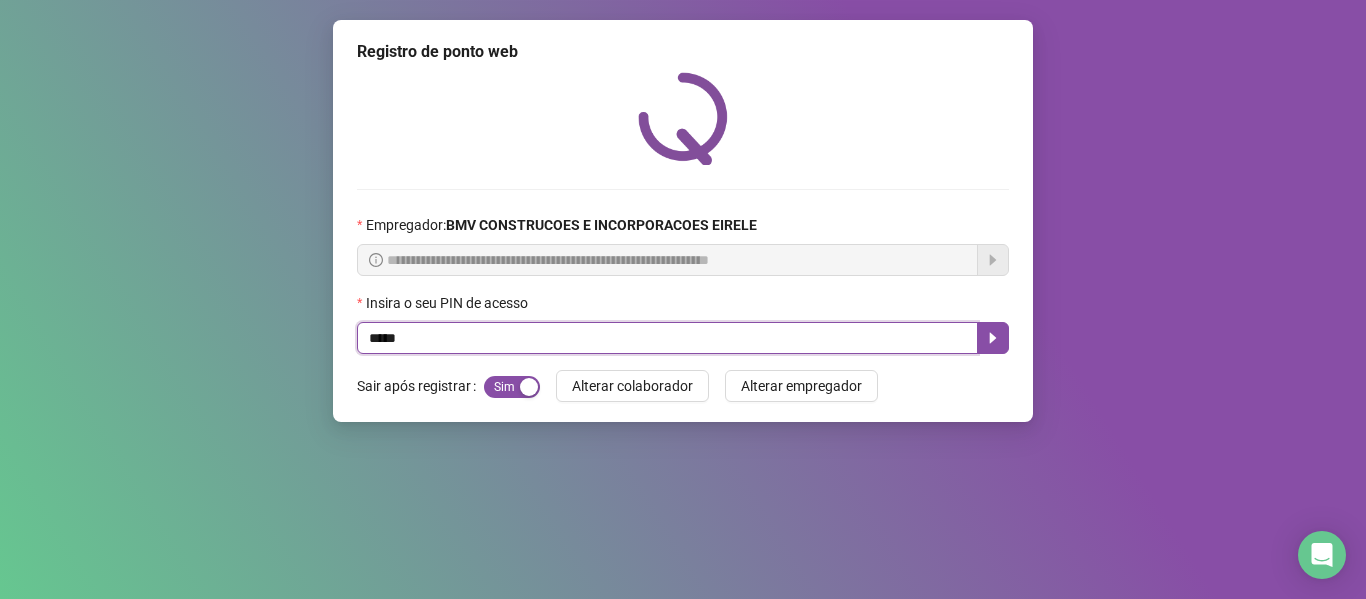 type on "*****" 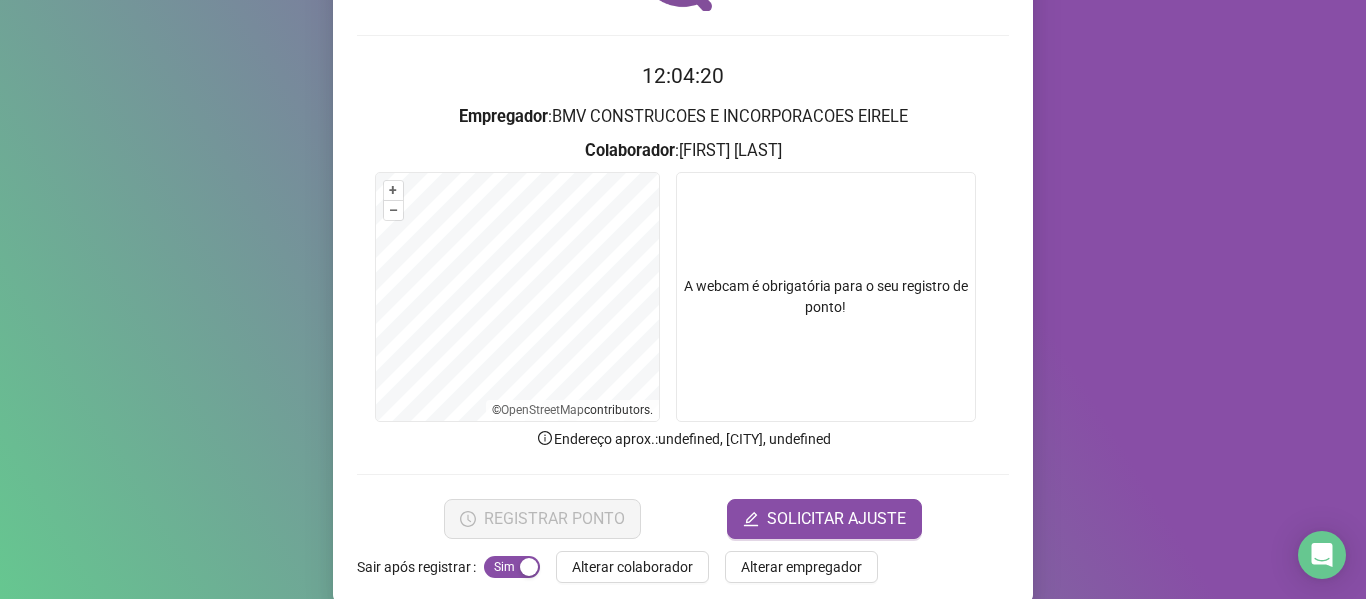 scroll, scrollTop: 182, scrollLeft: 0, axis: vertical 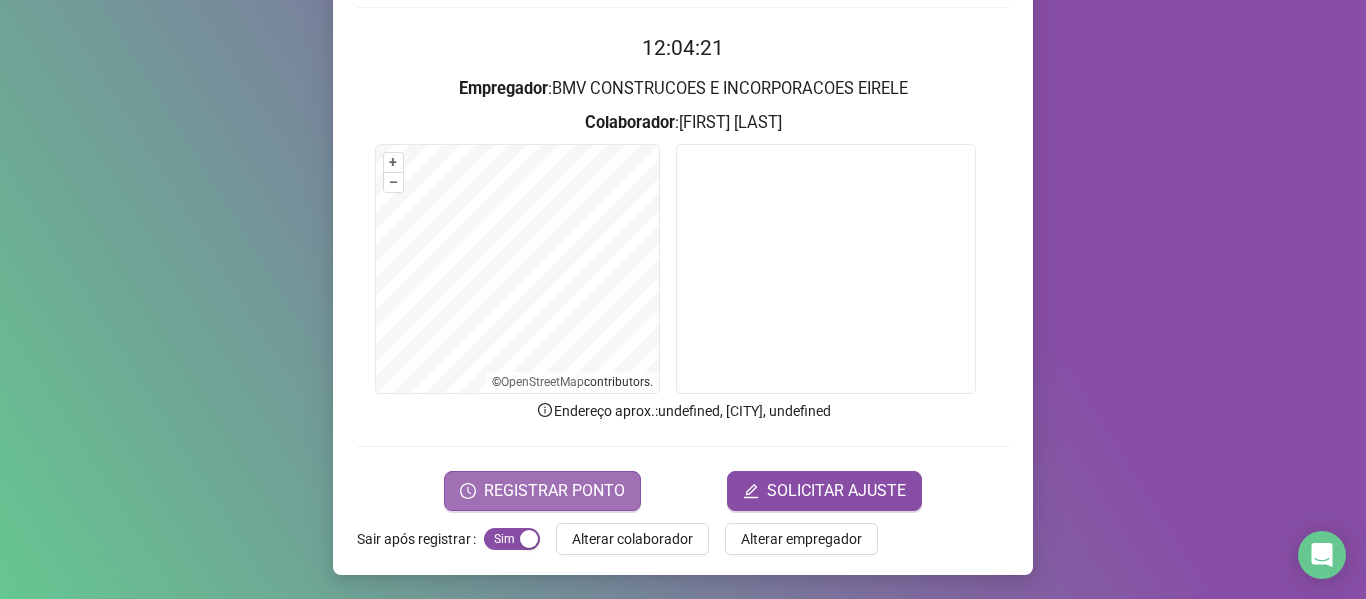 click on "REGISTRAR PONTO" at bounding box center (554, 491) 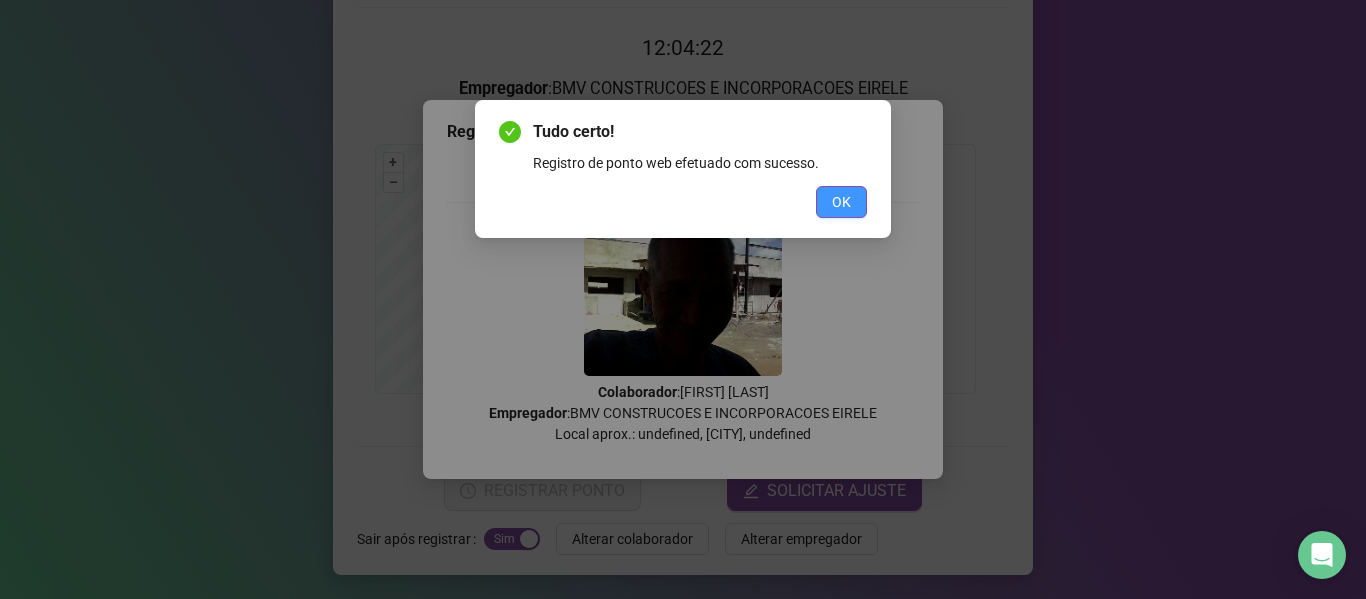 click on "OK" at bounding box center (841, 202) 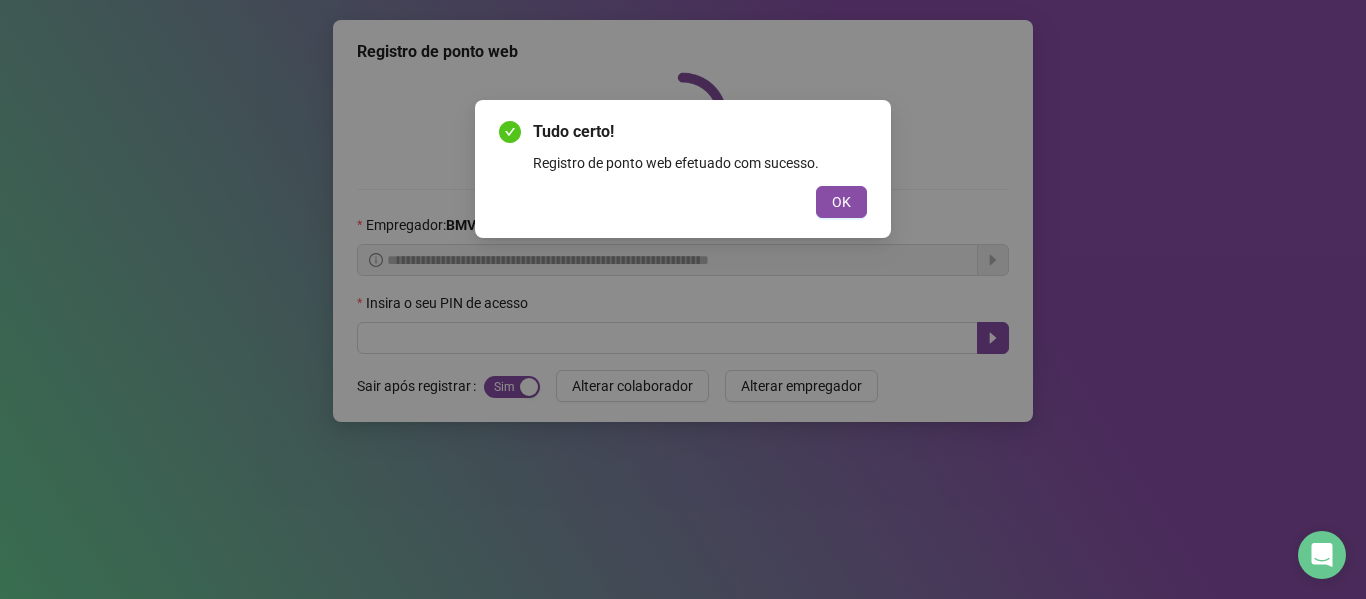 scroll, scrollTop: 0, scrollLeft: 0, axis: both 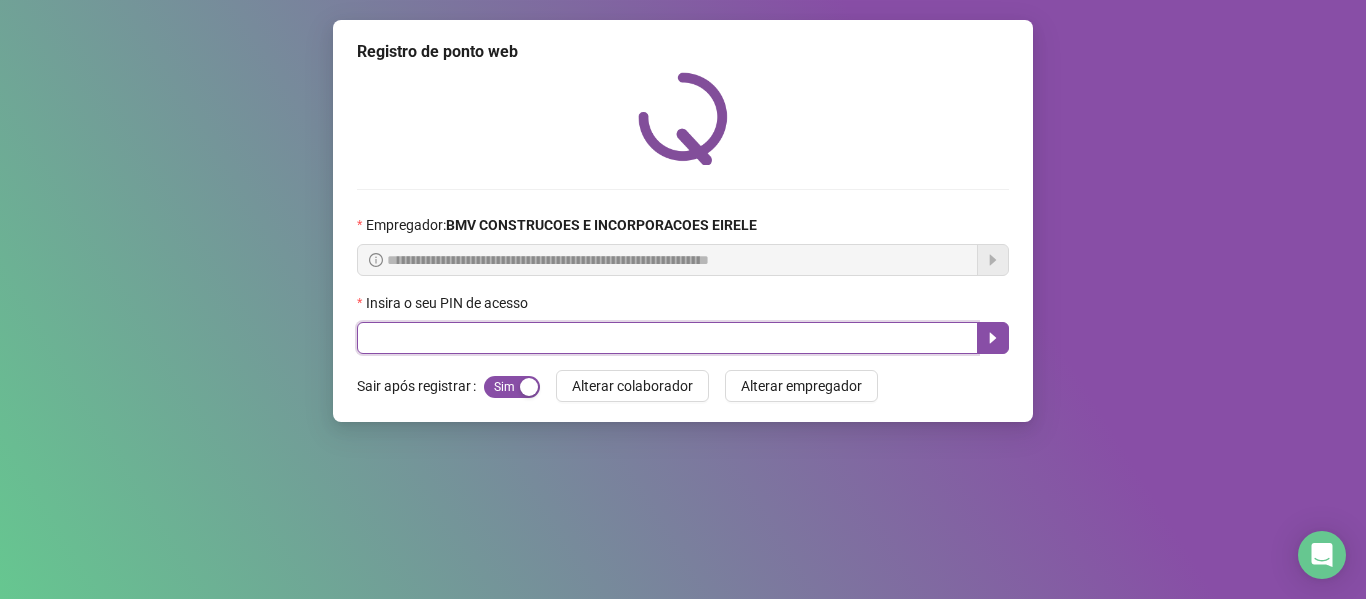 click at bounding box center (667, 338) 